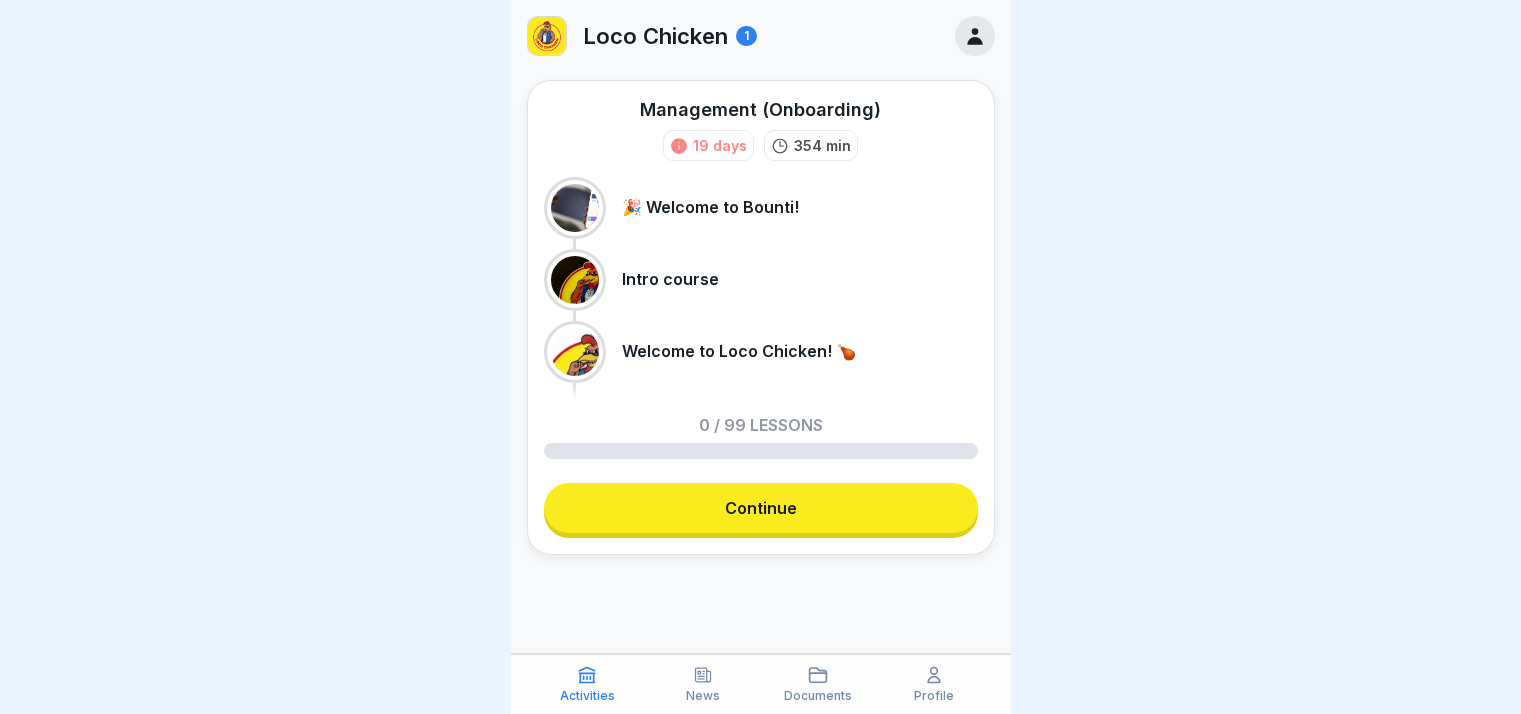 scroll, scrollTop: 0, scrollLeft: 0, axis: both 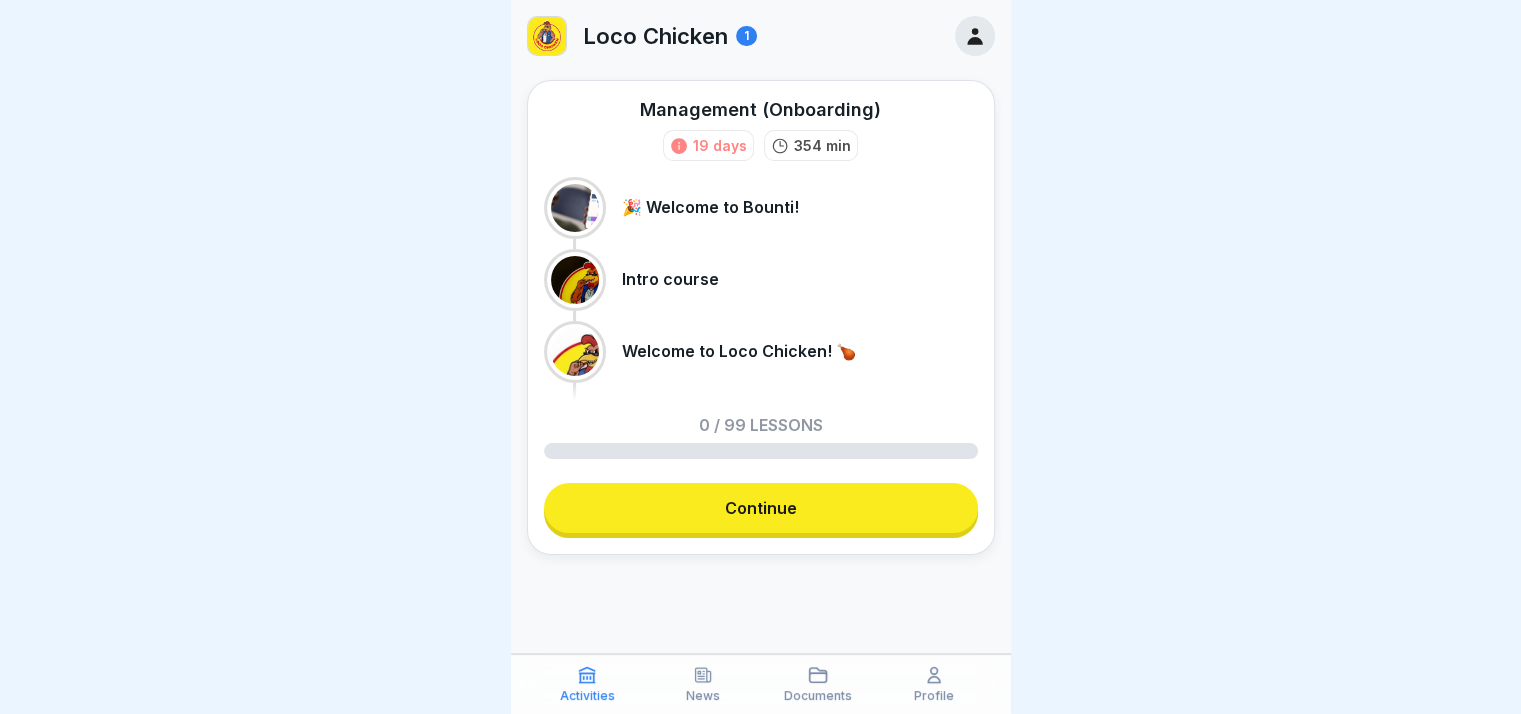 click on "Continue" at bounding box center (761, 508) 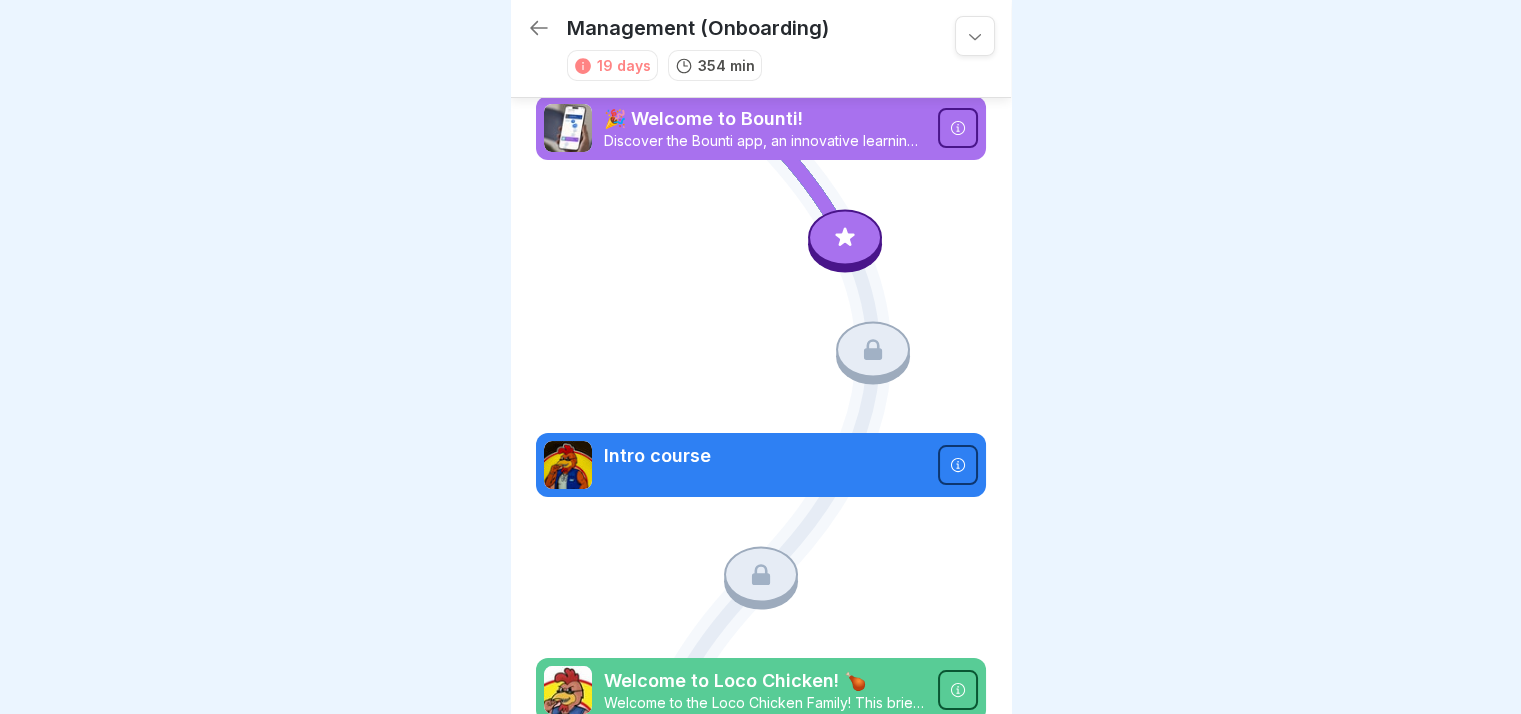 click at bounding box center (845, 237) 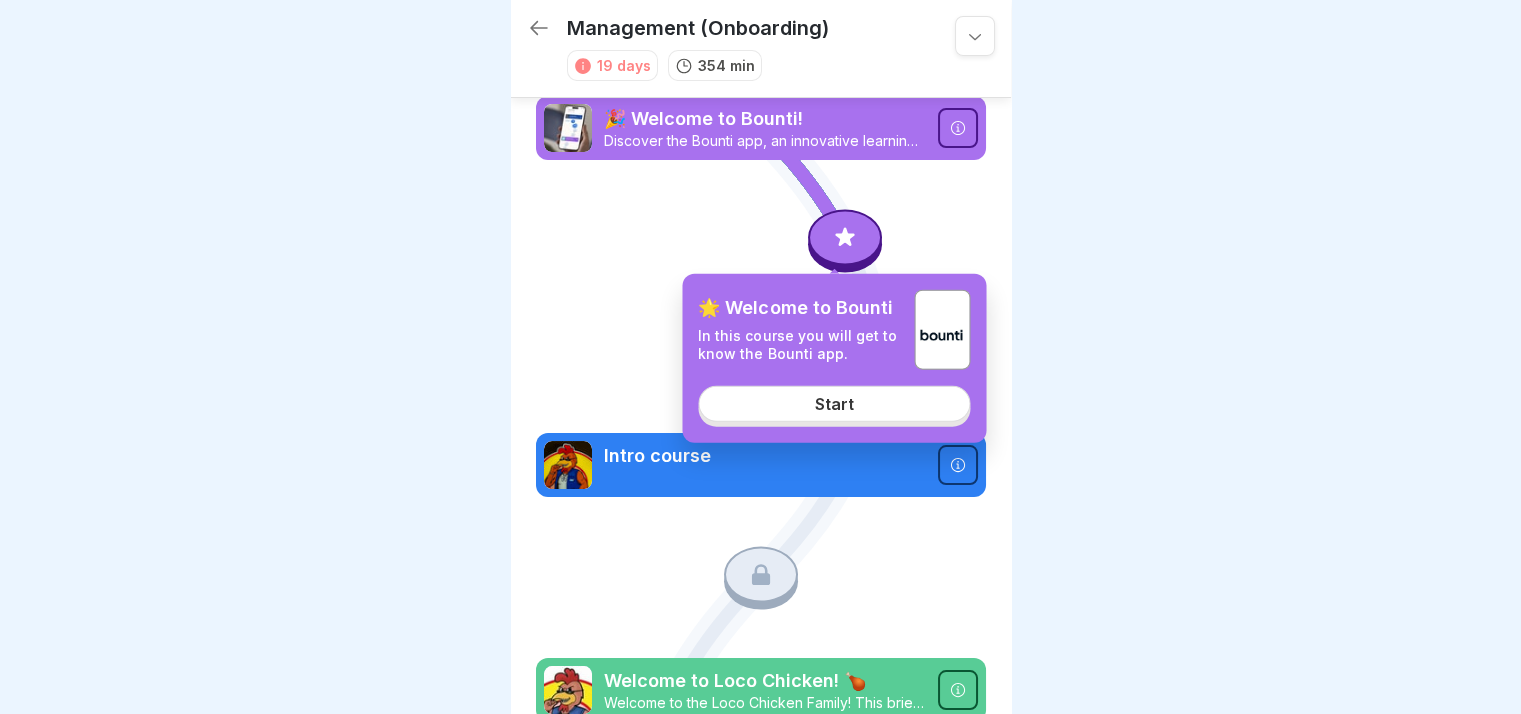click on "🌟 Welcome to Bounti In this course you will get to know the Bounti app.   Start" at bounding box center (834, 358) 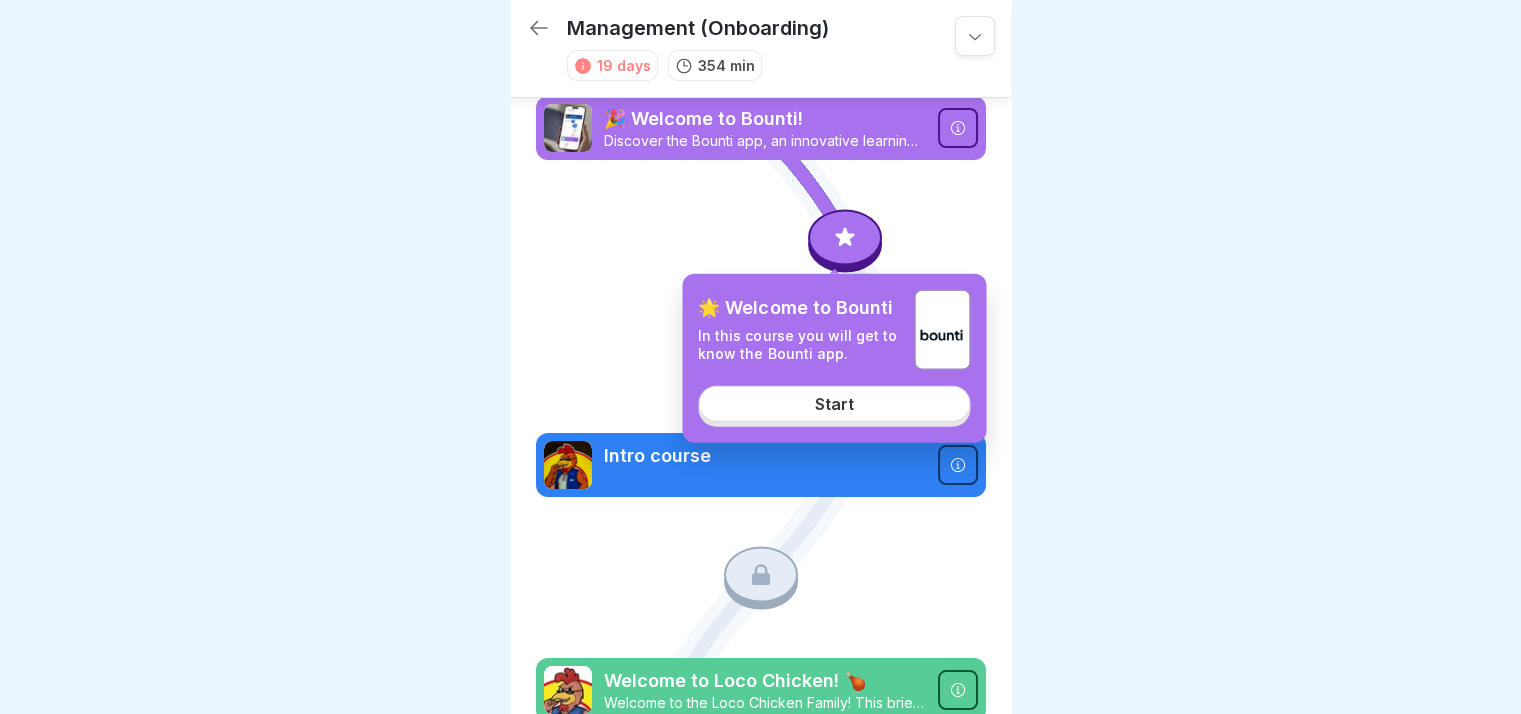 click on "Start" at bounding box center (834, 404) 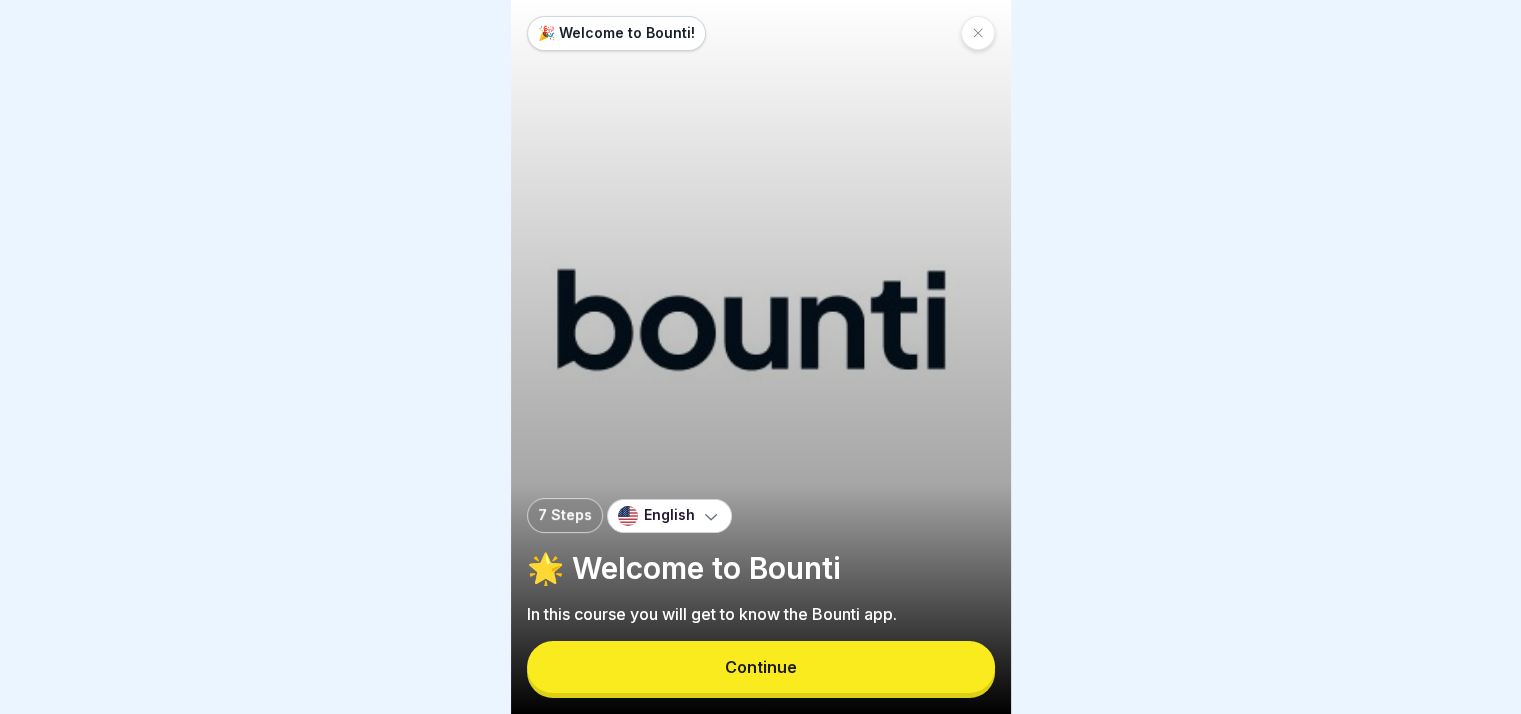 scroll, scrollTop: 15, scrollLeft: 0, axis: vertical 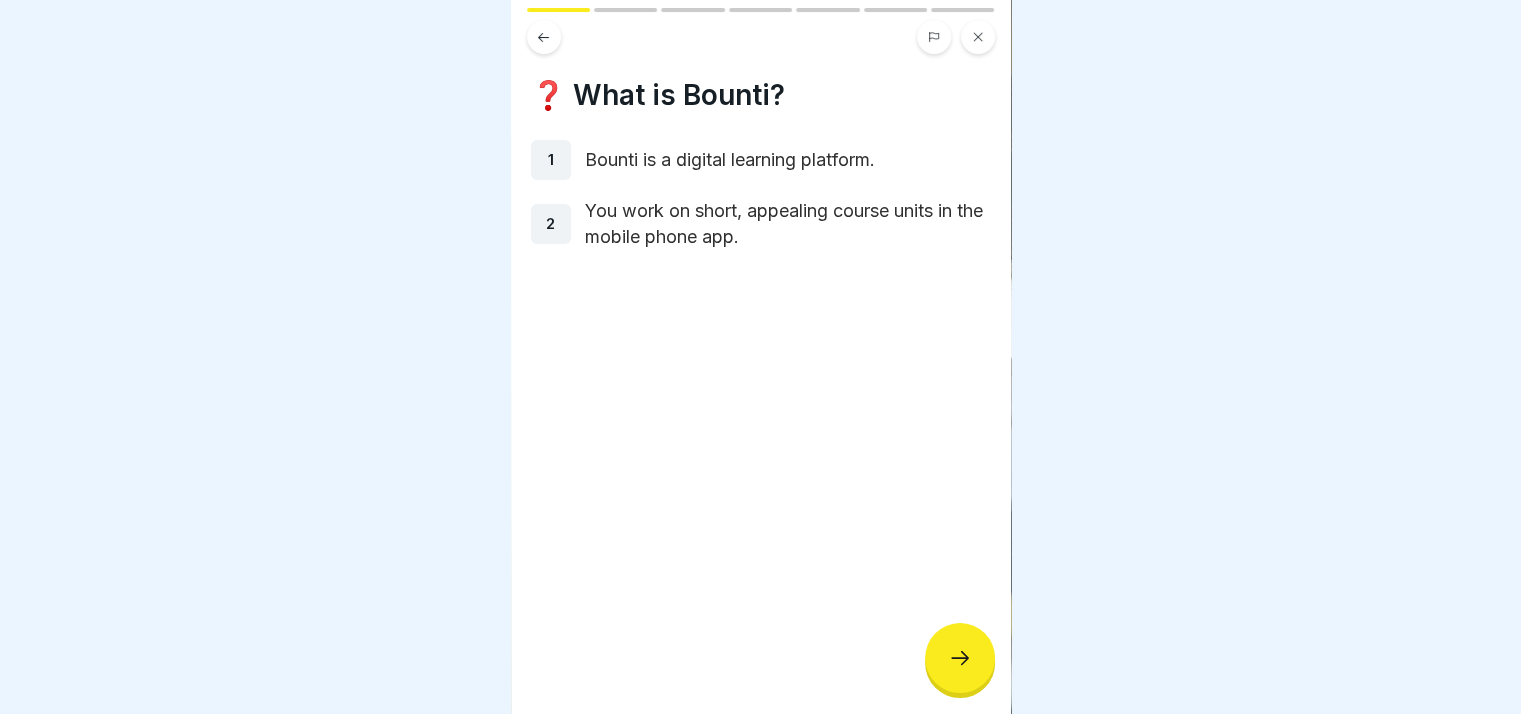 click 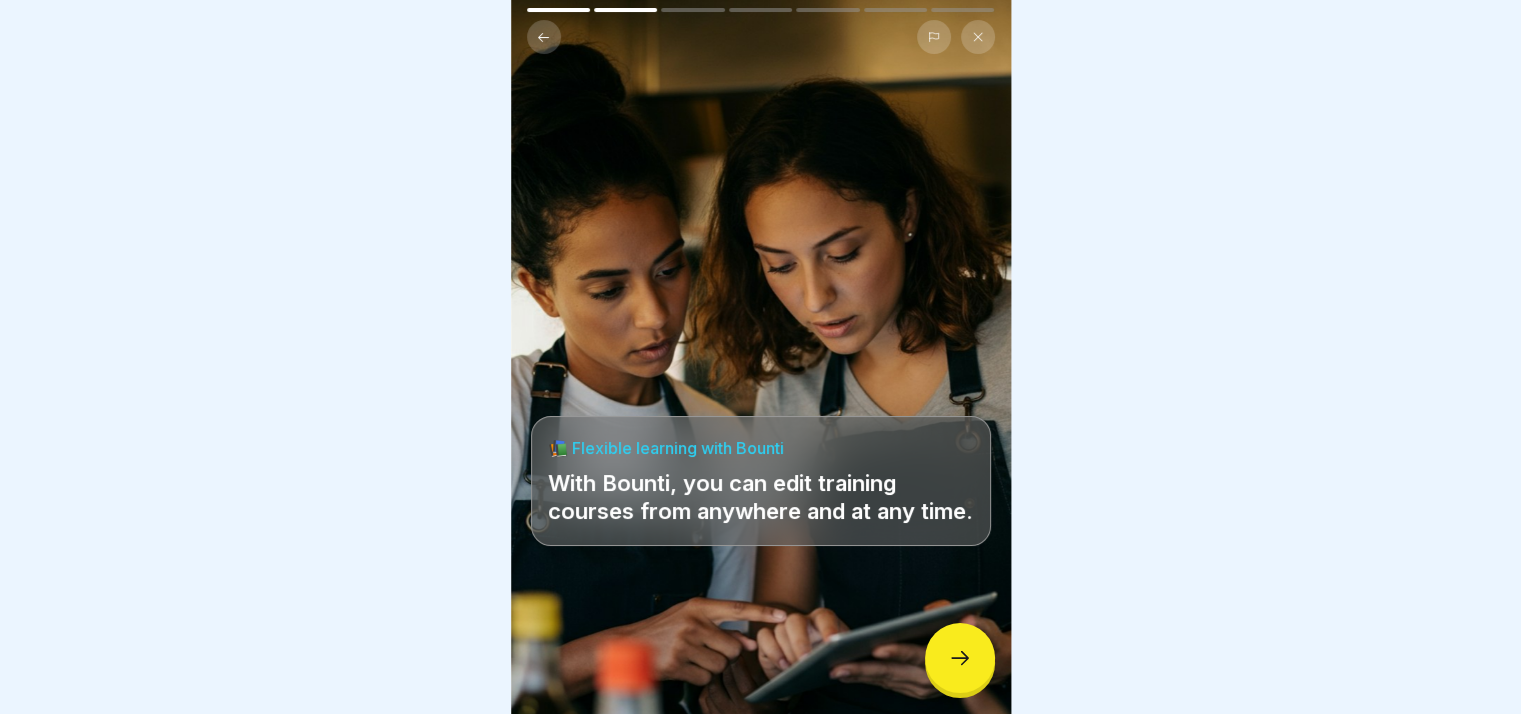 click 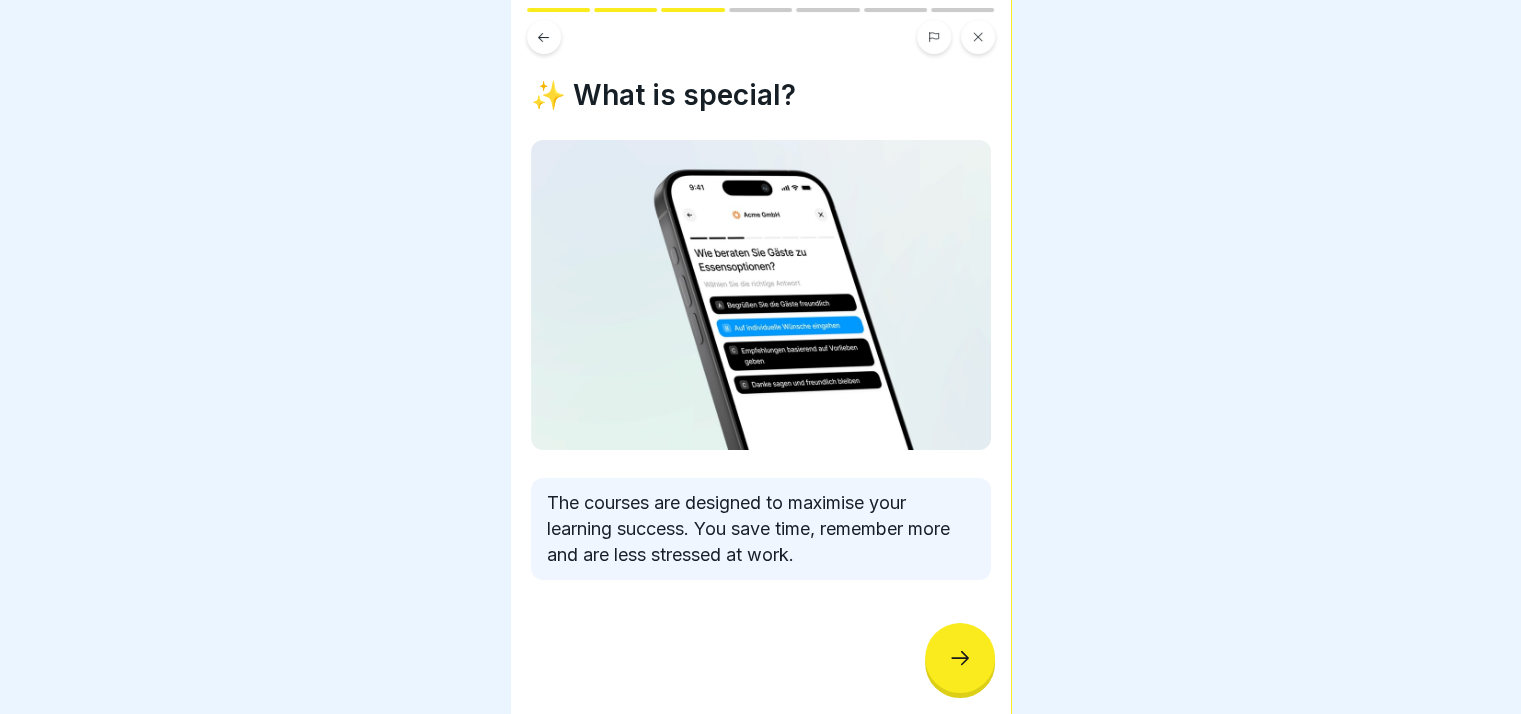 click 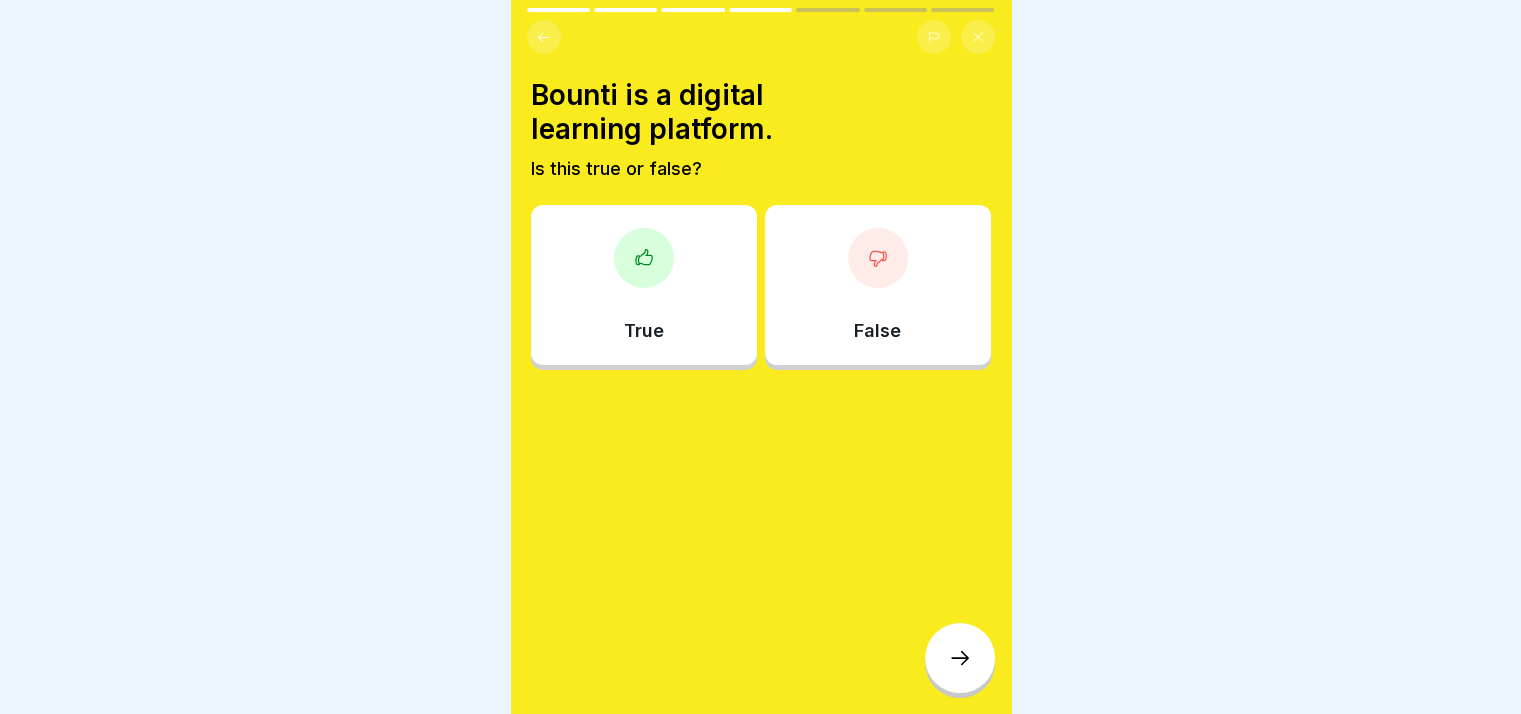 click 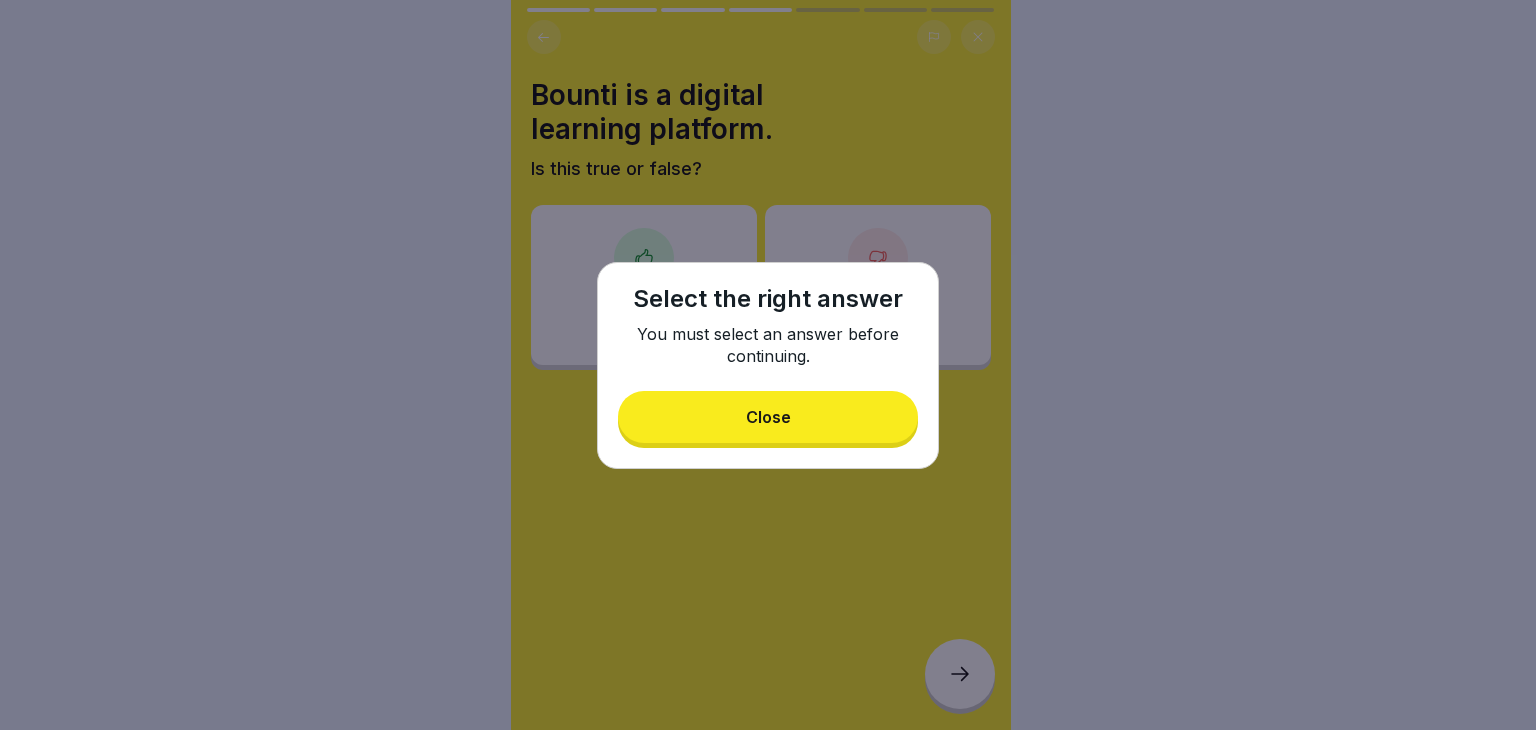 click on "Close" at bounding box center [768, 417] 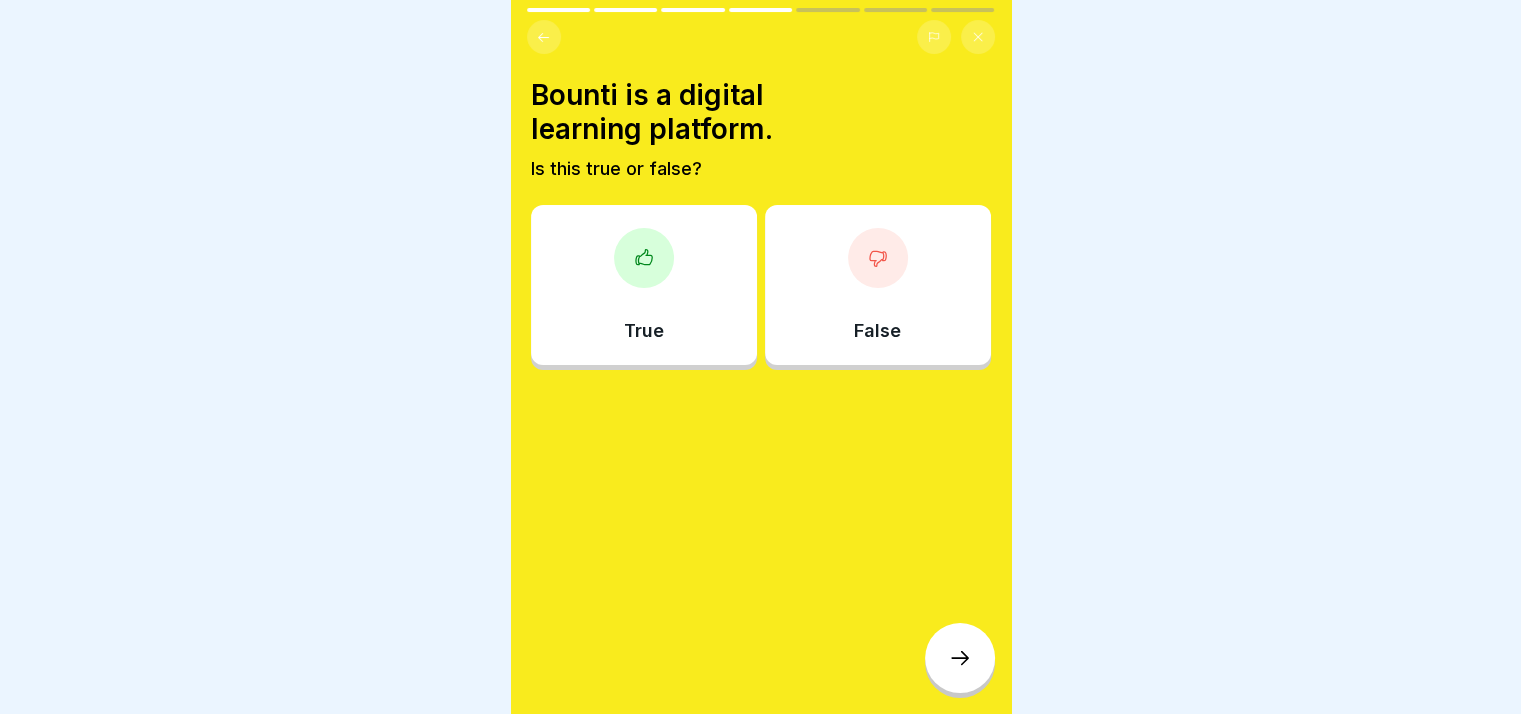 click at bounding box center [644, 258] 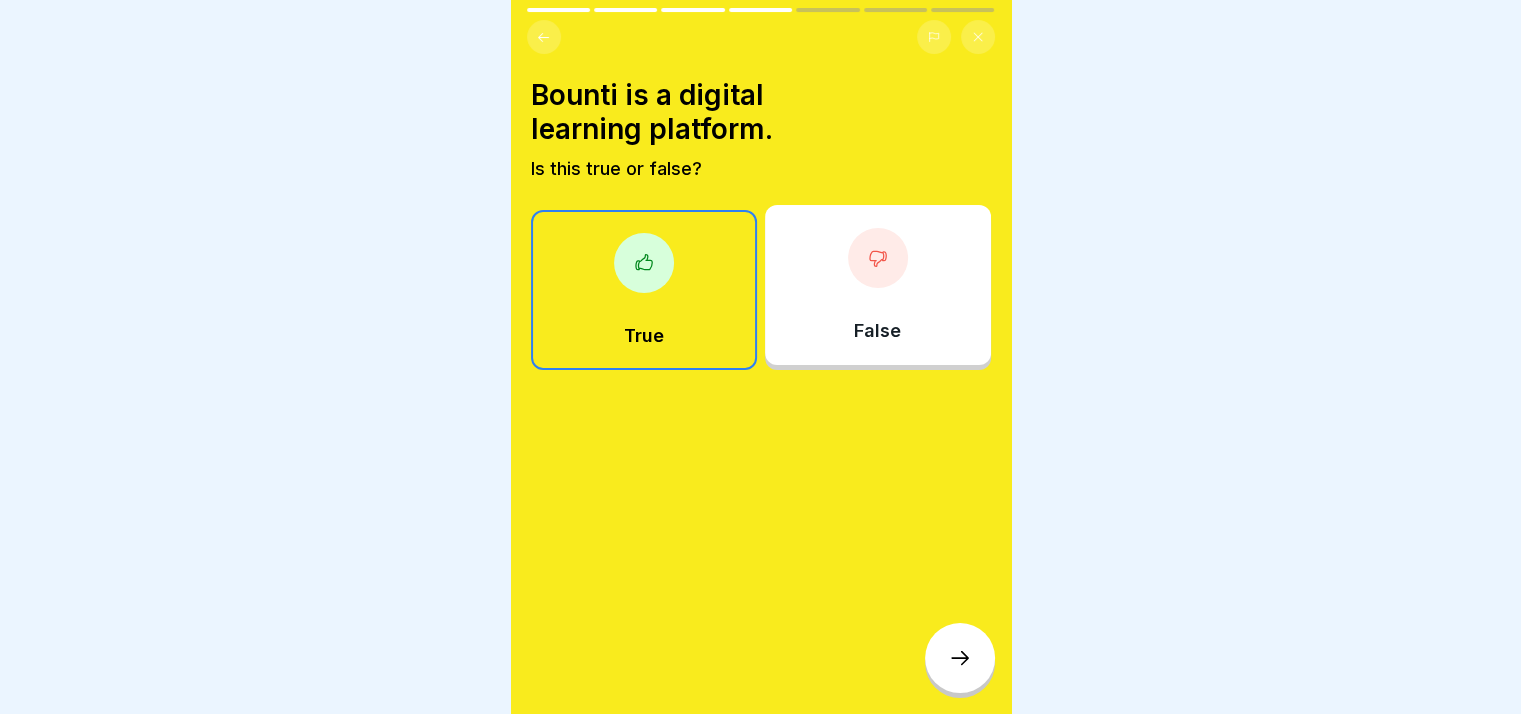 click at bounding box center (960, 658) 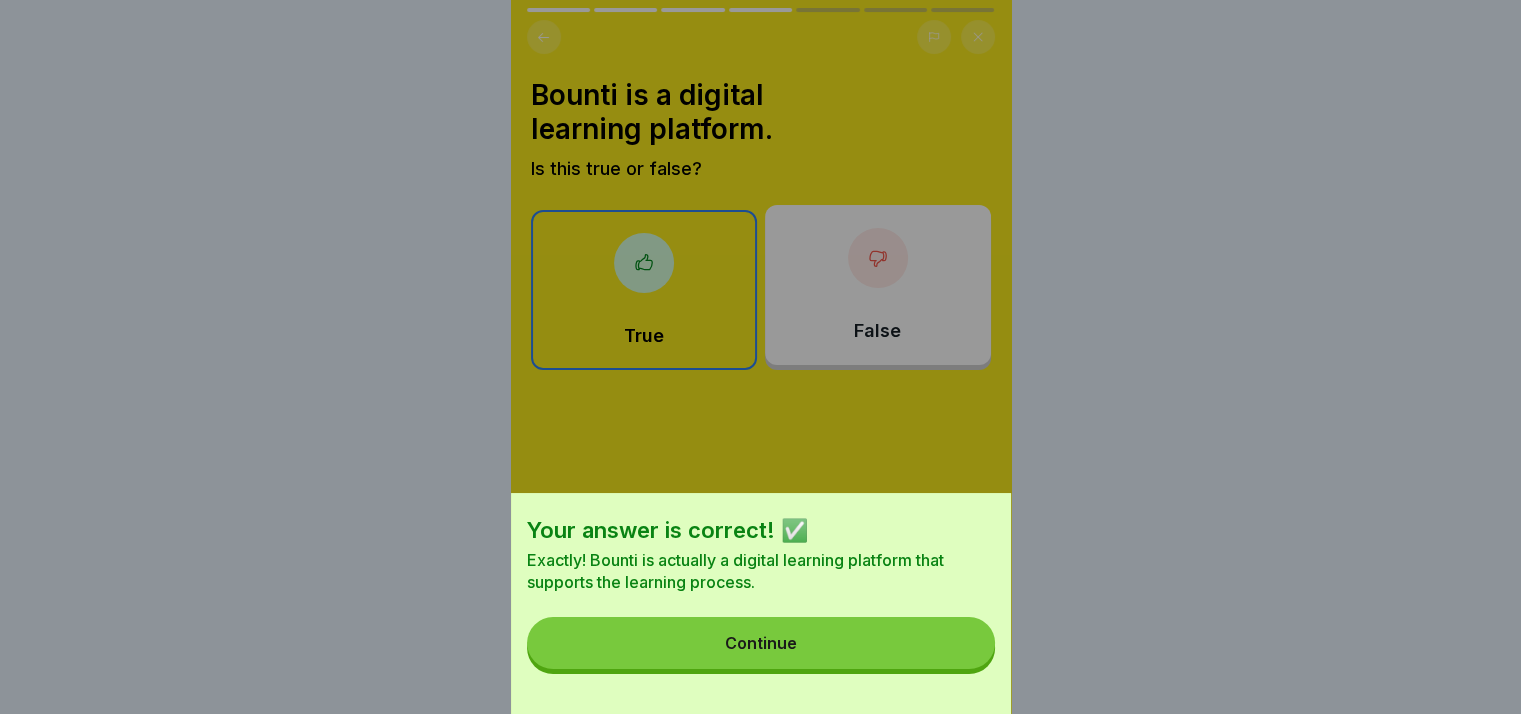 click on "Continue" at bounding box center [761, 643] 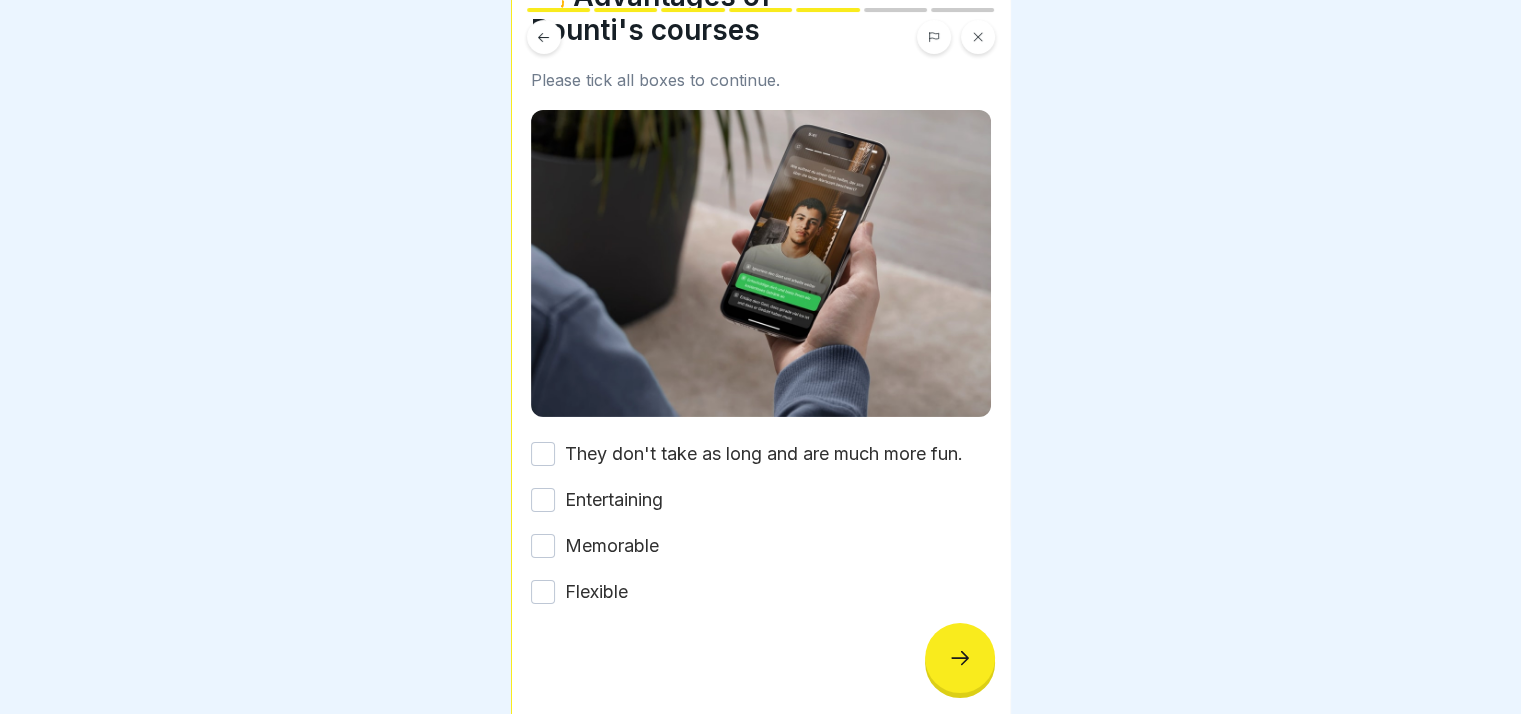scroll, scrollTop: 98, scrollLeft: 0, axis: vertical 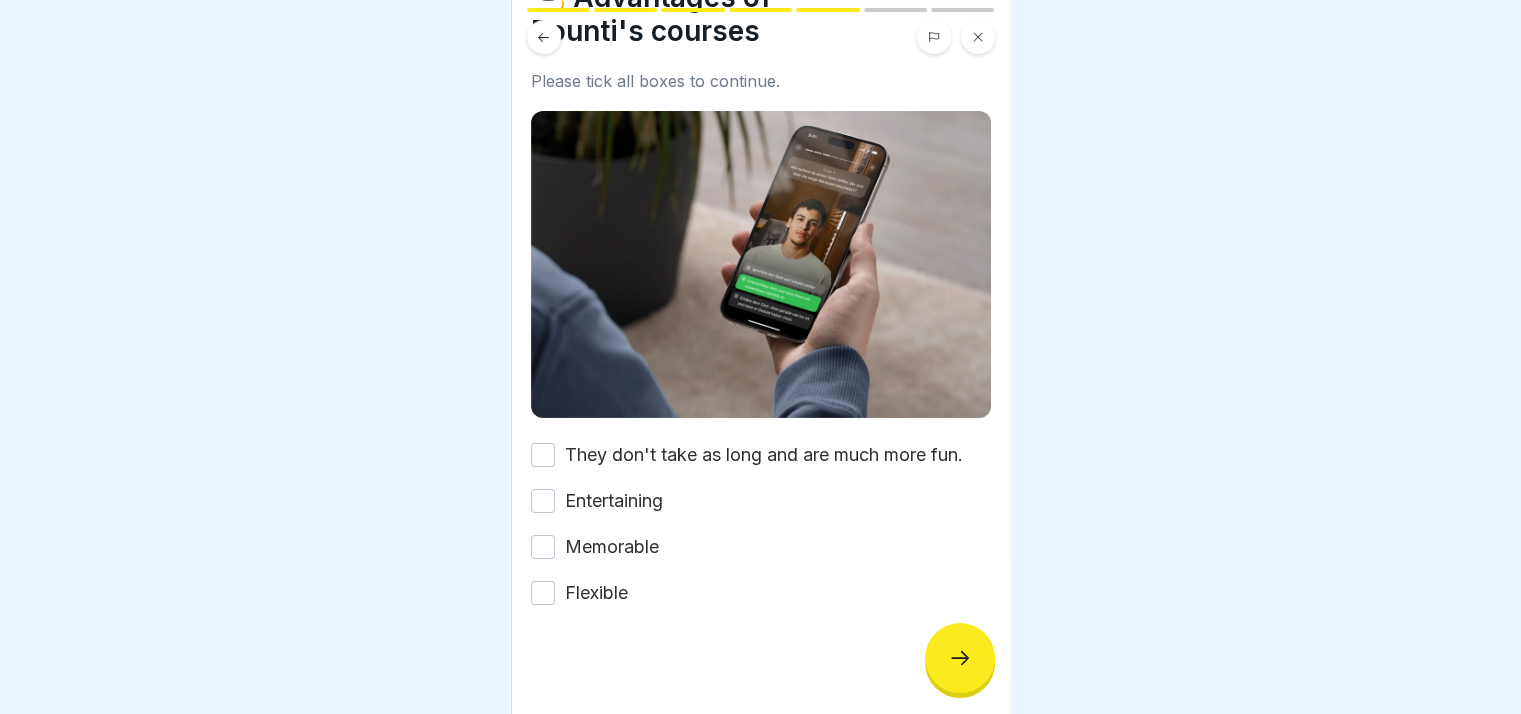 click on "They don't take as long and are much more fun." at bounding box center (543, 455) 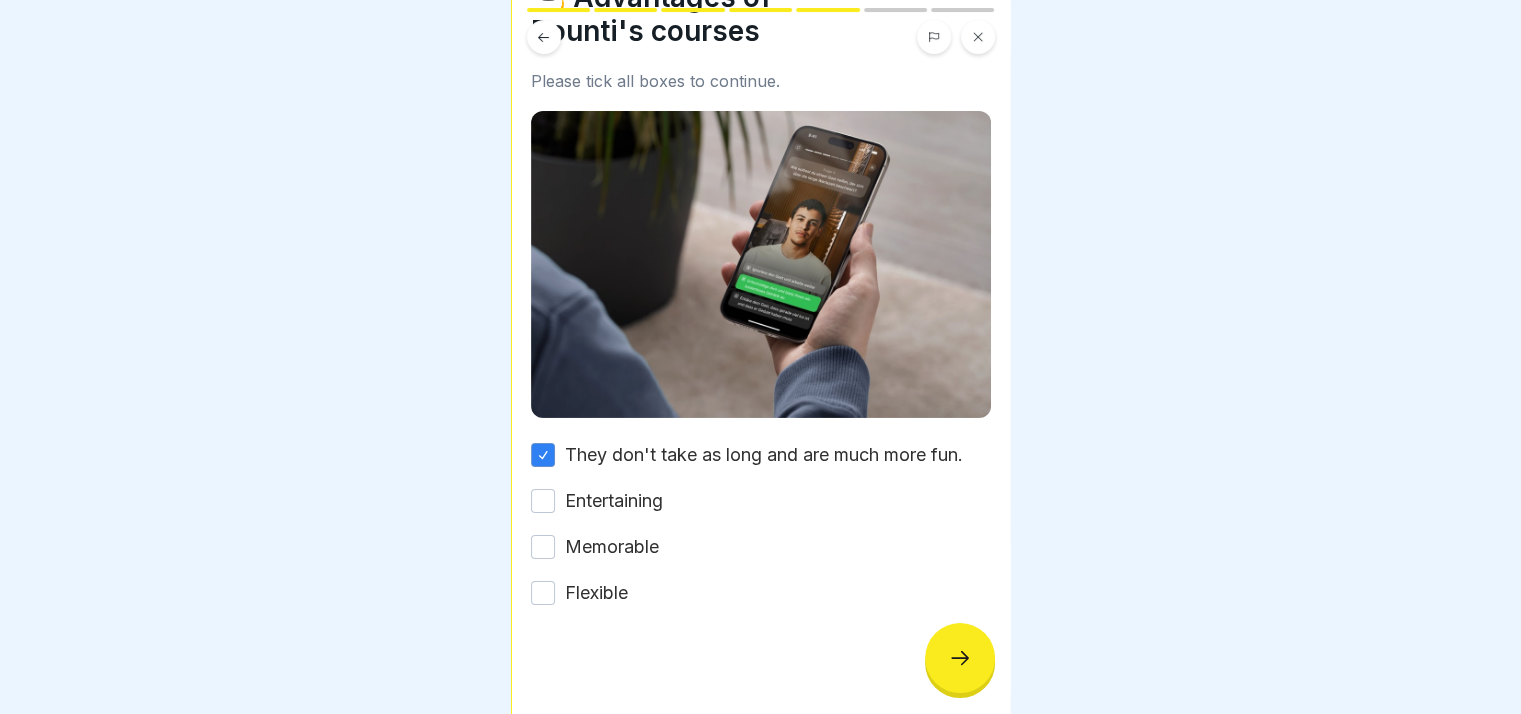 drag, startPoint x: 542, startPoint y: 483, endPoint x: 543, endPoint y: 529, distance: 46.010868 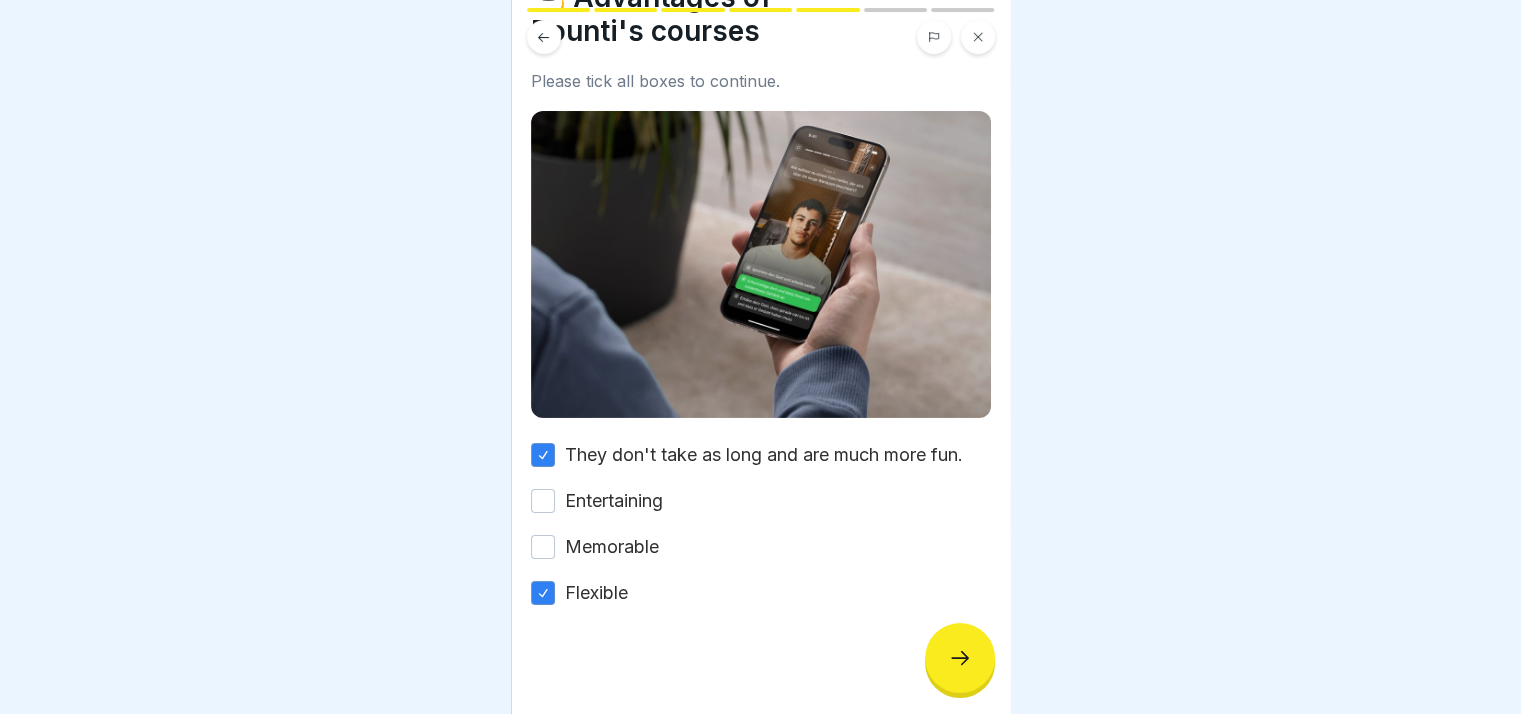 click on "Entertaining" at bounding box center (543, 501) 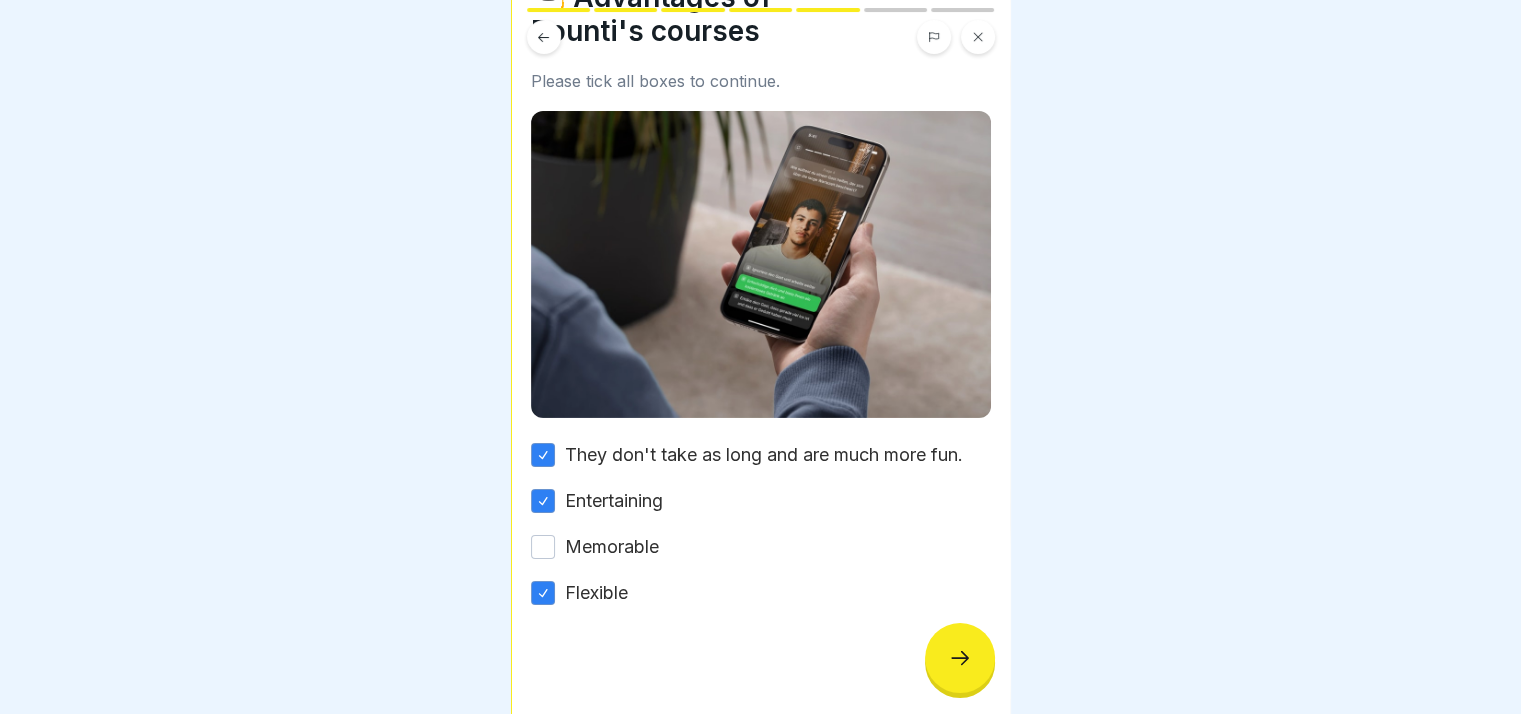 click on "Memorable" at bounding box center [543, 547] 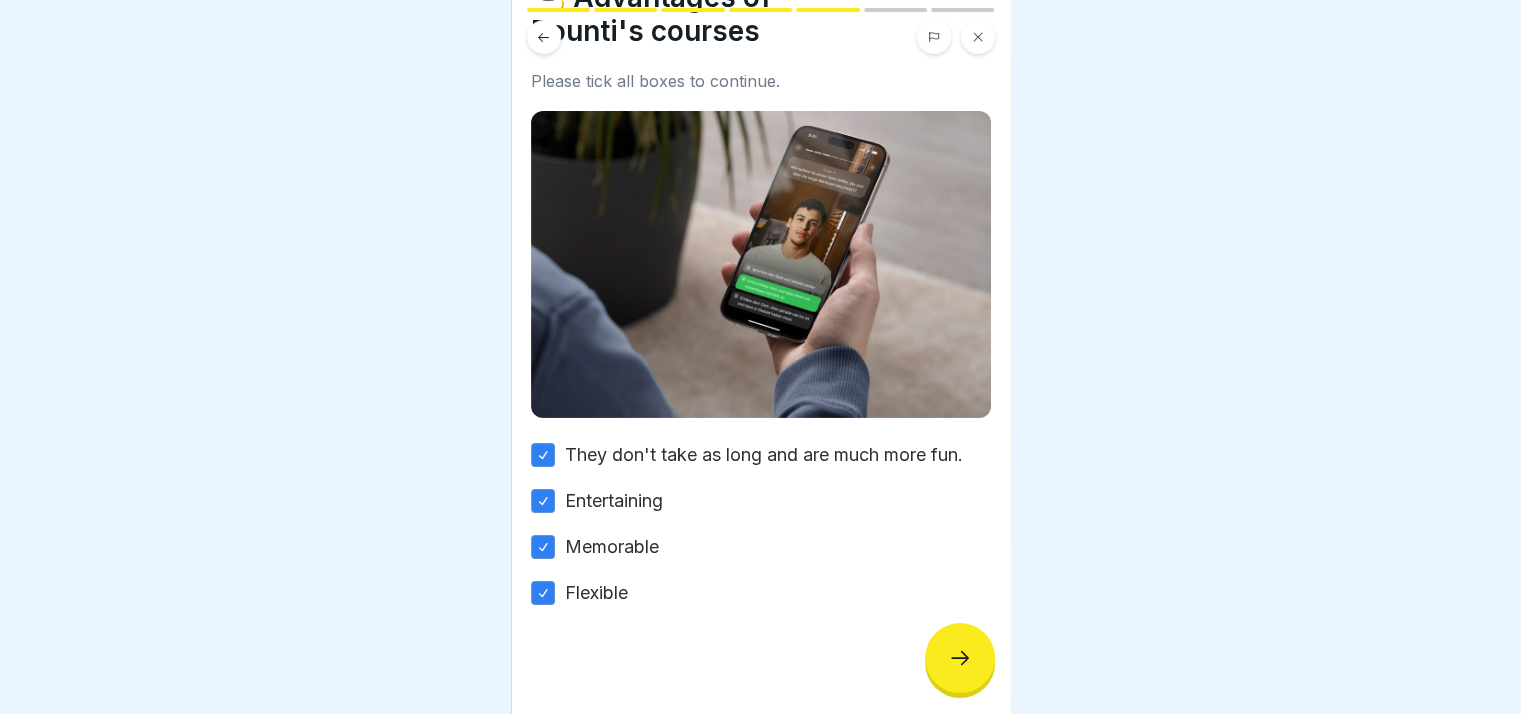 click 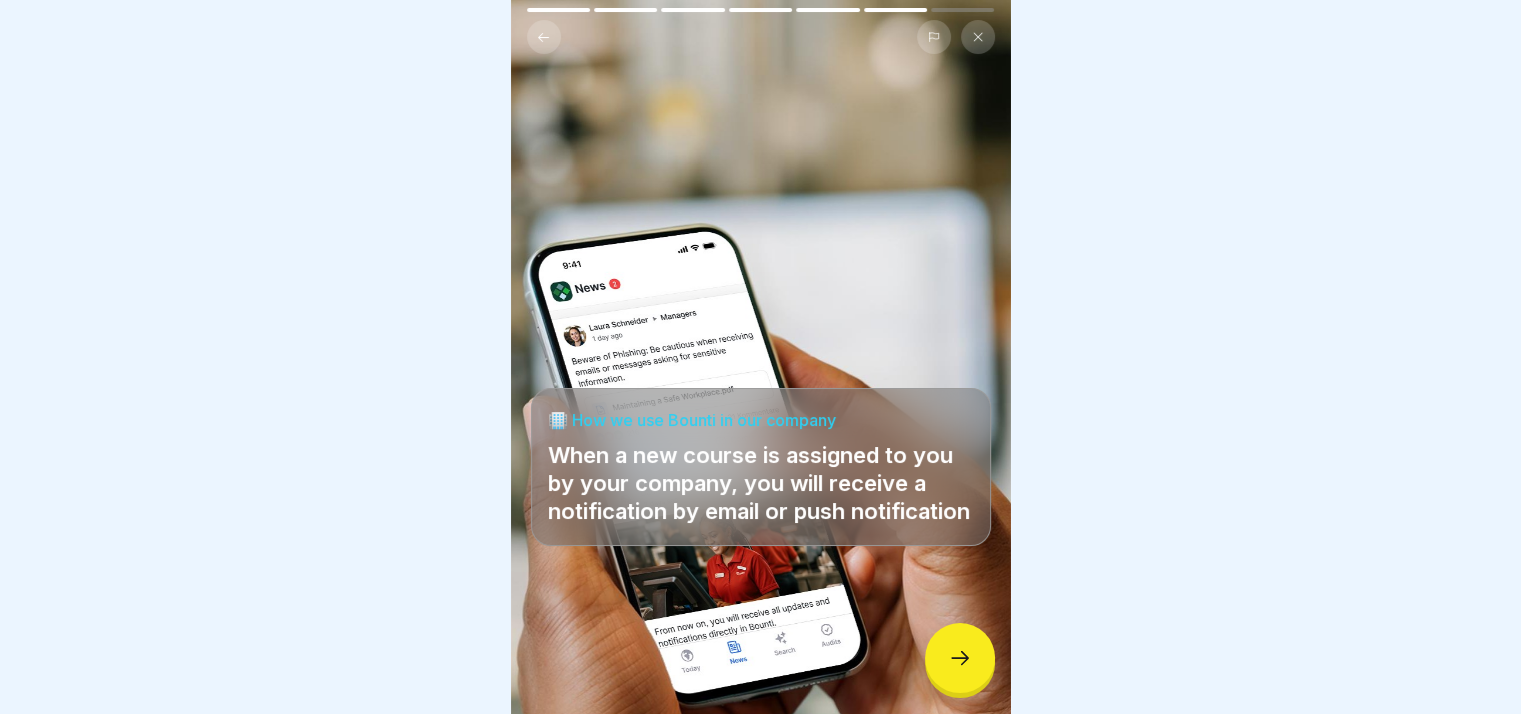 click 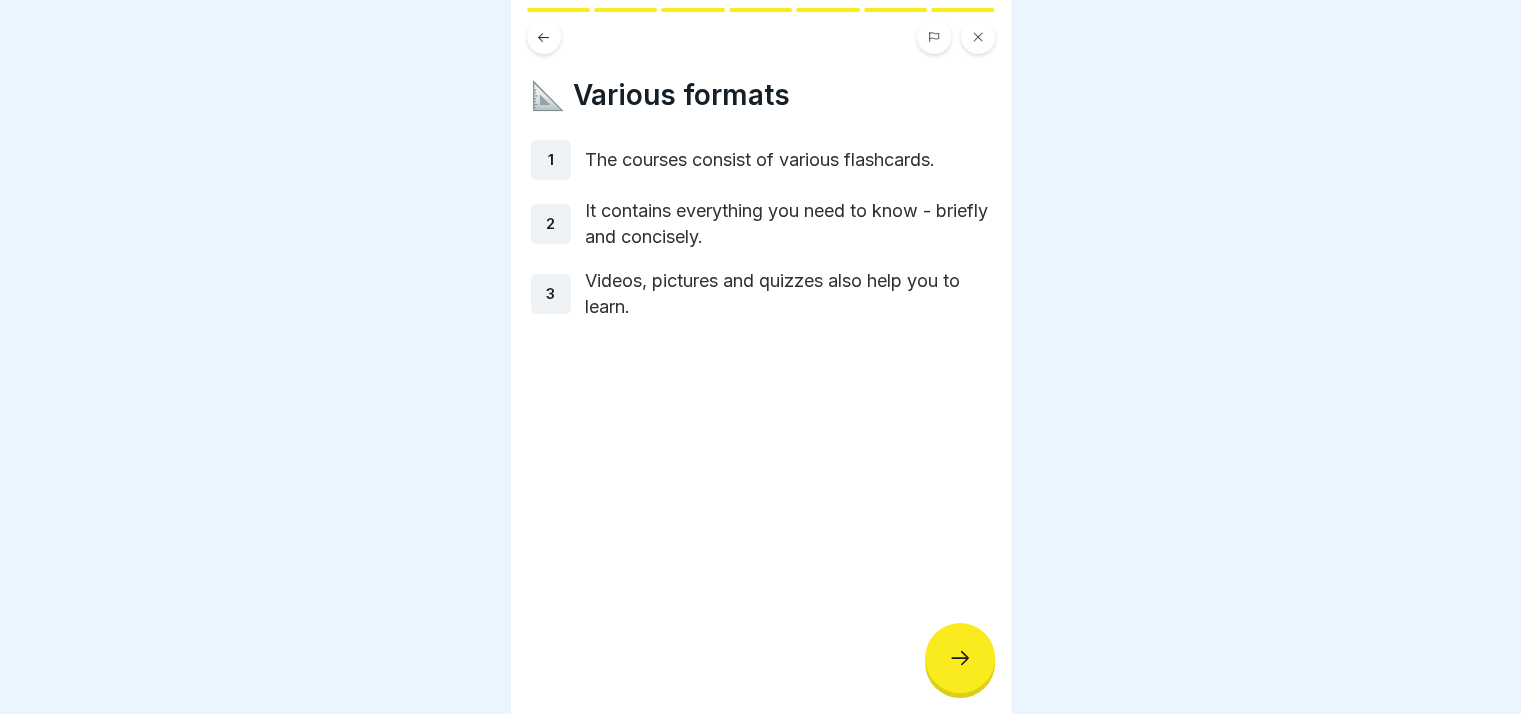 click 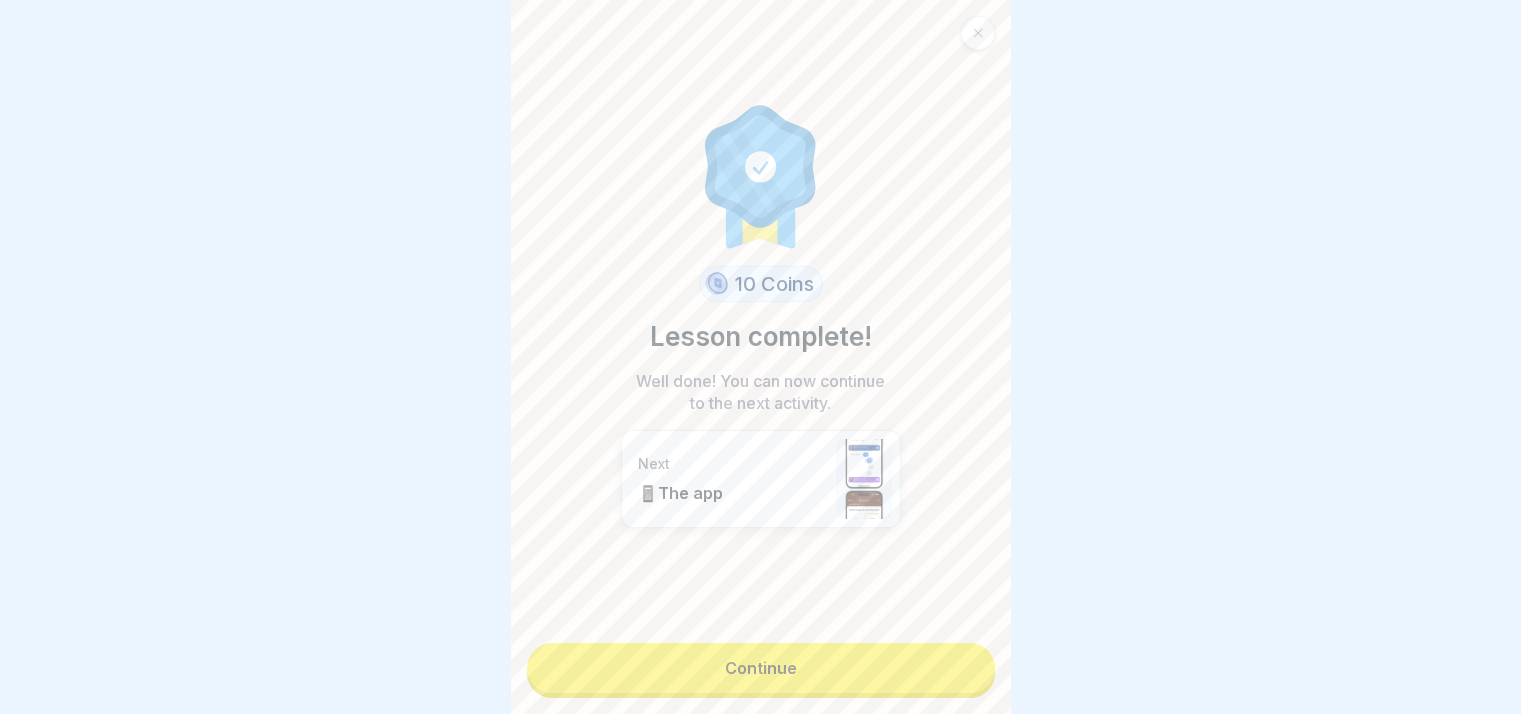 click on "Continue" at bounding box center [761, 668] 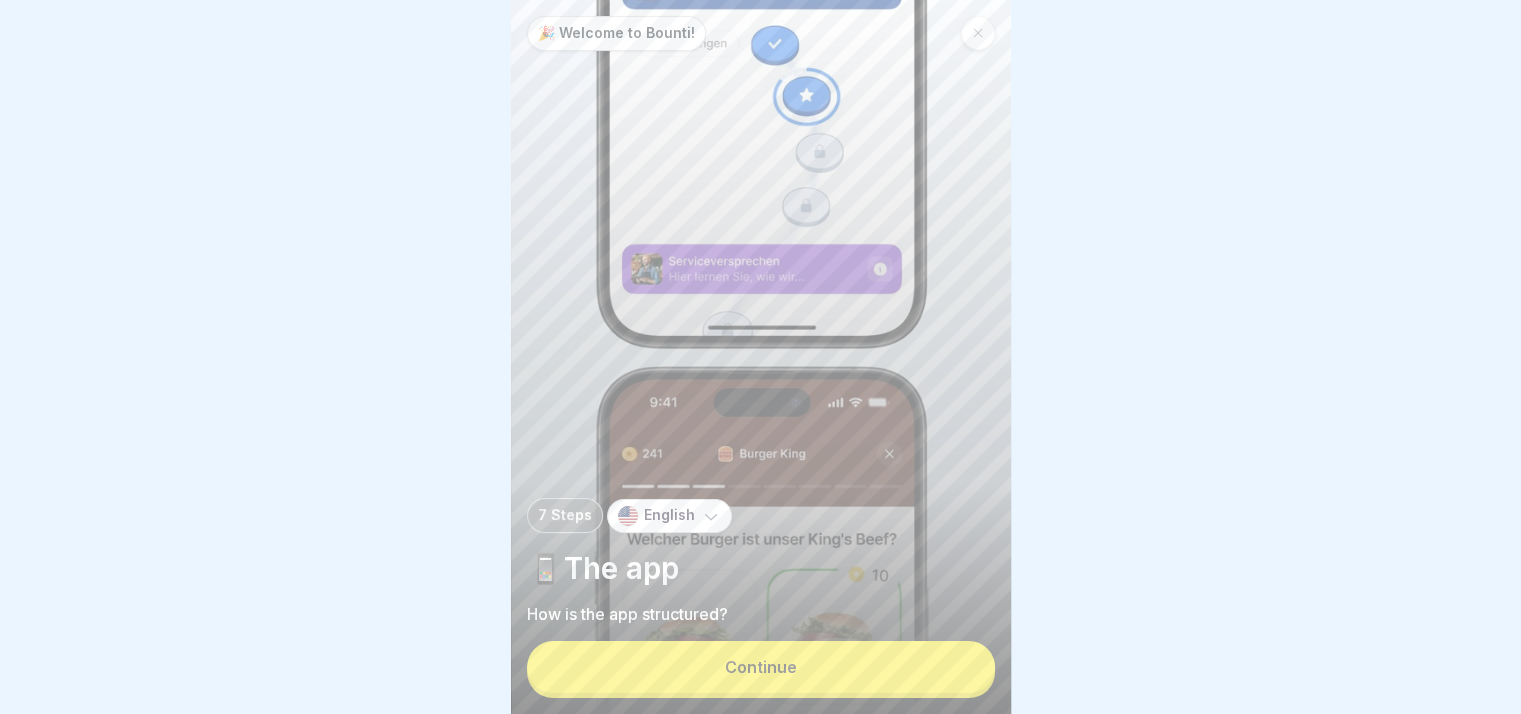 click on "Continue" at bounding box center [761, 667] 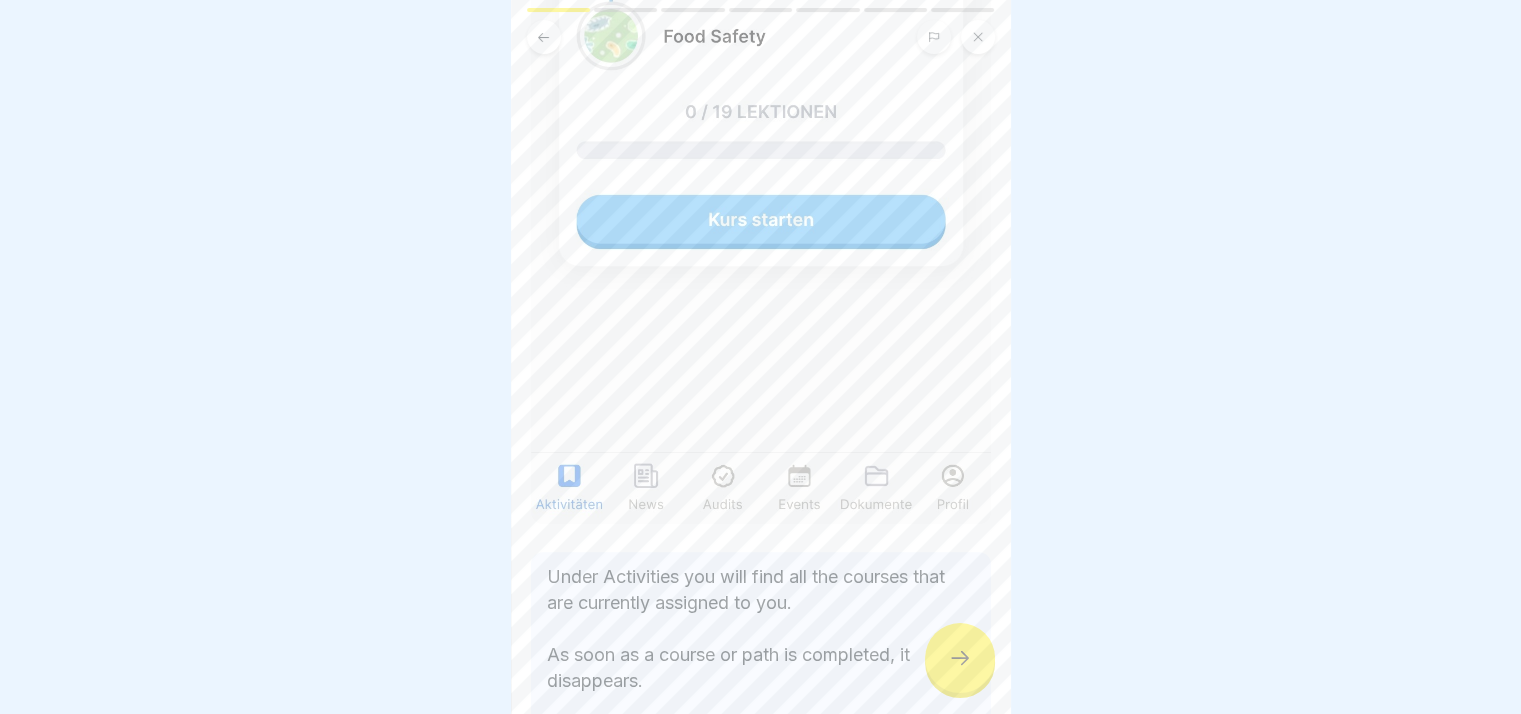 scroll, scrollTop: 654, scrollLeft: 0, axis: vertical 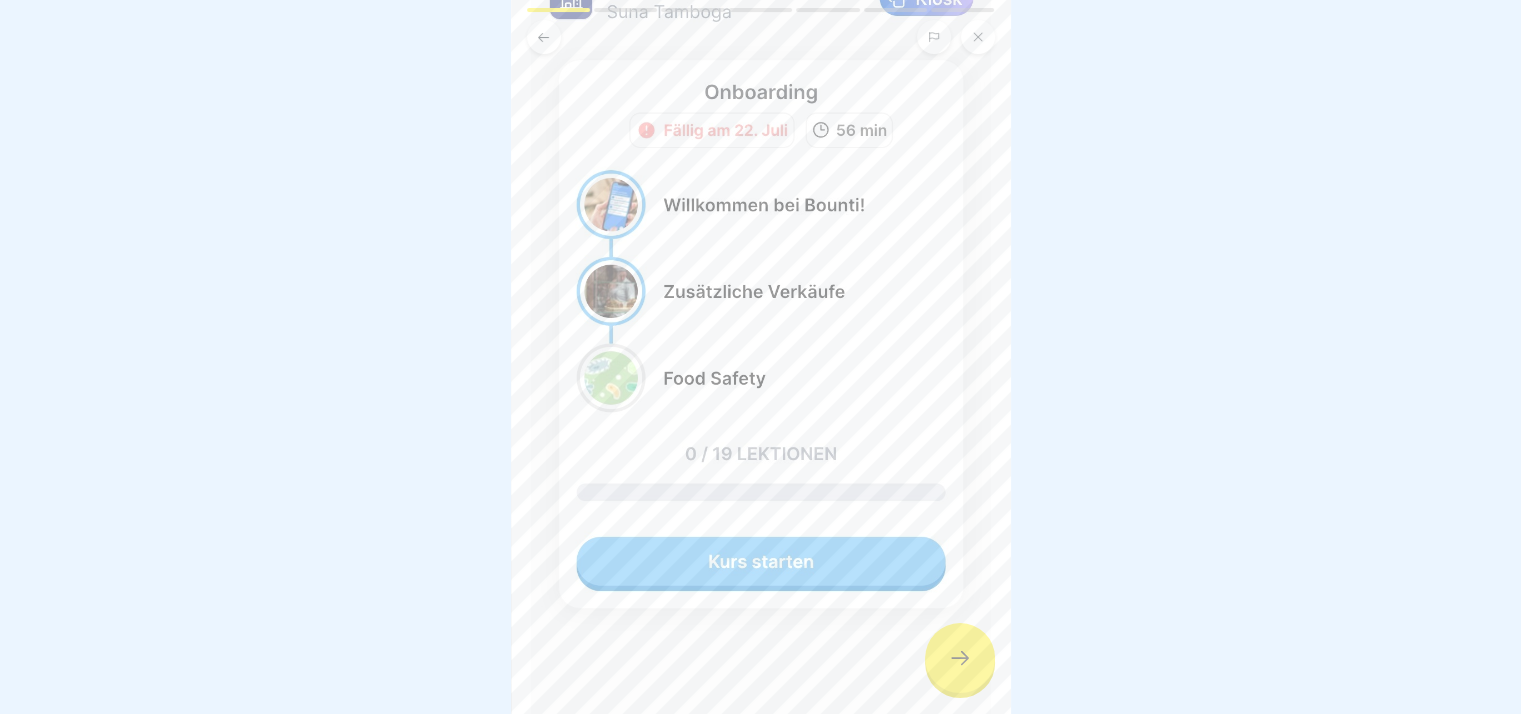click at bounding box center (761, 414) 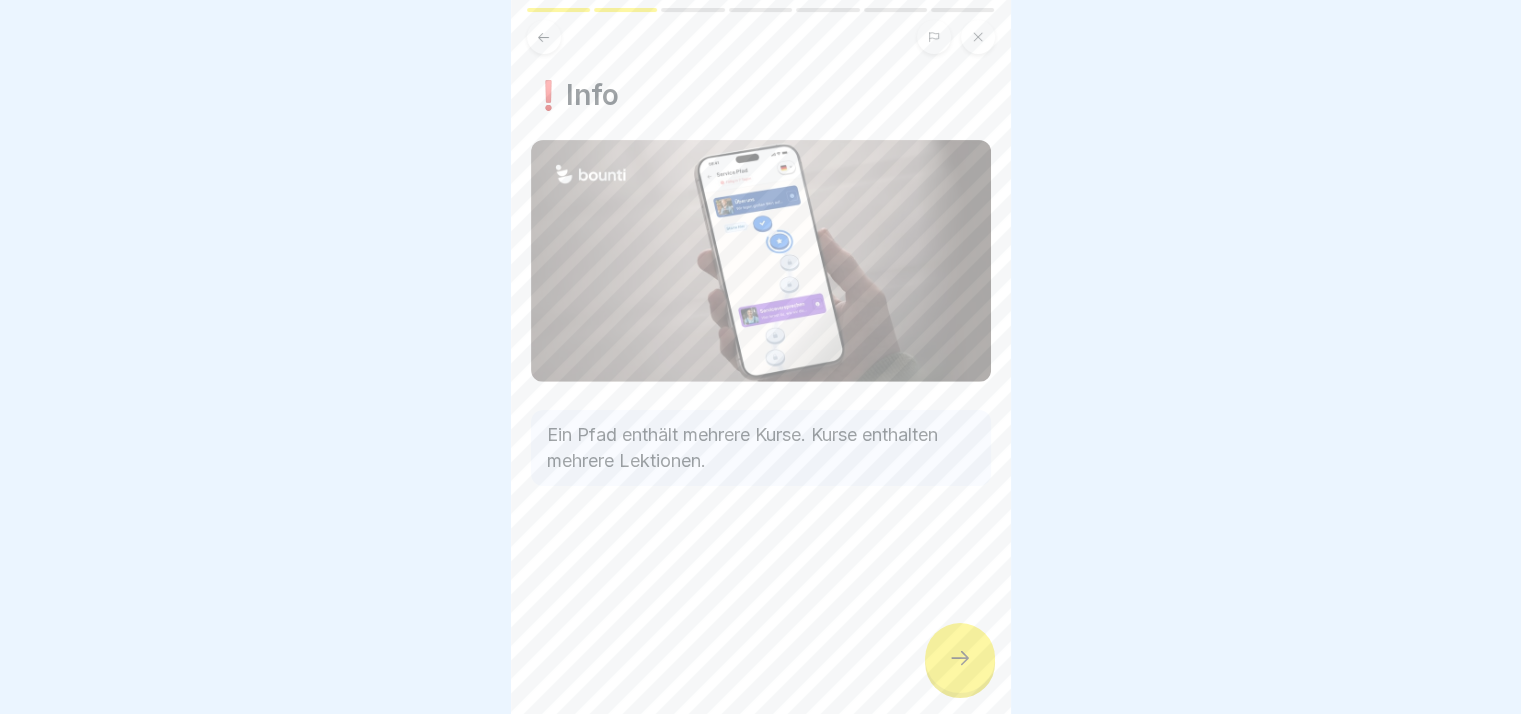 click at bounding box center (960, 658) 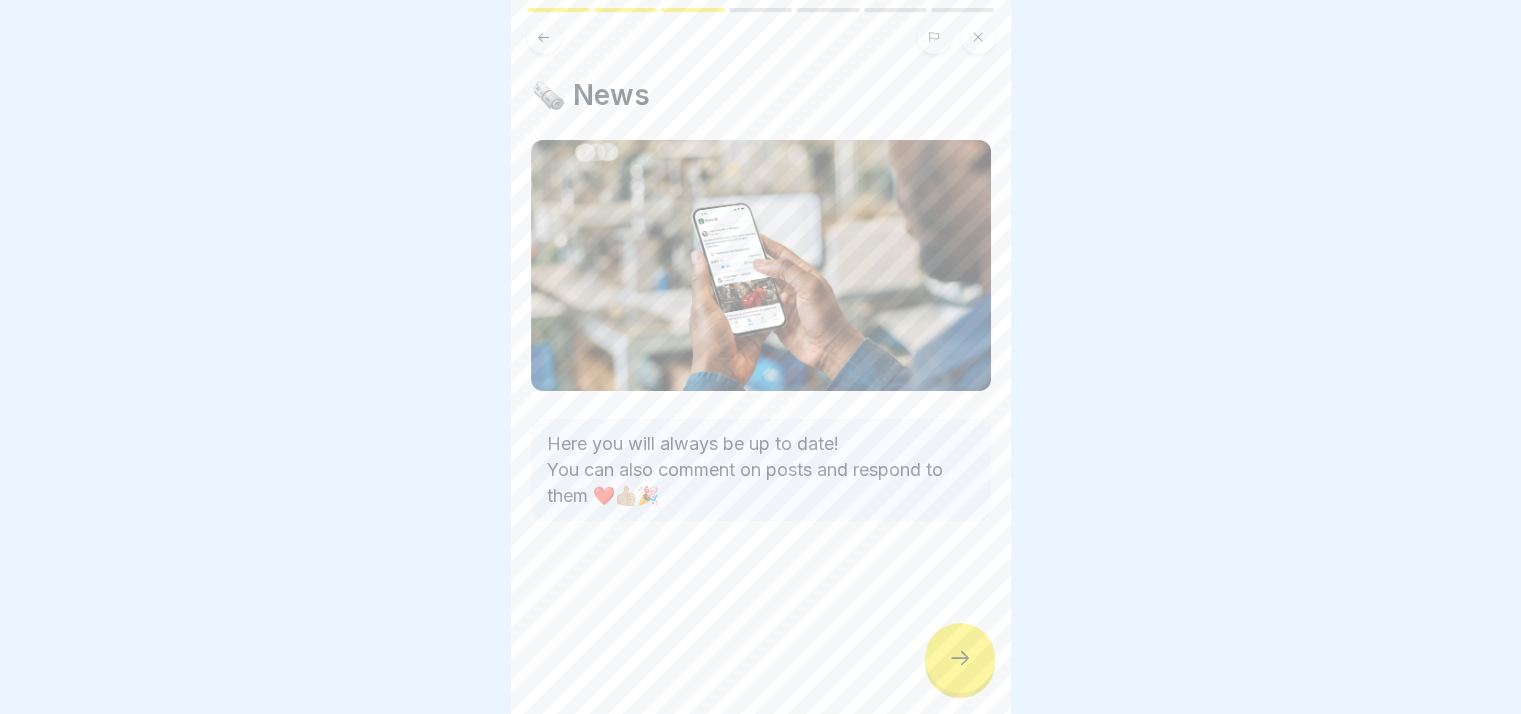 click at bounding box center (960, 658) 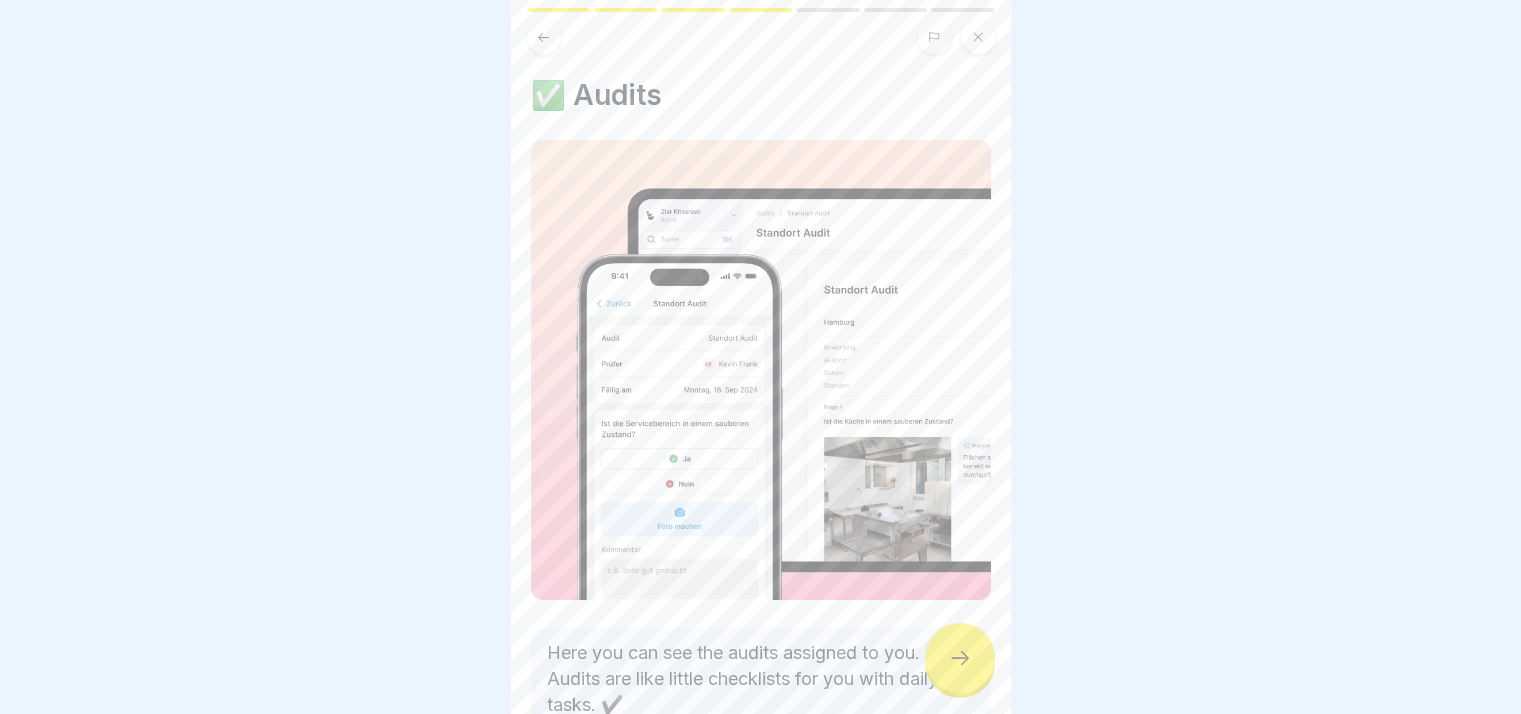 click at bounding box center (960, 658) 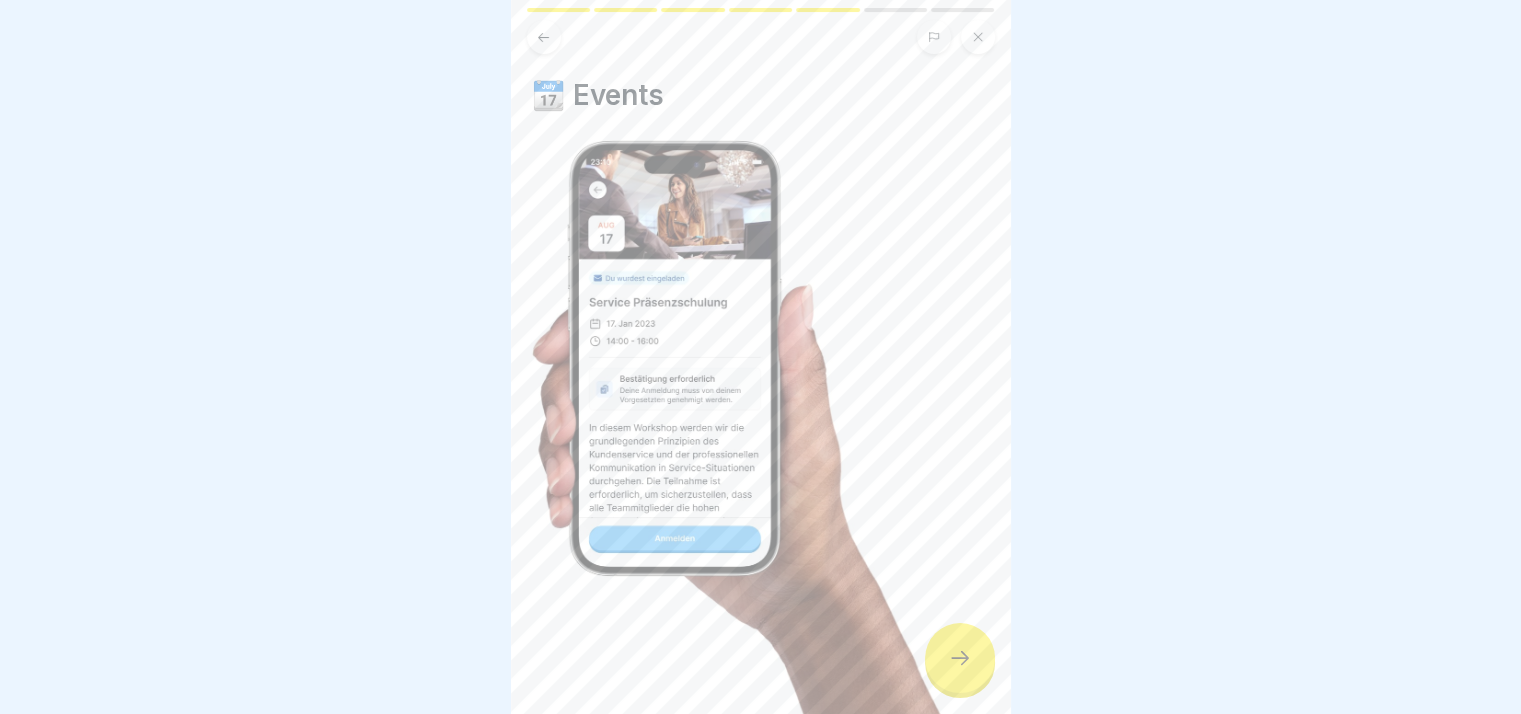 click at bounding box center [960, 658] 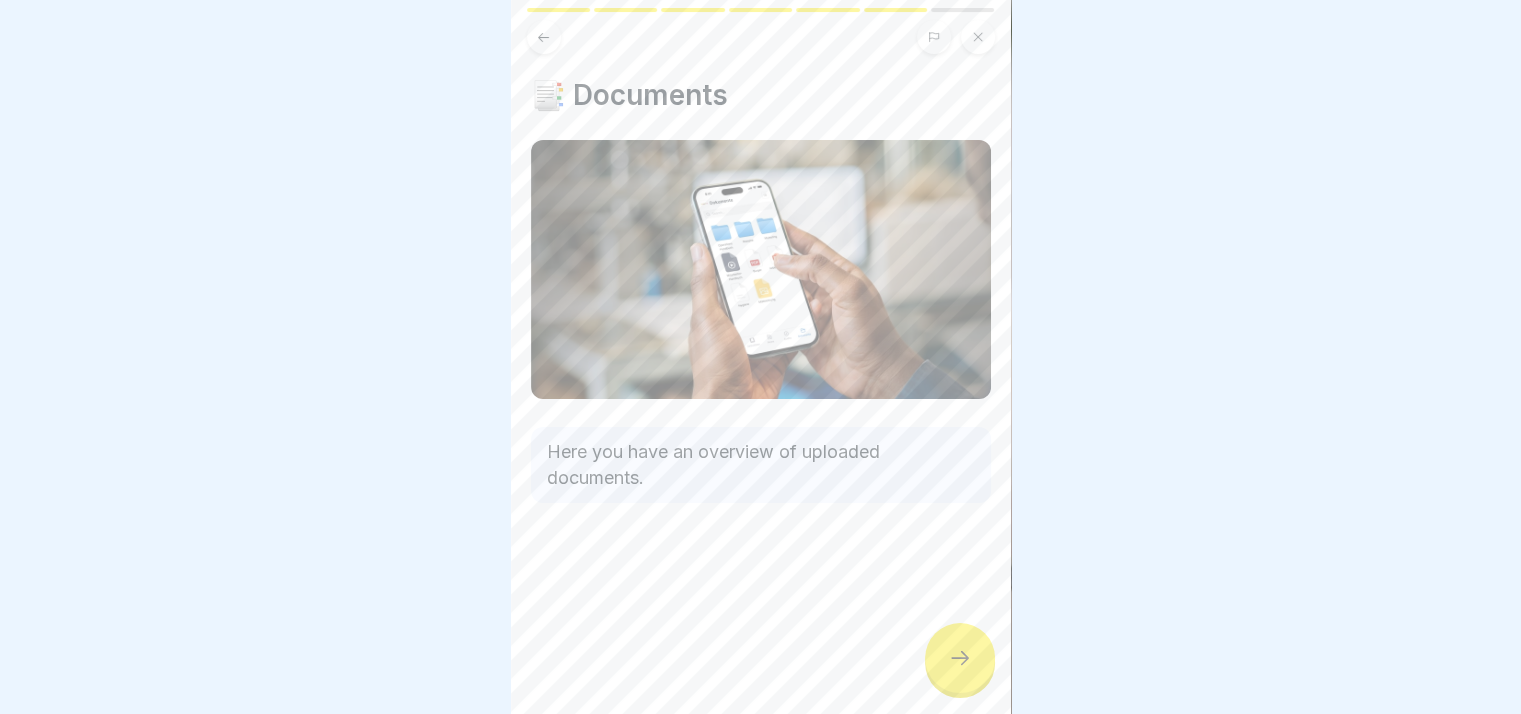 click at bounding box center (960, 658) 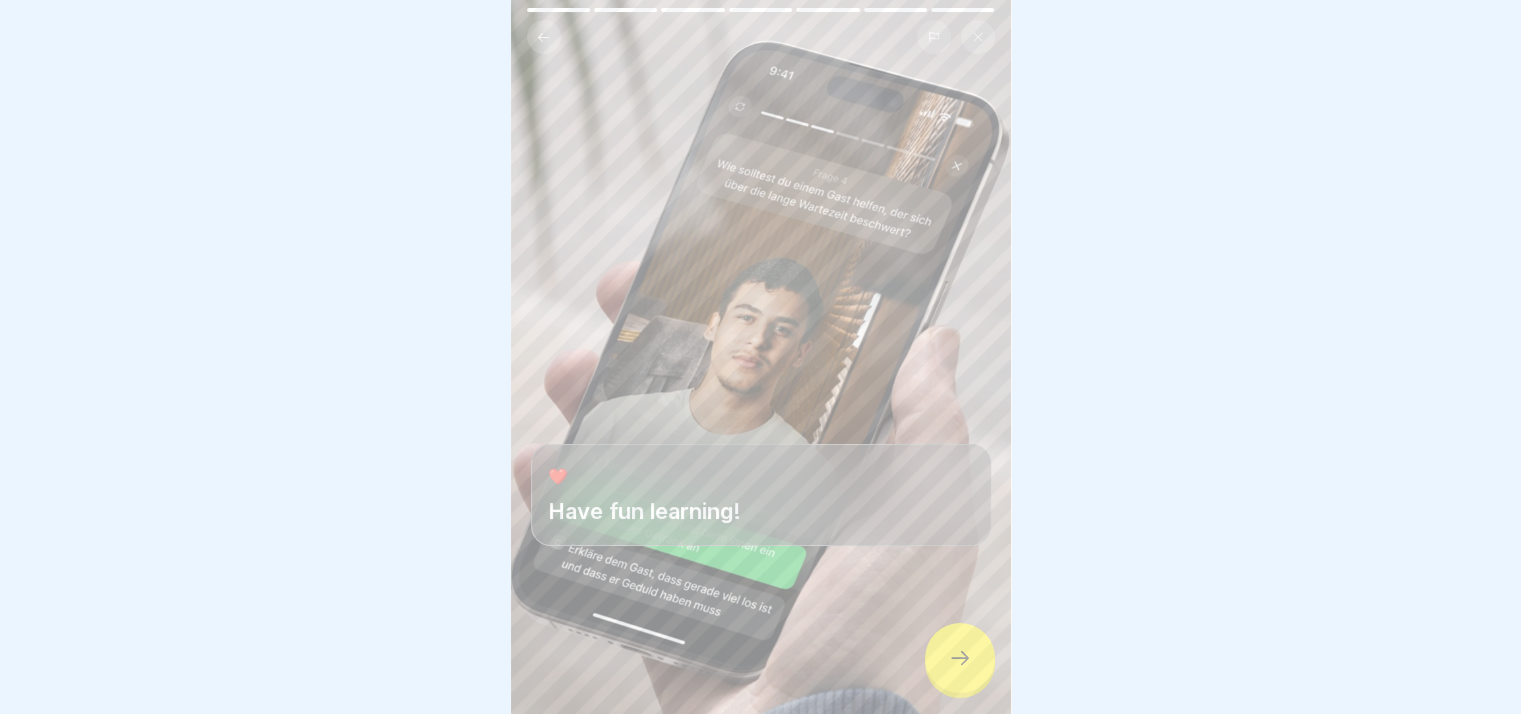 click at bounding box center (960, 658) 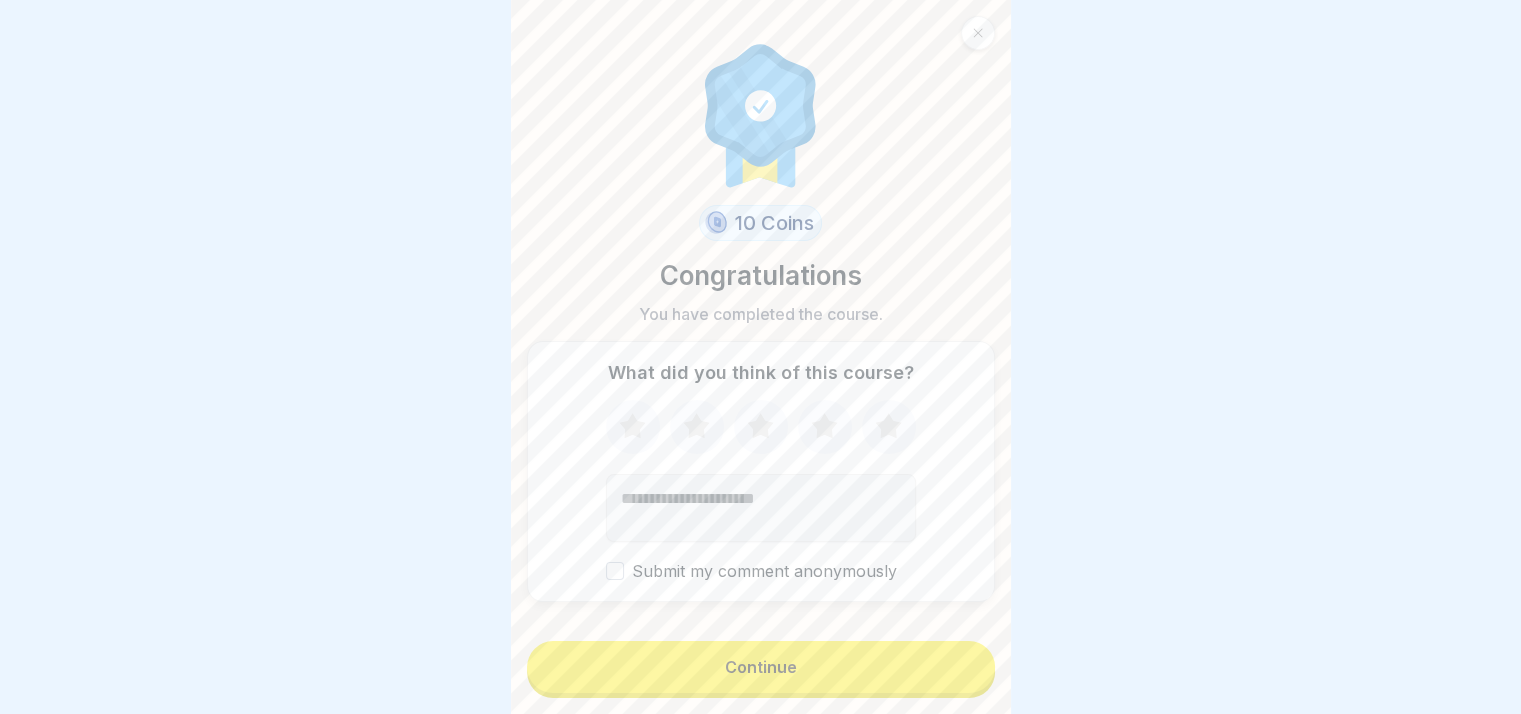 click 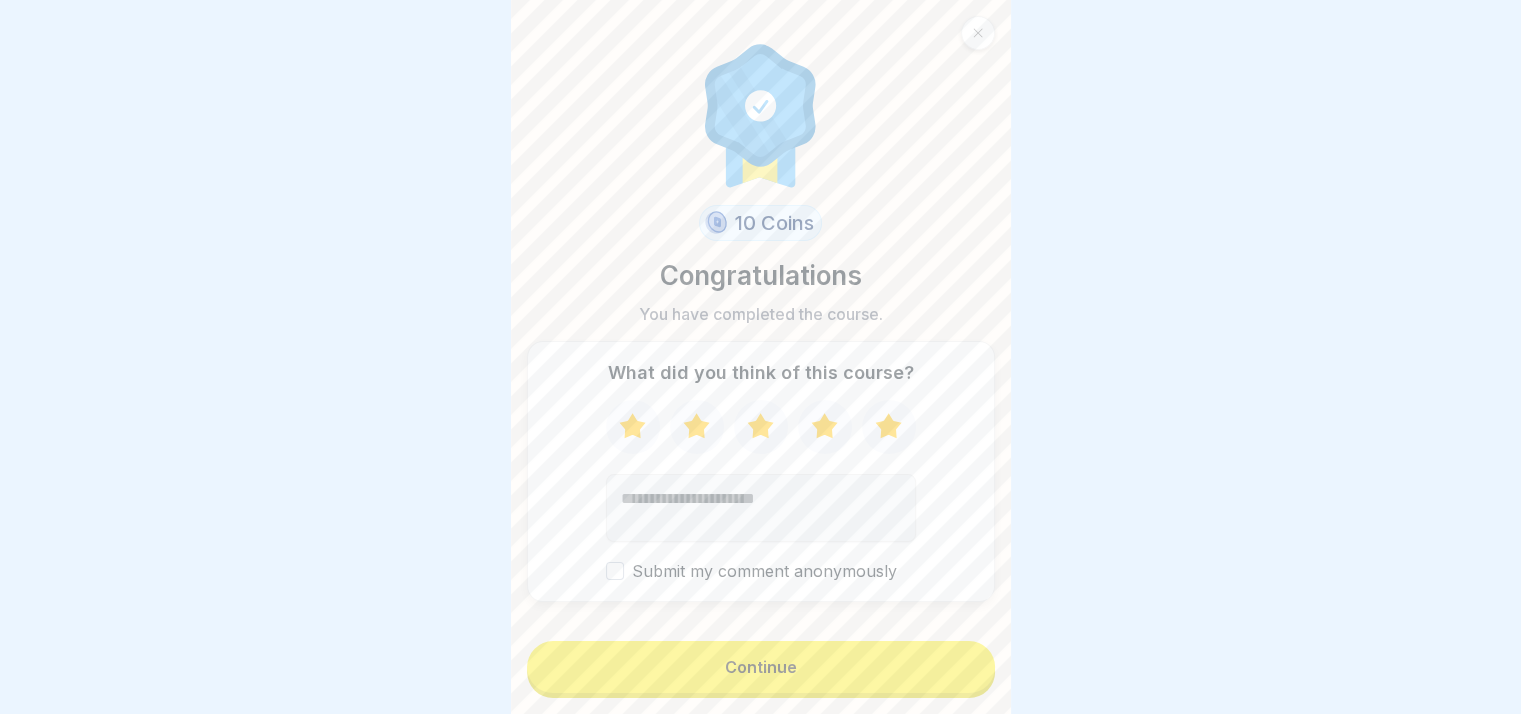 click on "Continue" at bounding box center (761, 667) 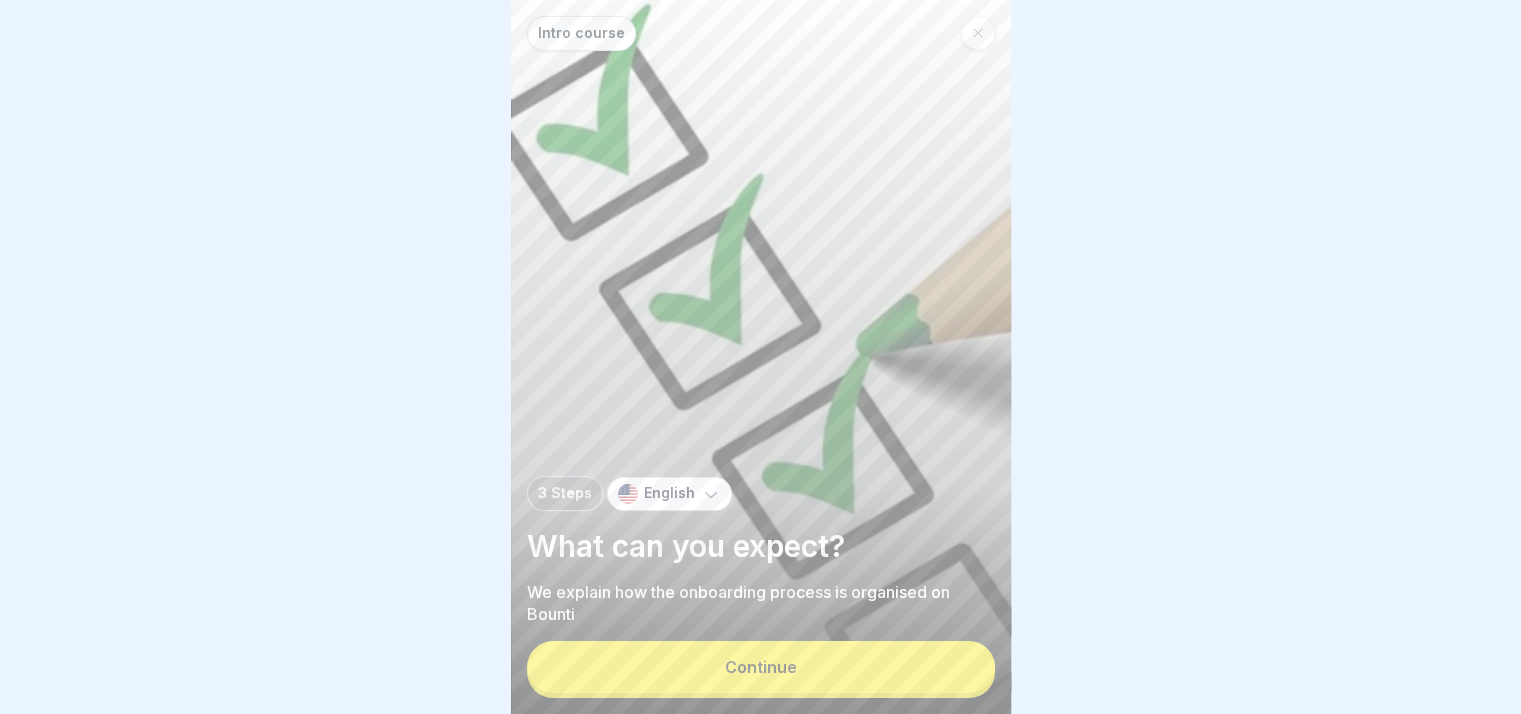 click on "Continue" at bounding box center [761, 667] 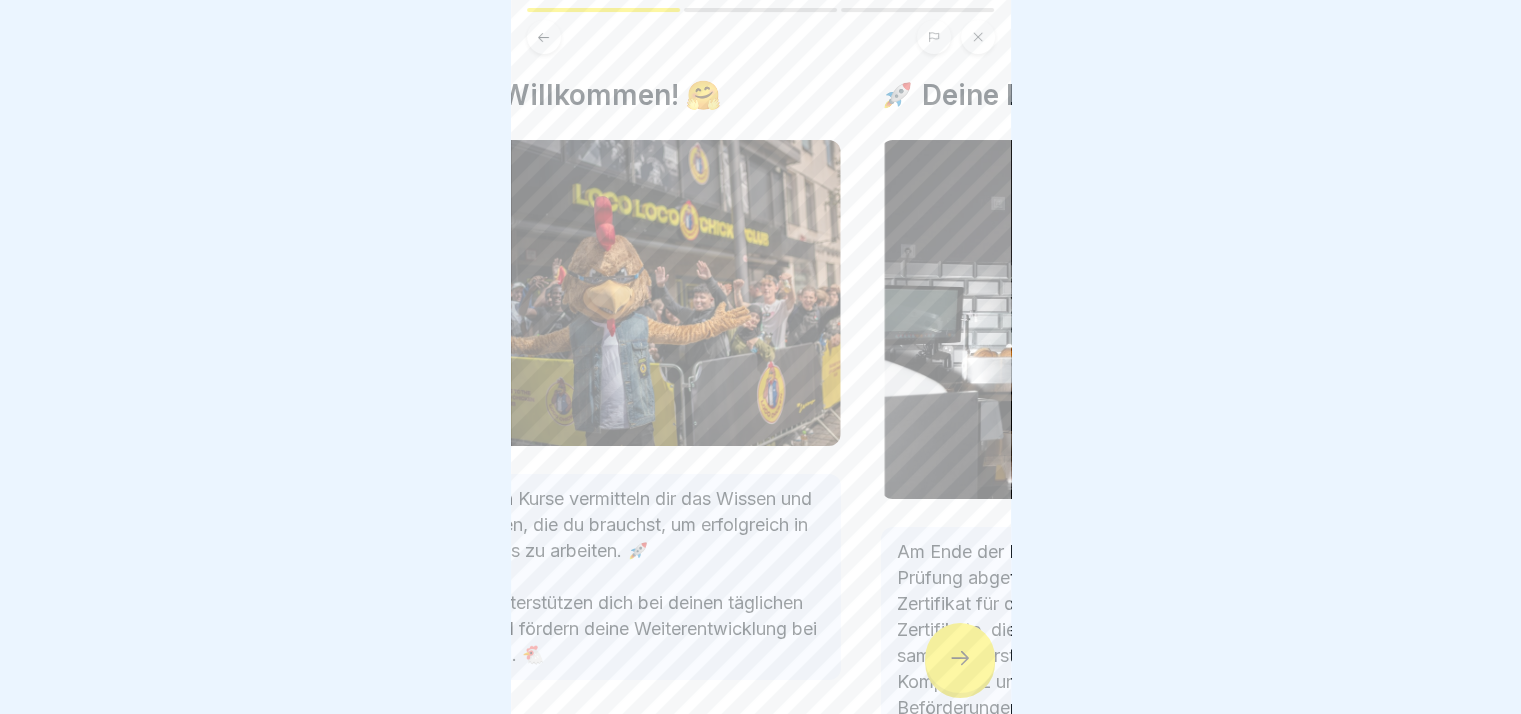 click on "Die folgenden Kurse vermitteln dir das Wissen und die Fähigkeiten, die du brauchst, um erfolgreich in unseren Stores zu arbeiten. 🚀
Die Inhalte unterstützen dich bei deinen täglichen Aufgaben und fördern deine Weiterentwicklung bei Loco Chicken. 🐔" at bounding box center (610, 577) 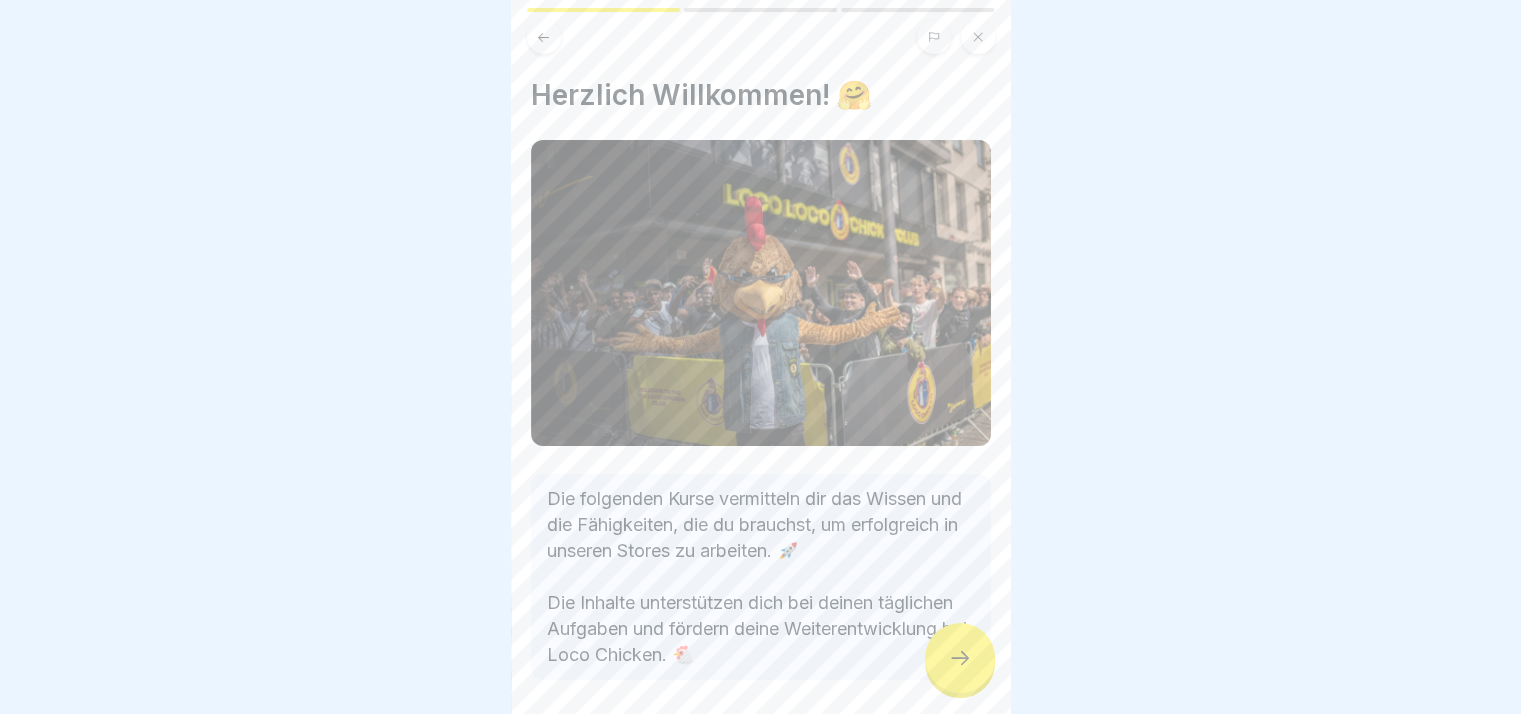 click at bounding box center (960, 658) 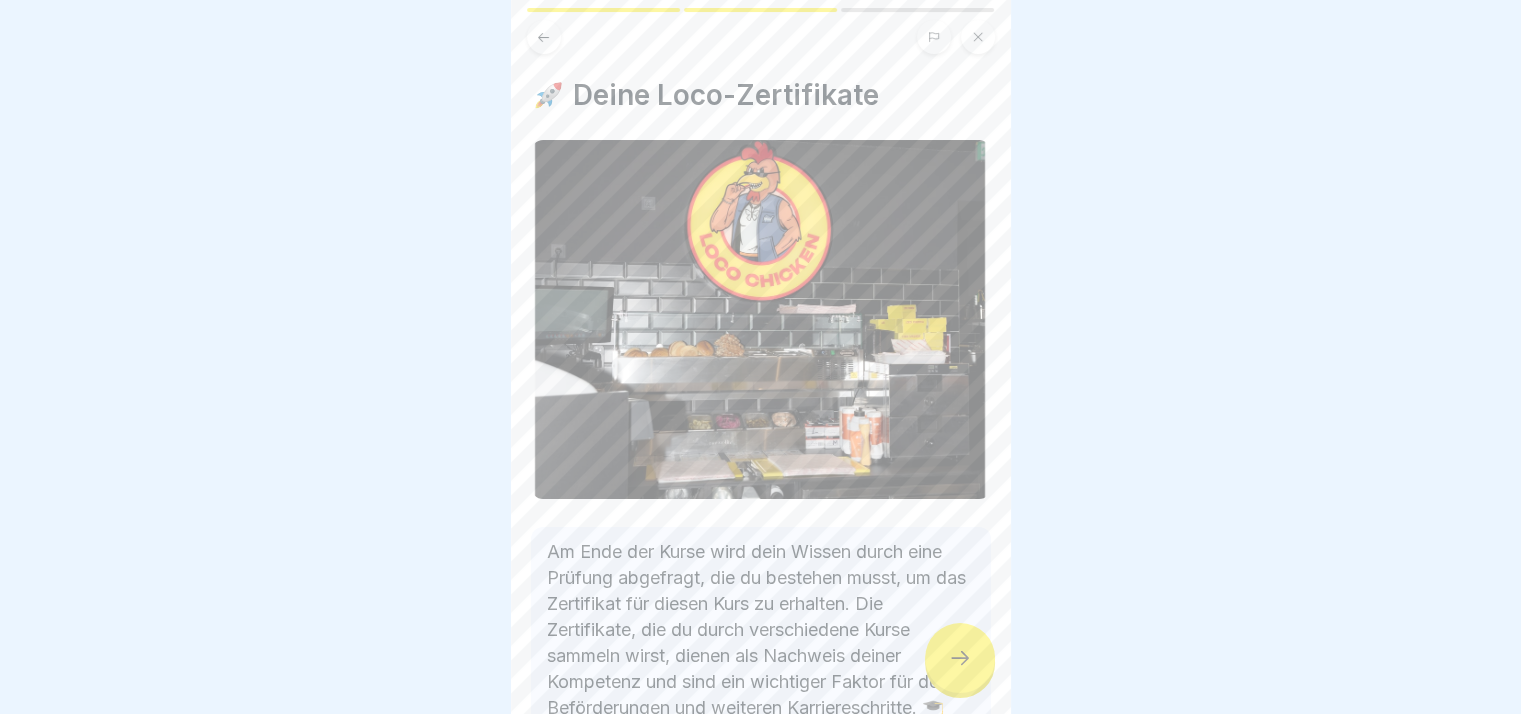 click at bounding box center [960, 658] 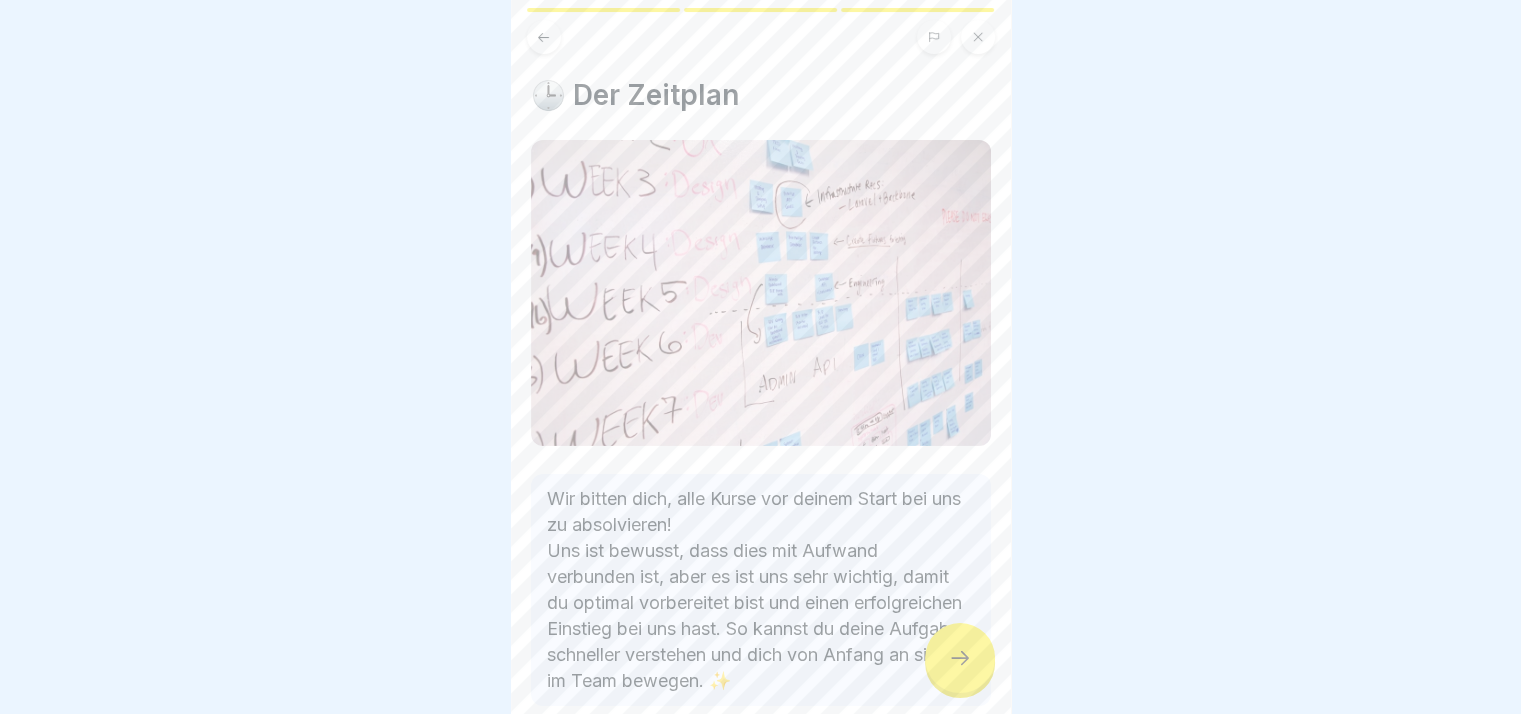 click at bounding box center [960, 658] 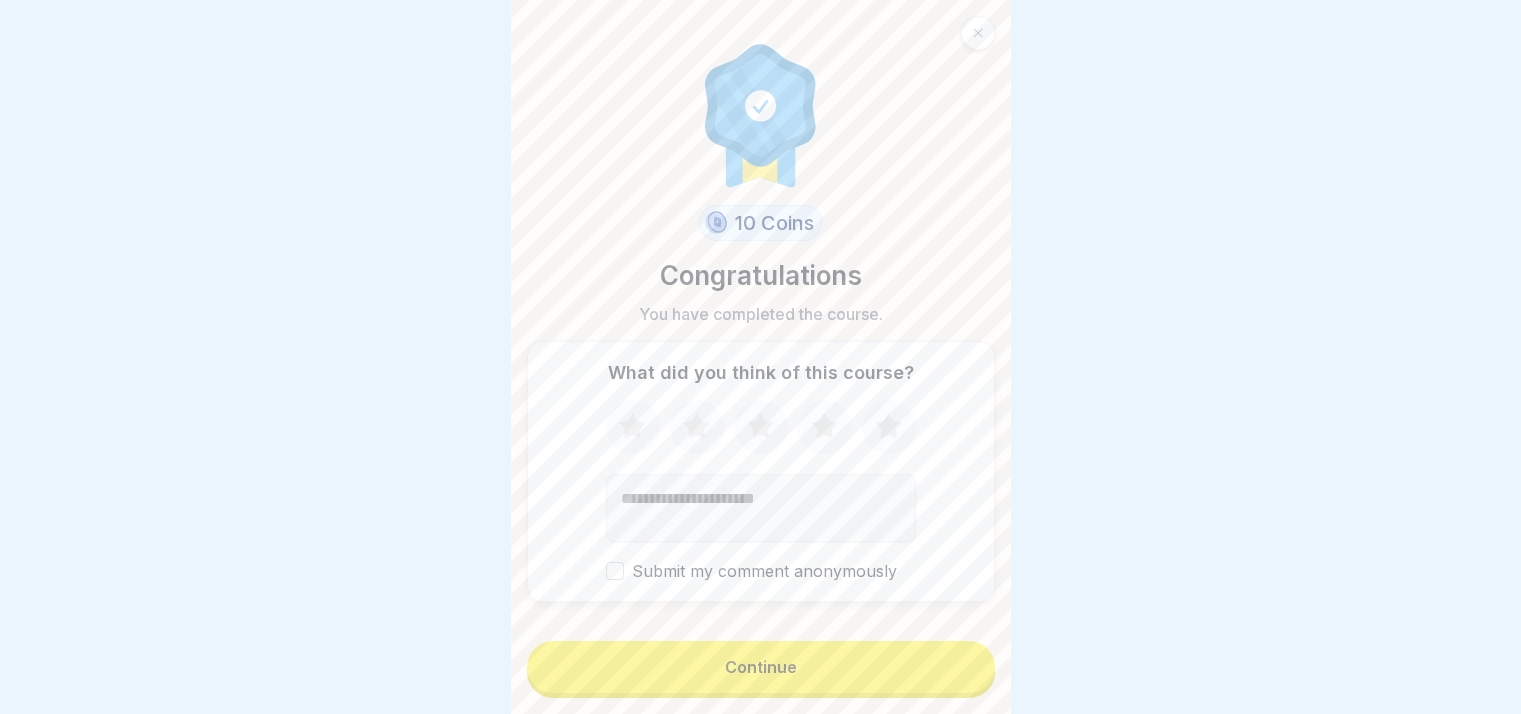 click on "Continue" at bounding box center [761, 667] 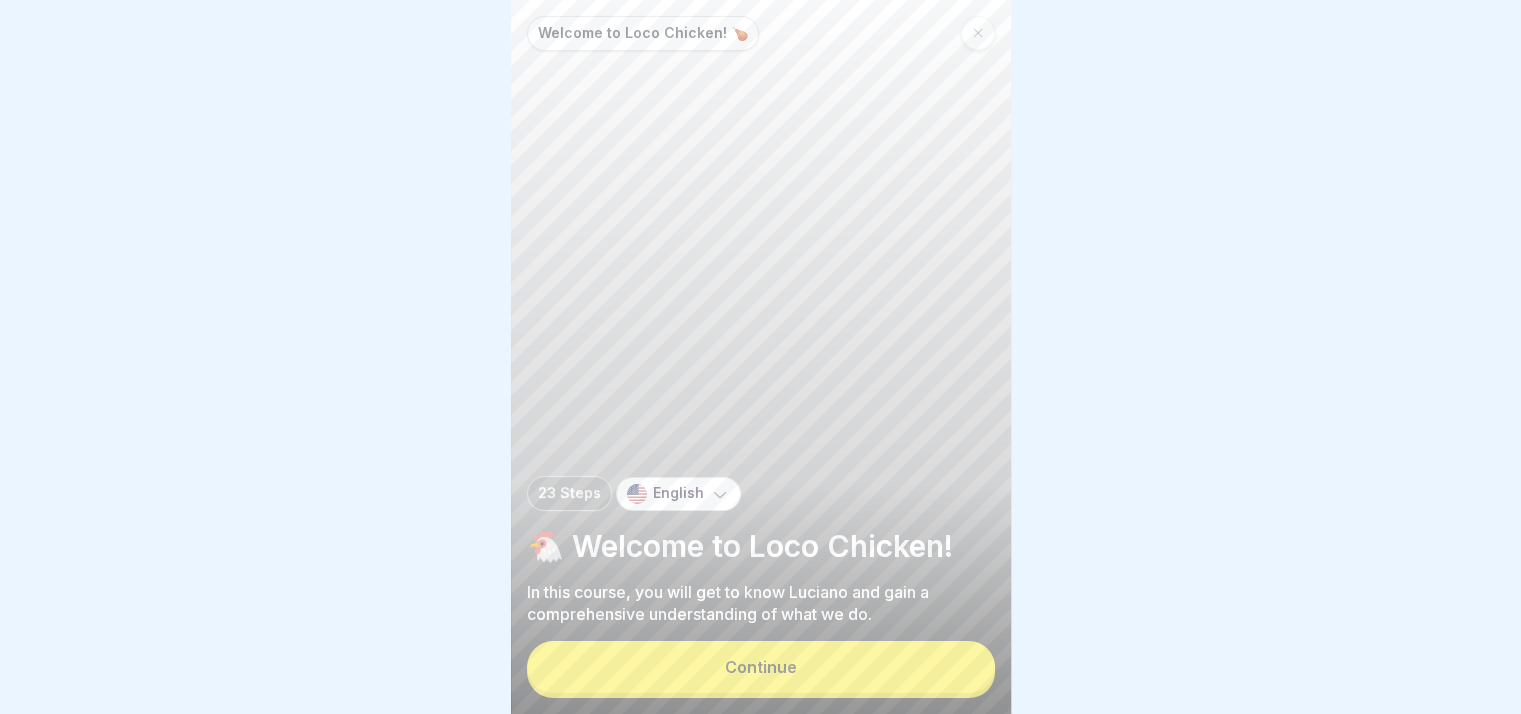 click on "Continue" at bounding box center [761, 667] 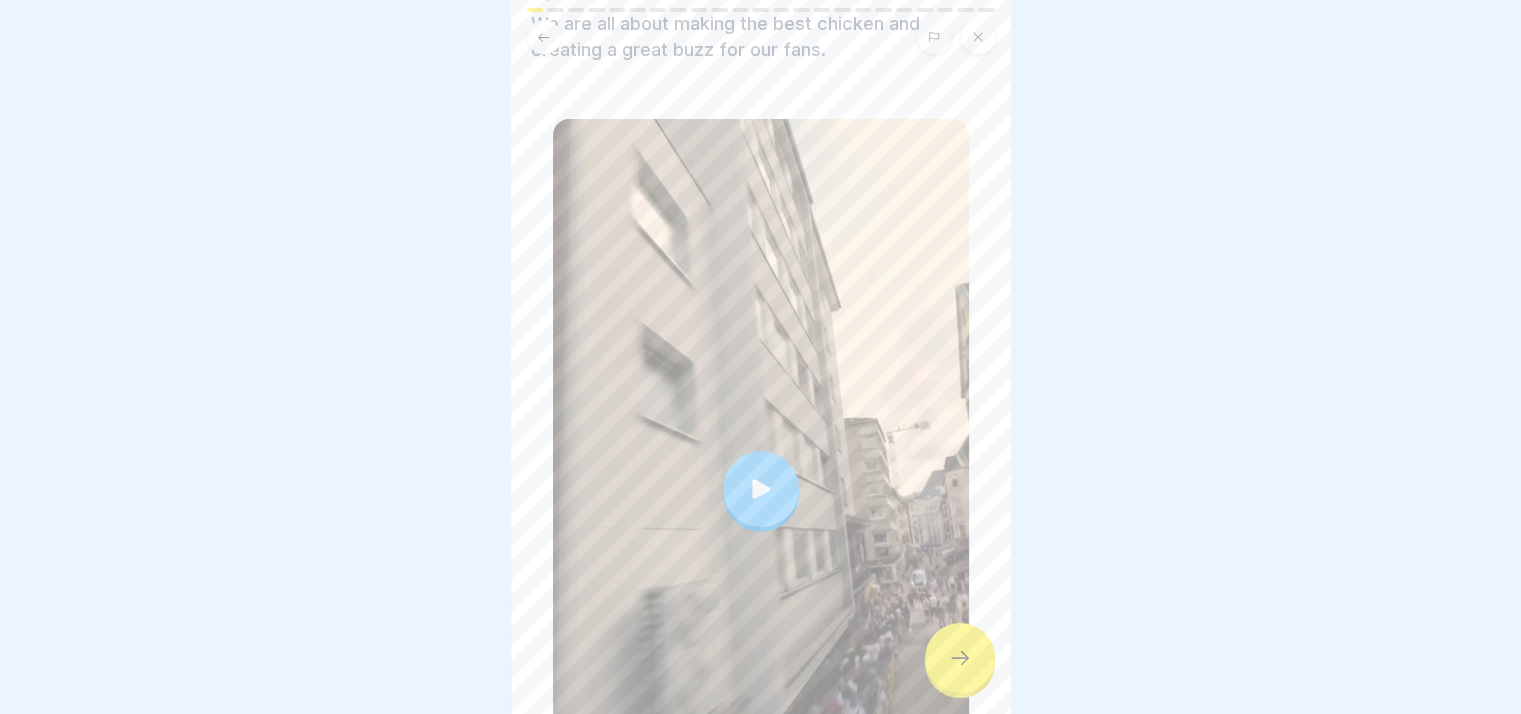 scroll, scrollTop: 112, scrollLeft: 0, axis: vertical 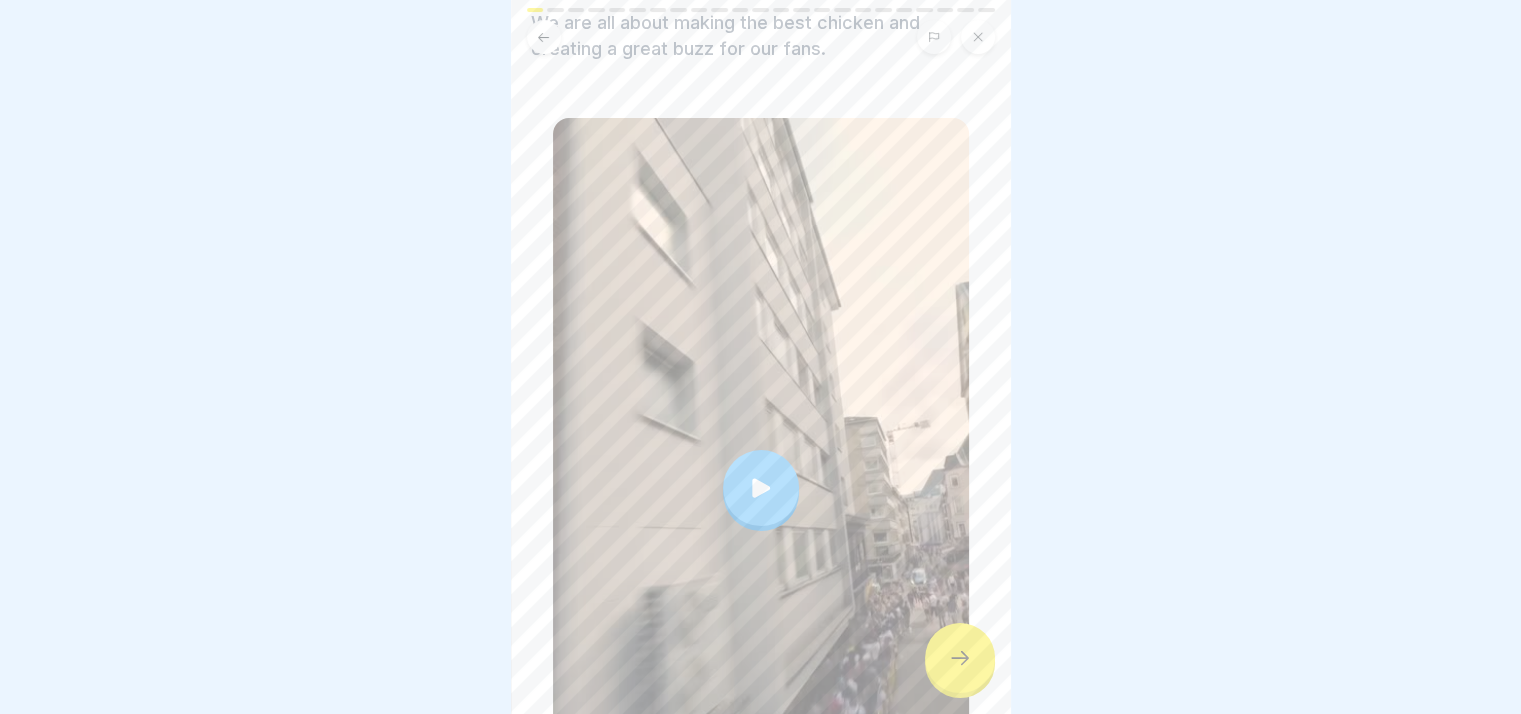click at bounding box center (761, 488) 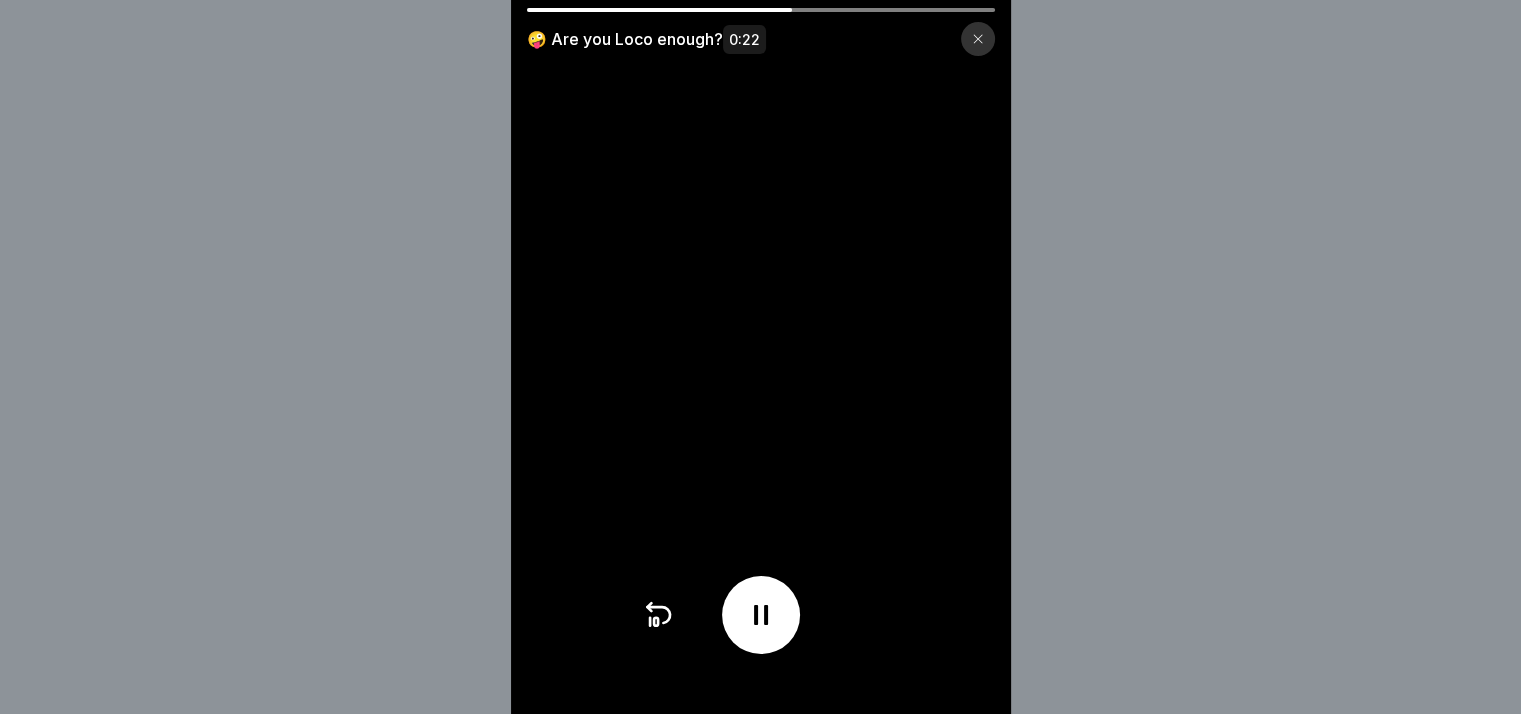 click at bounding box center [659, 10] 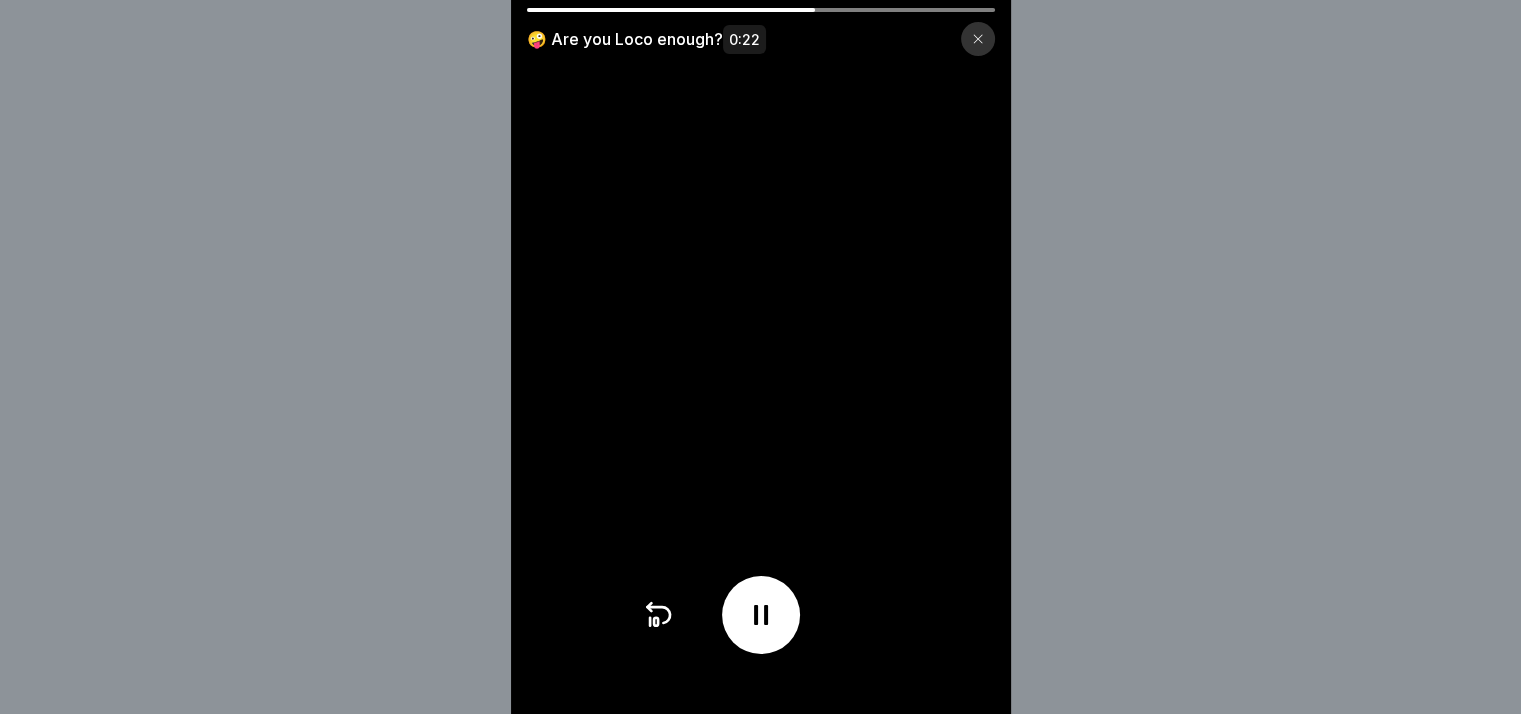 click at bounding box center (761, 357) 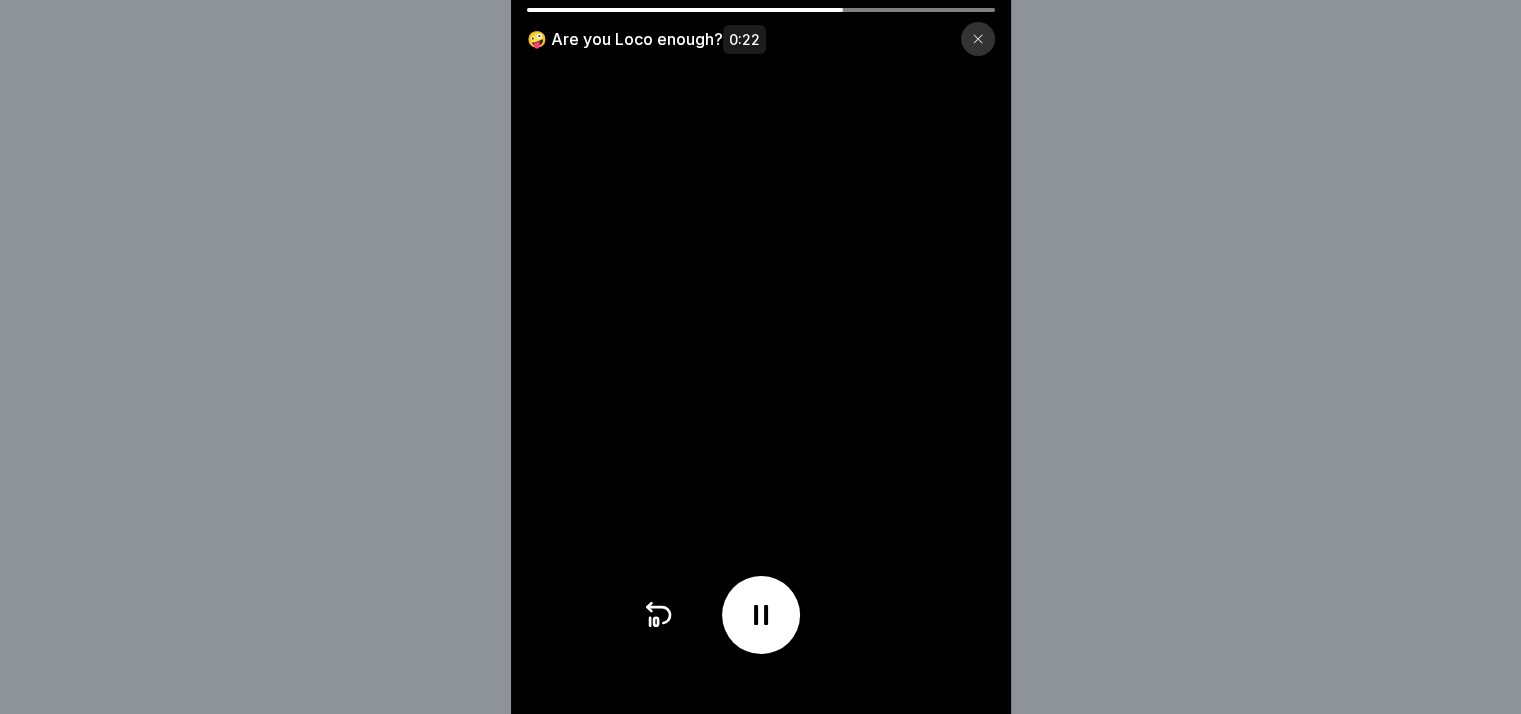 click at bounding box center (761, 357) 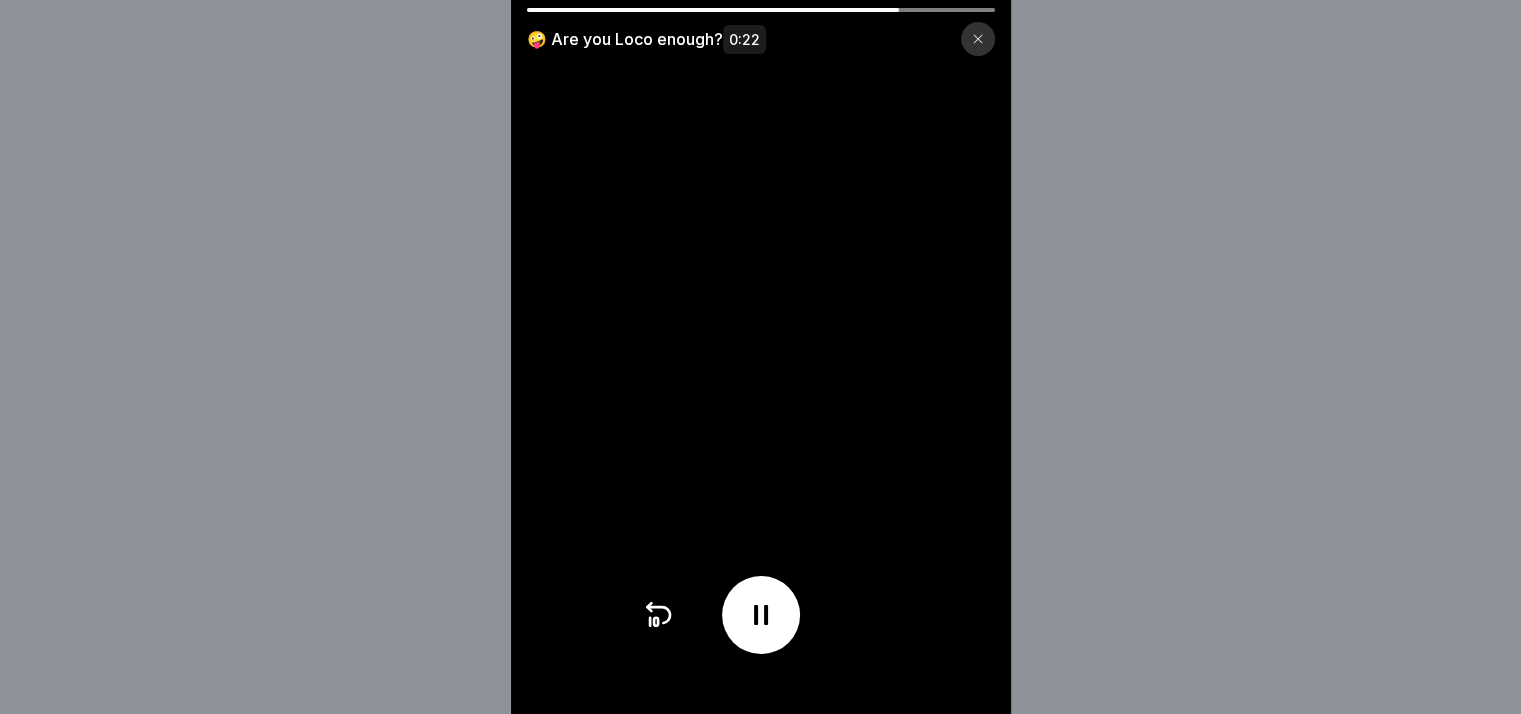 click 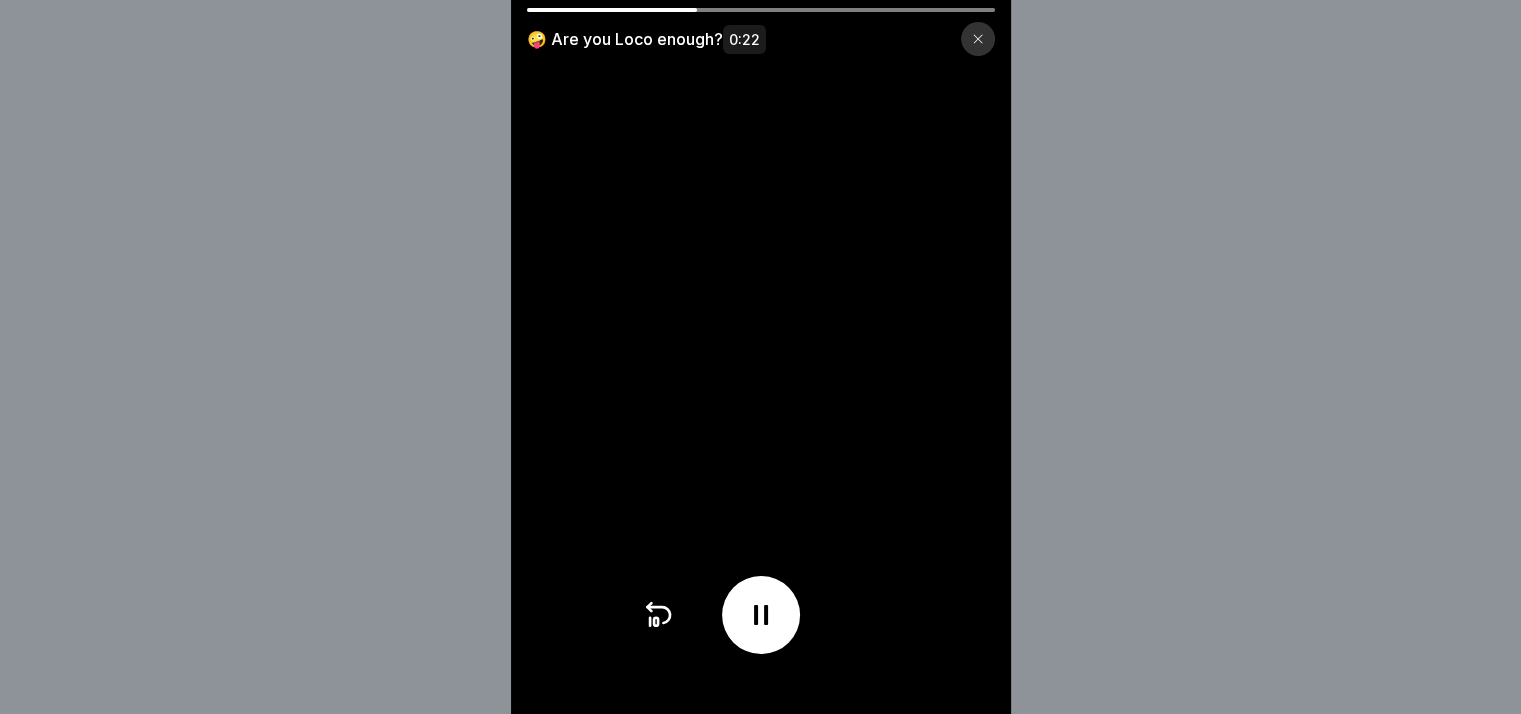 click 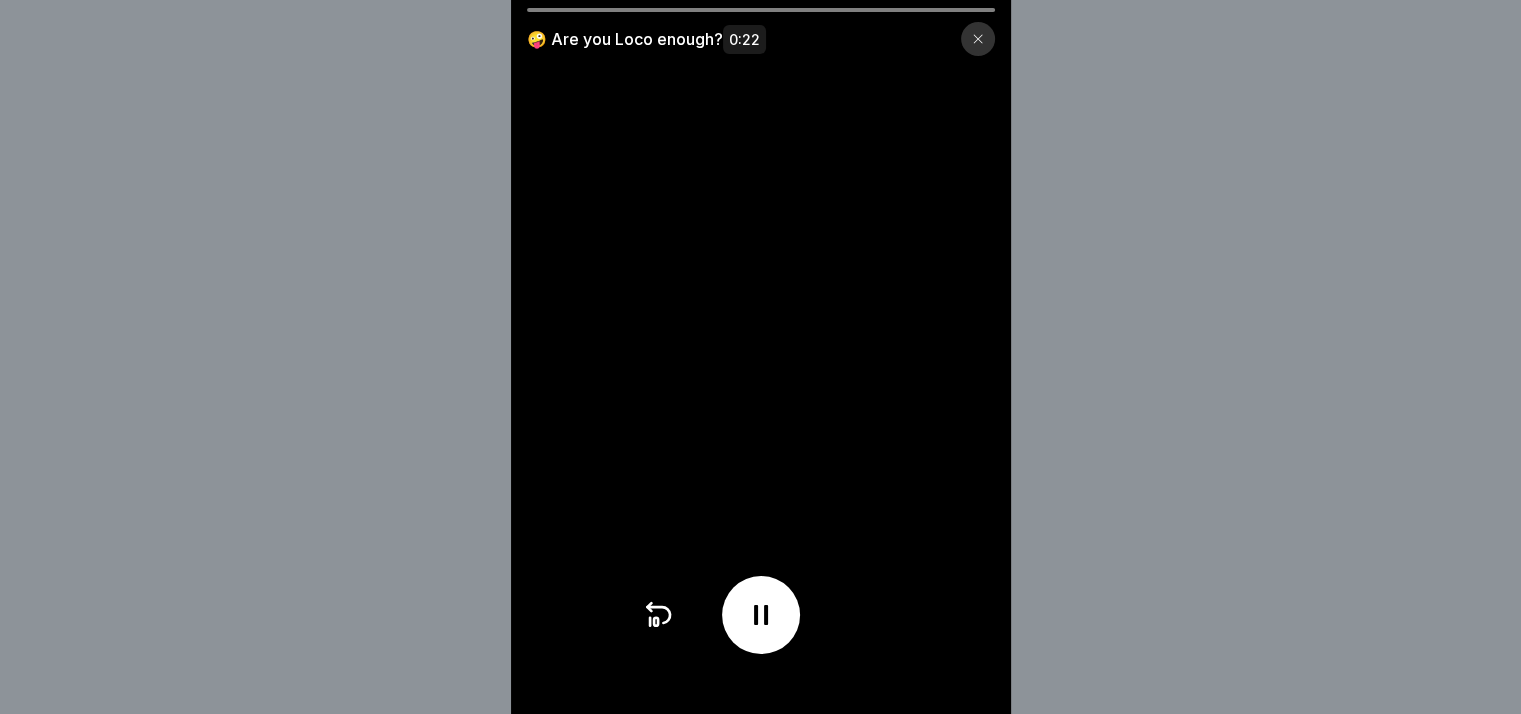 click 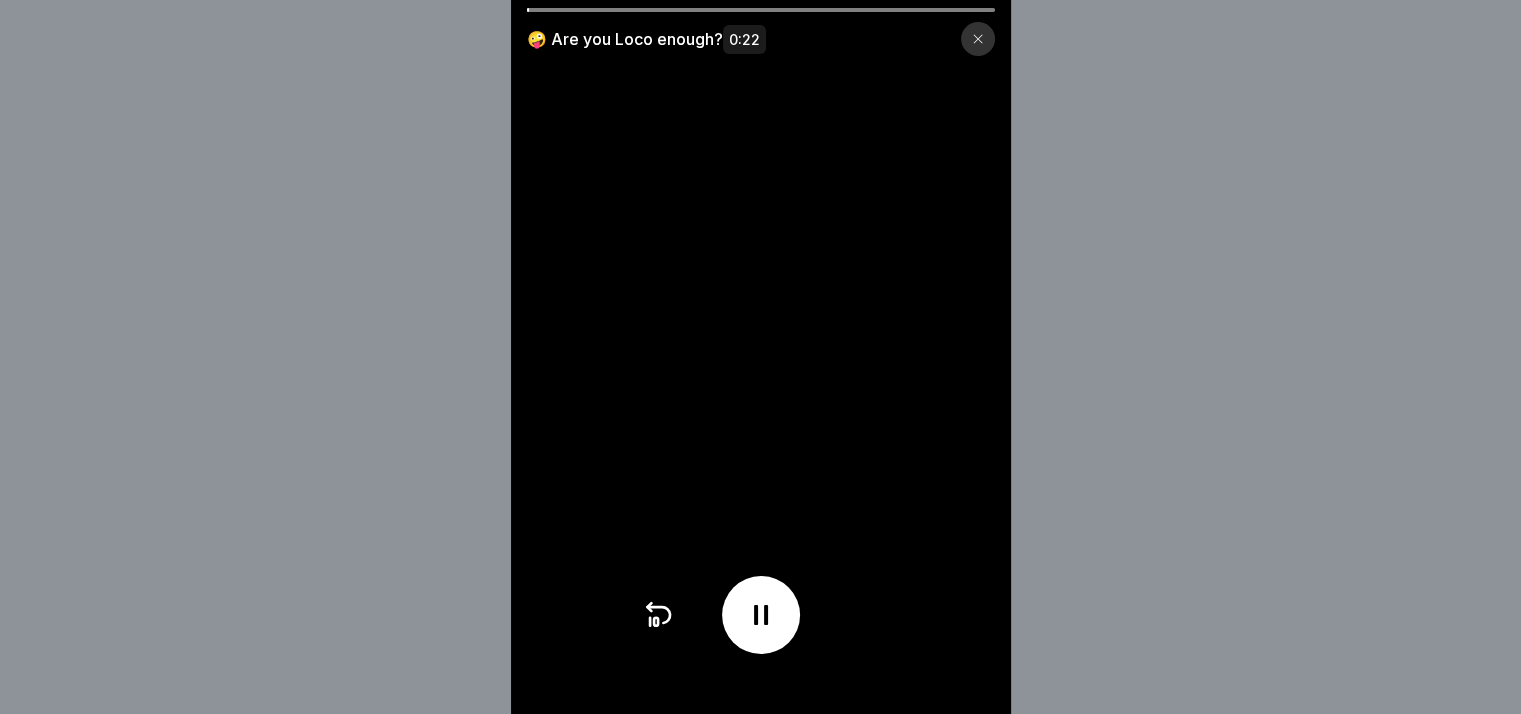 click 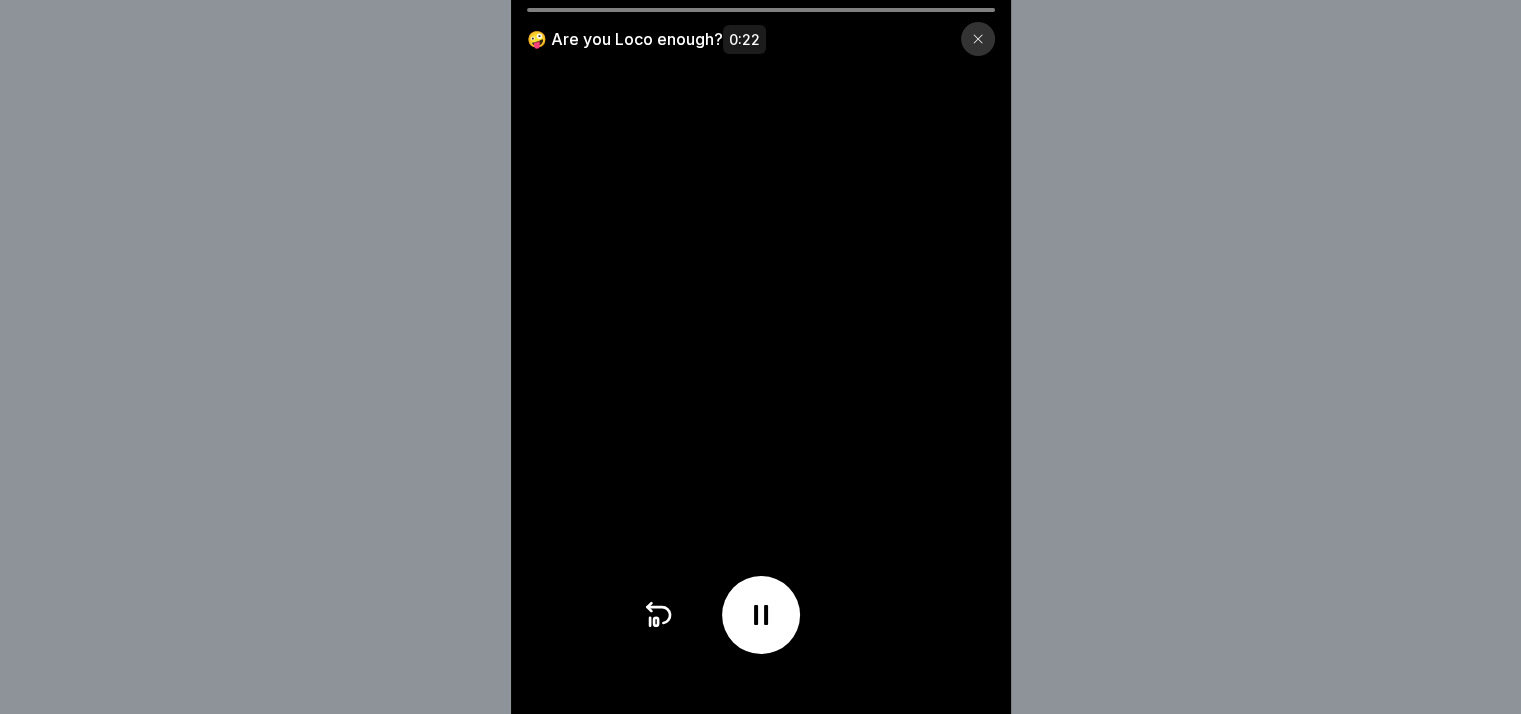 click 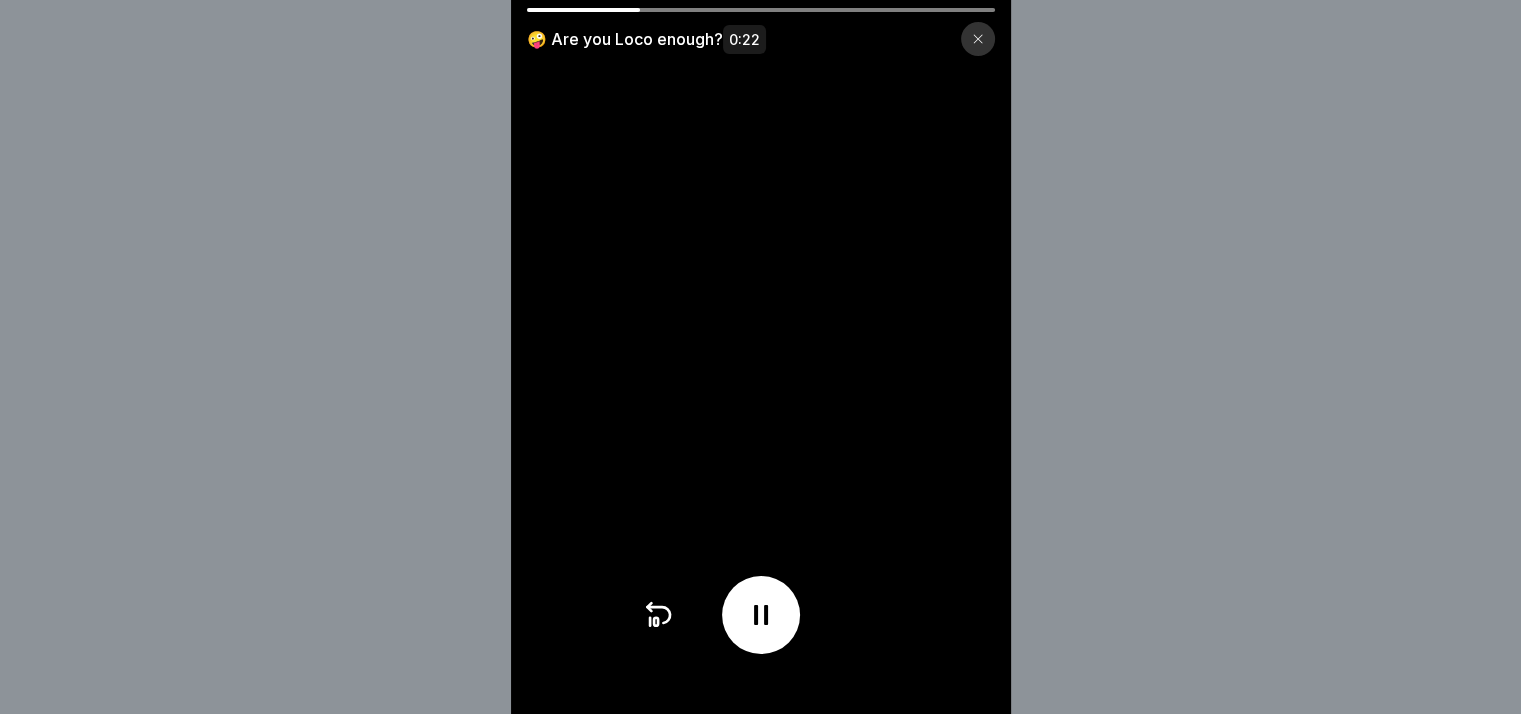 click at bounding box center (761, 357) 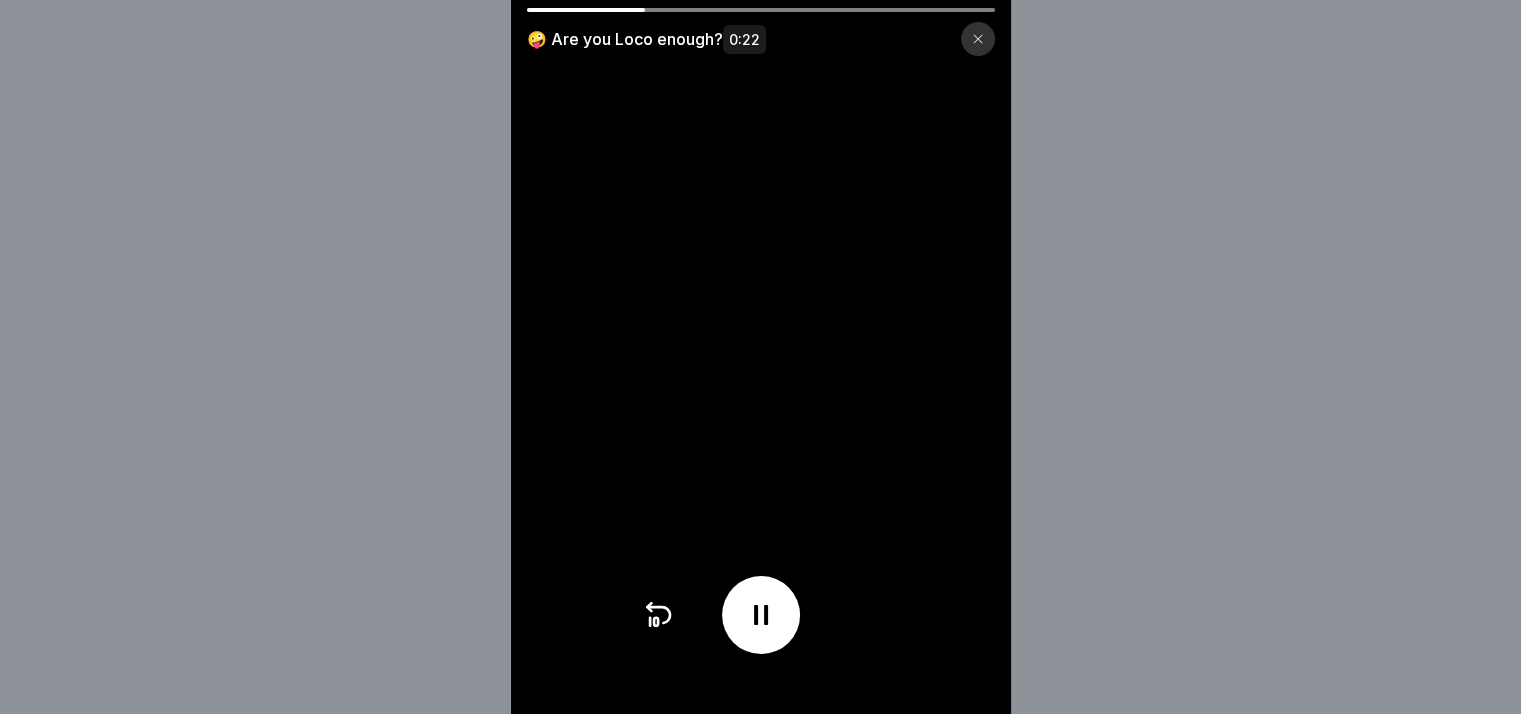 click at bounding box center [761, 357] 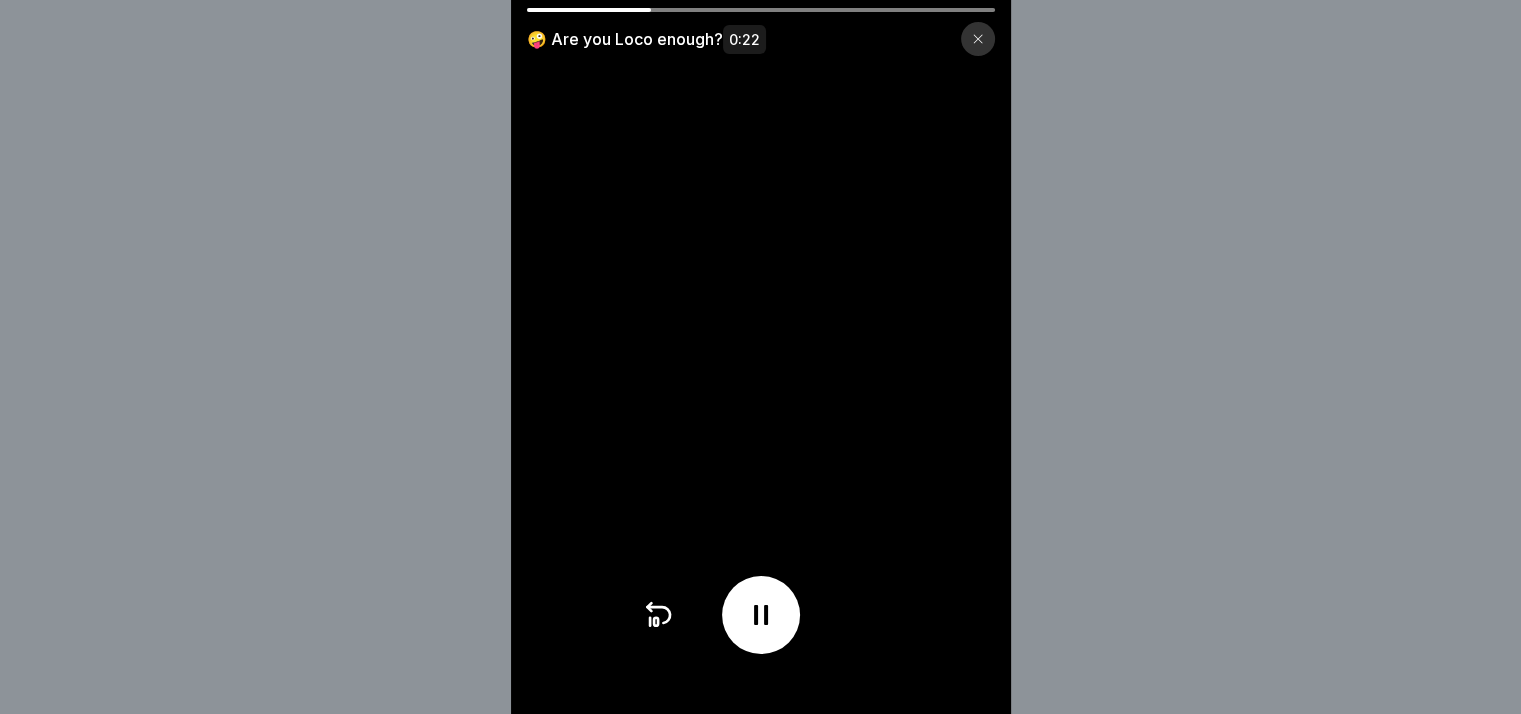 click at bounding box center (761, 357) 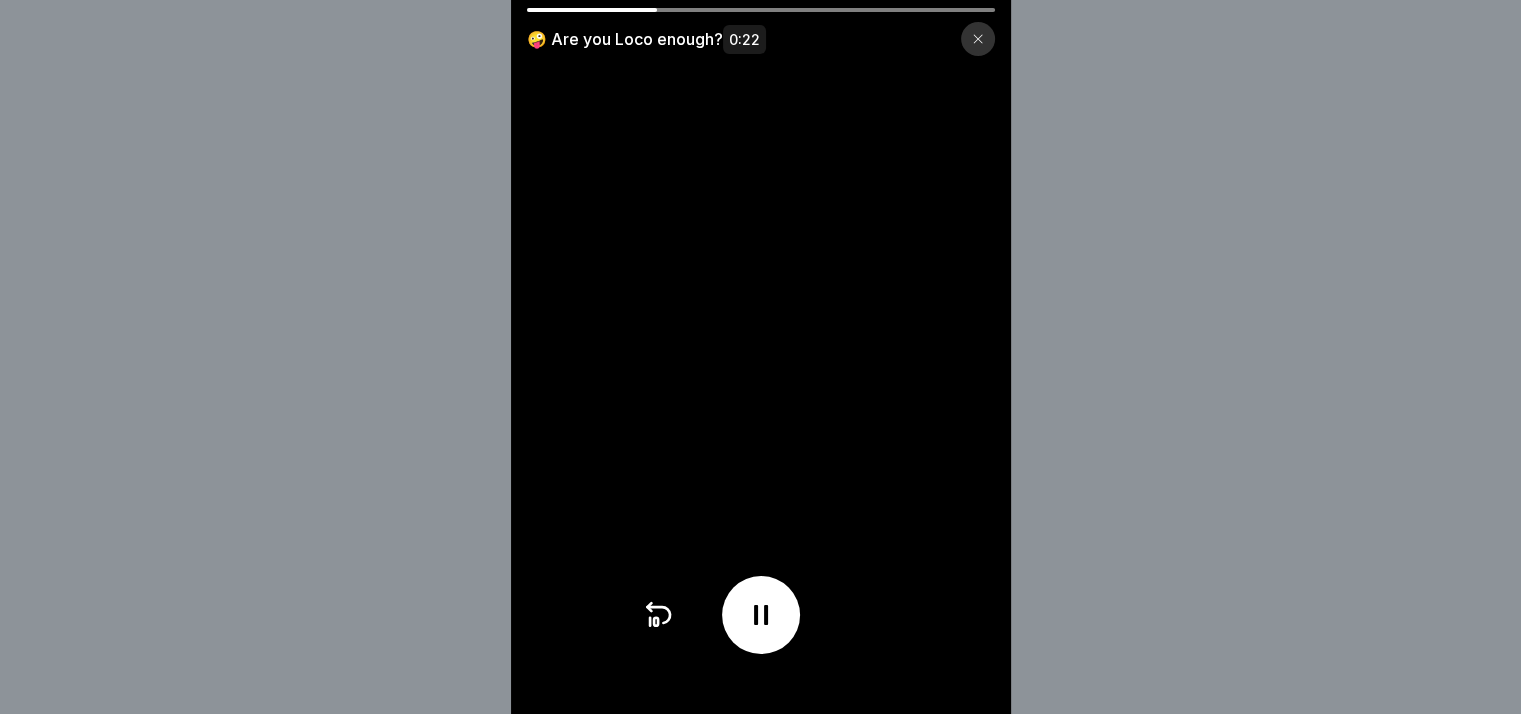 click at bounding box center (761, 357) 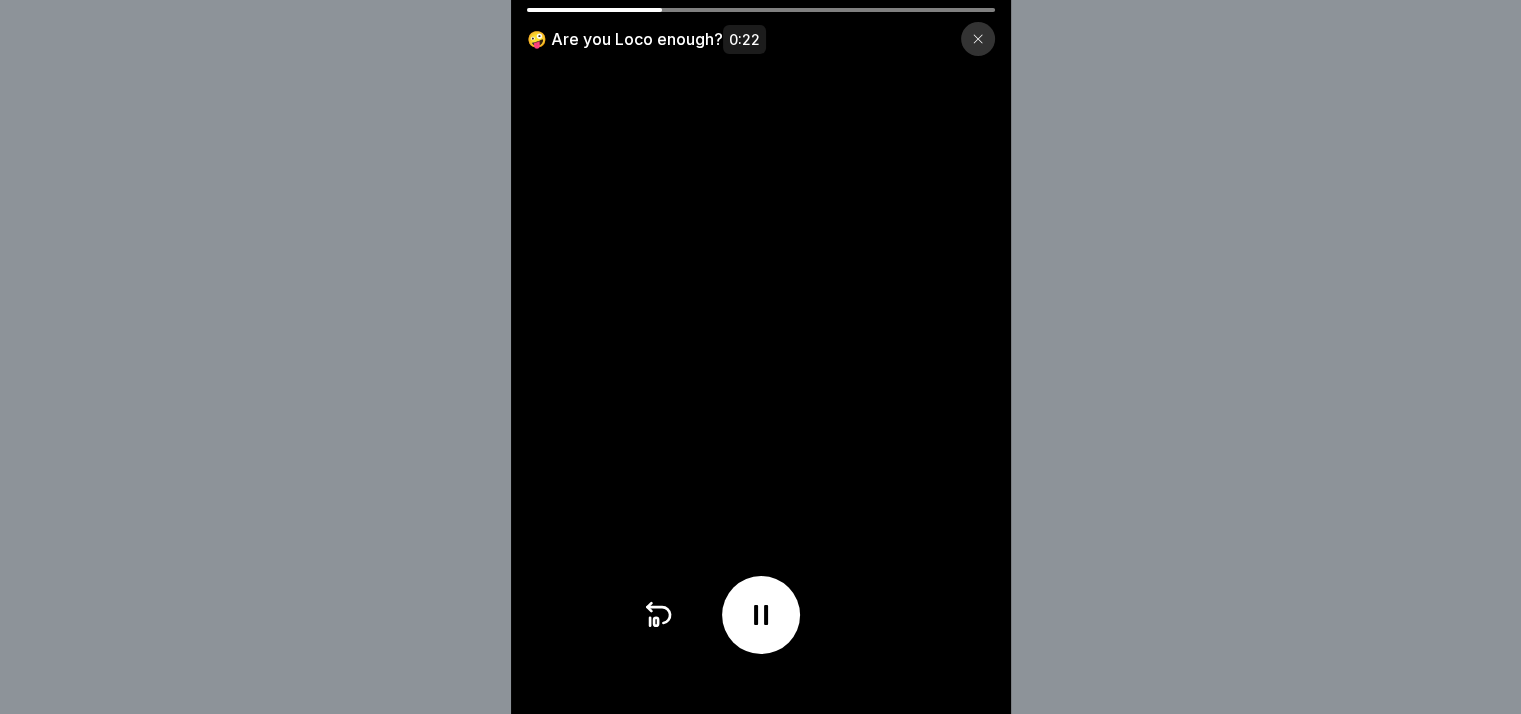 click at bounding box center [761, 357] 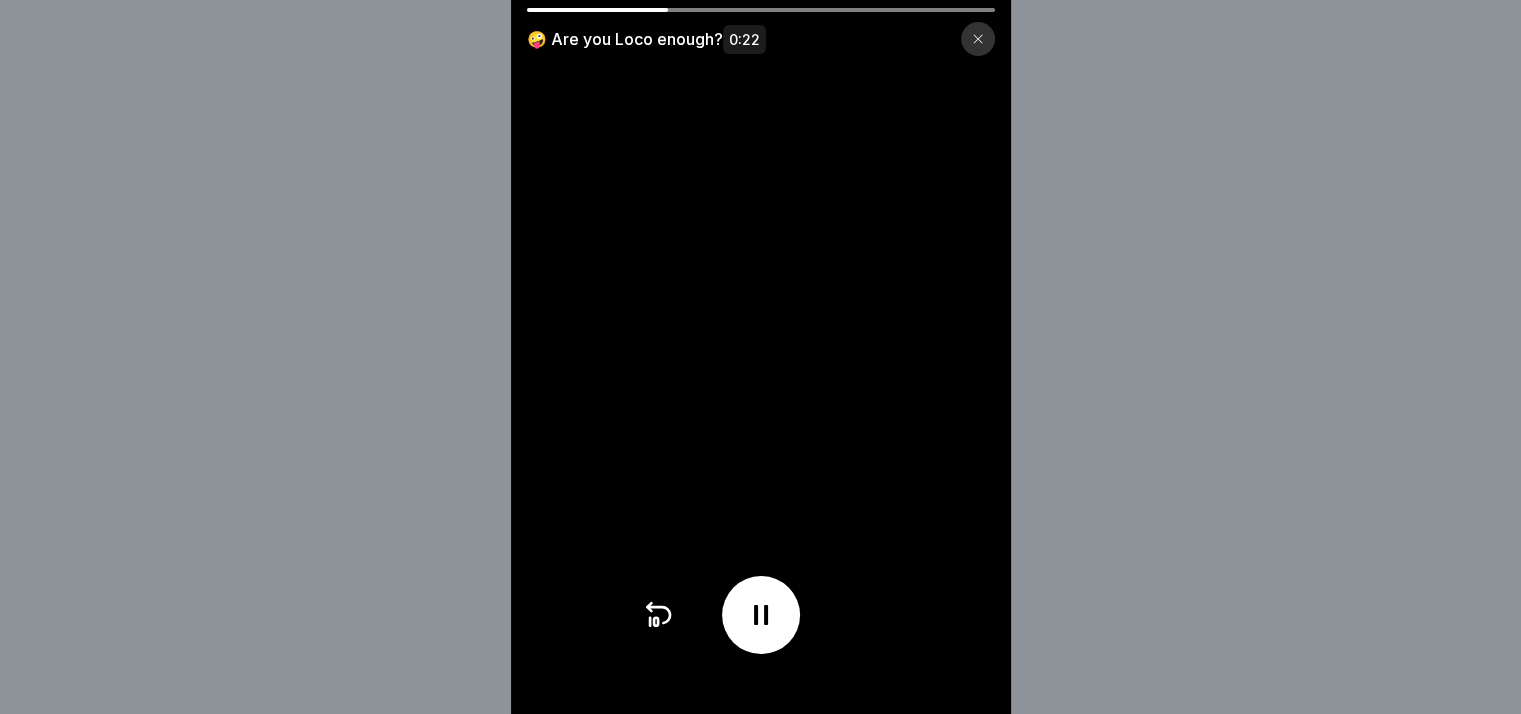 click at bounding box center (761, 357) 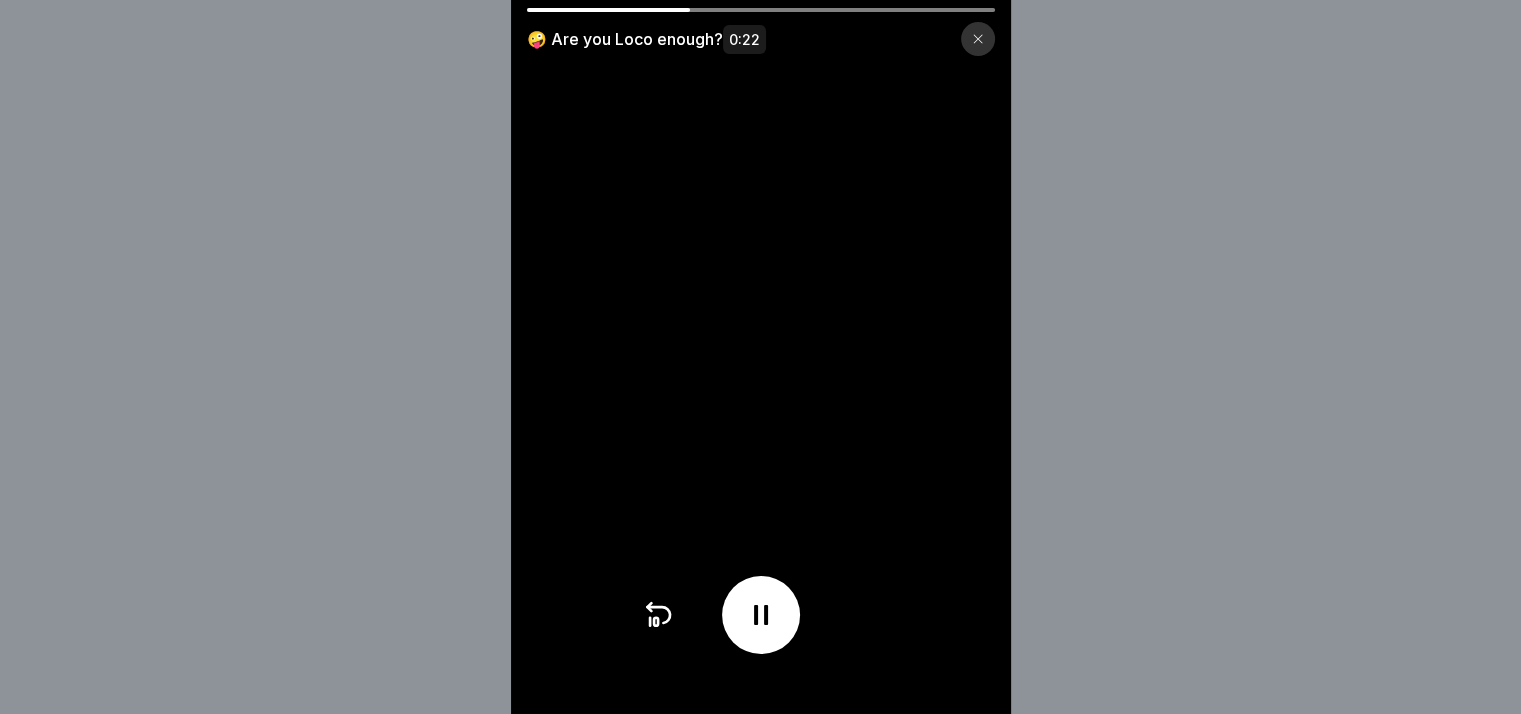 click 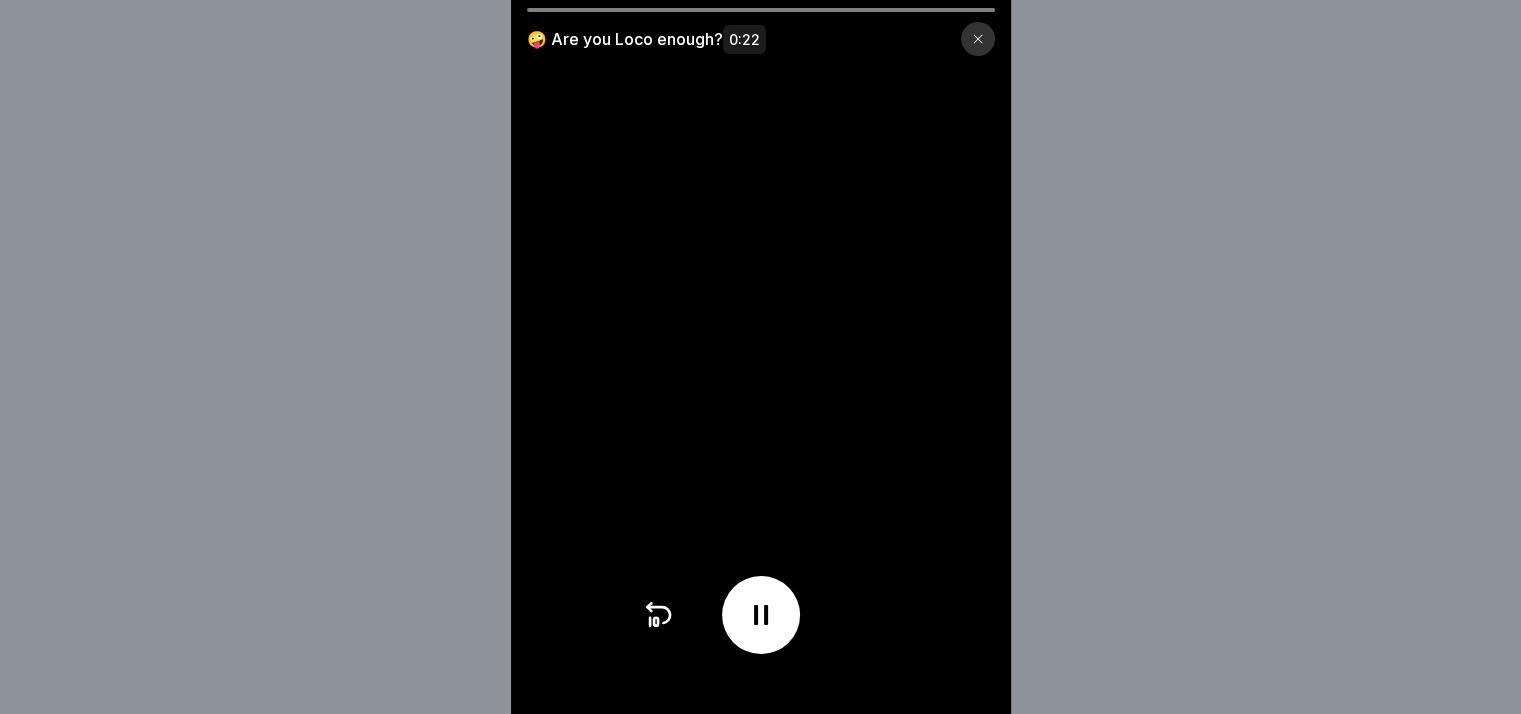 click 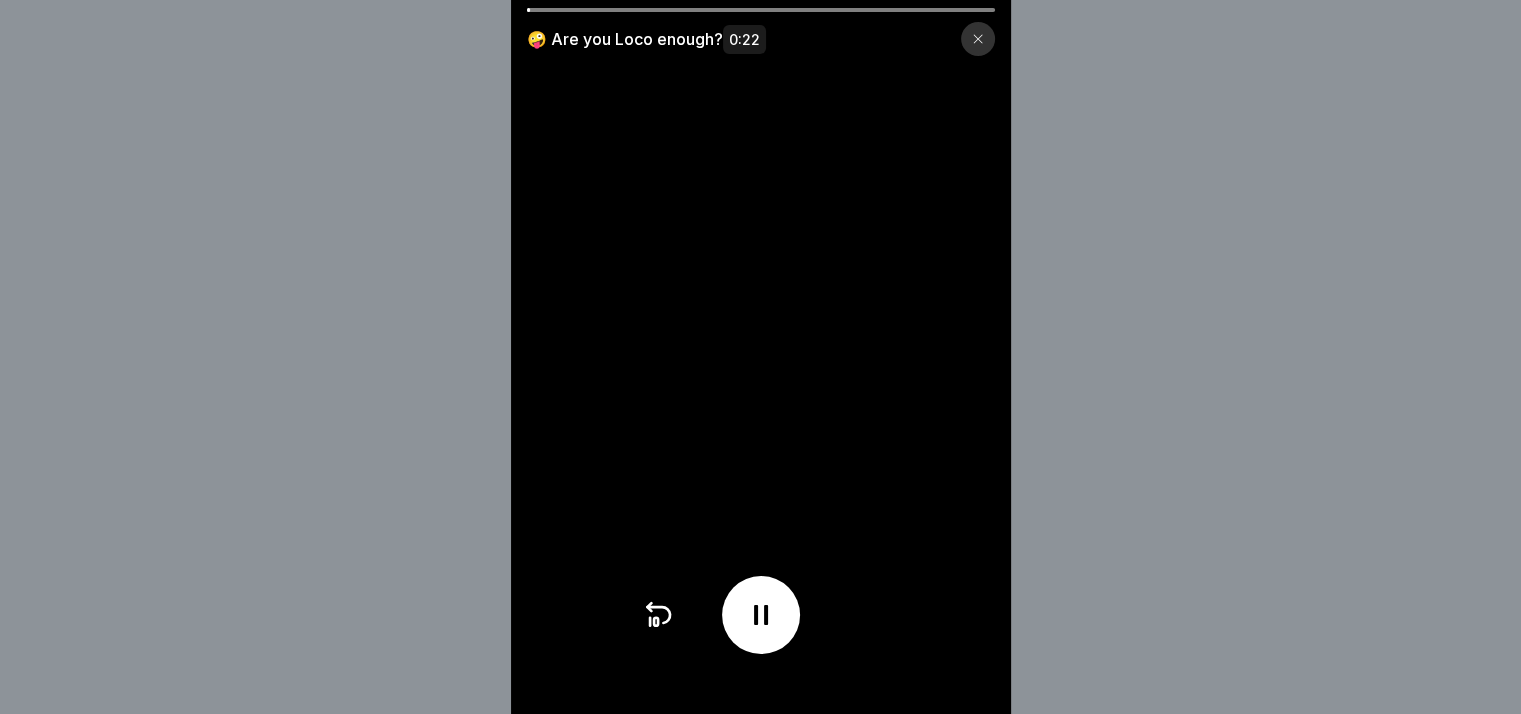 click 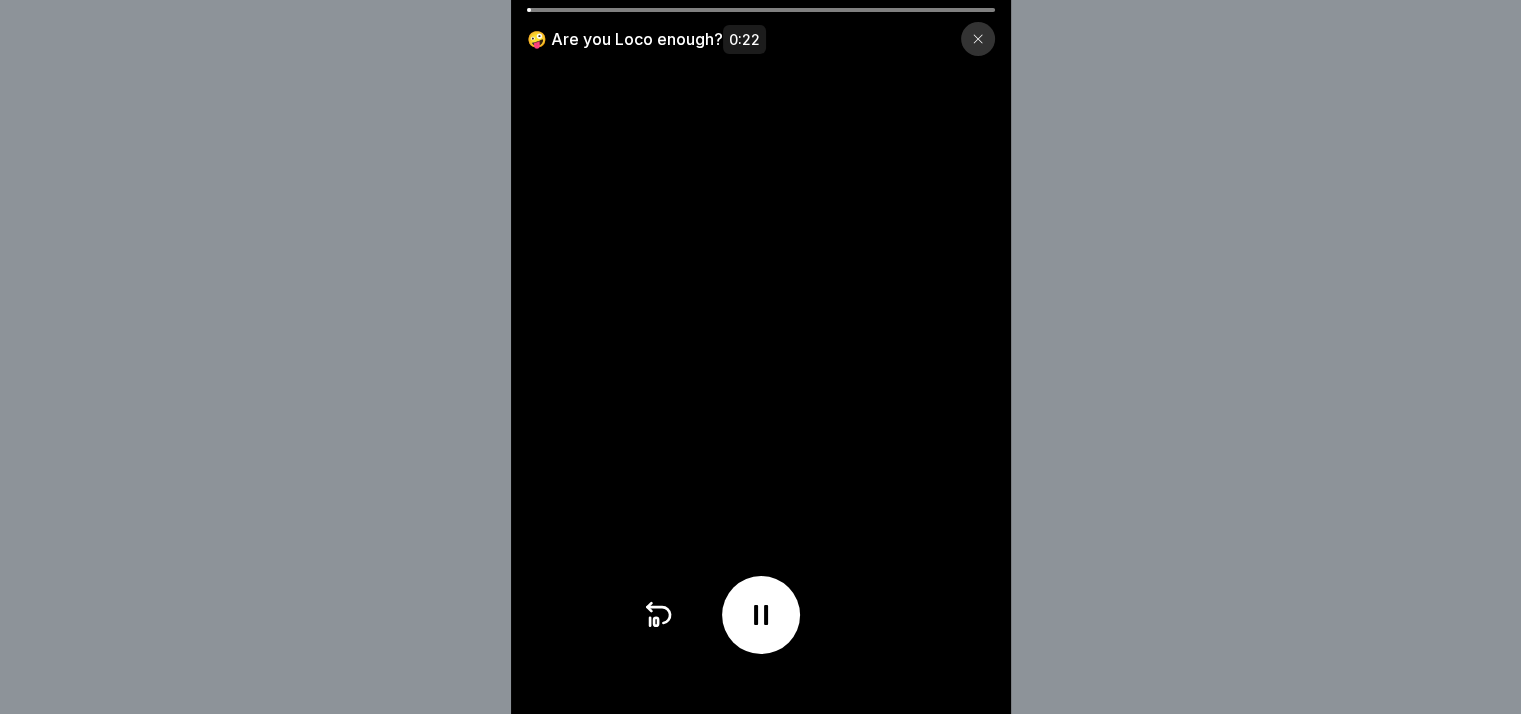 click 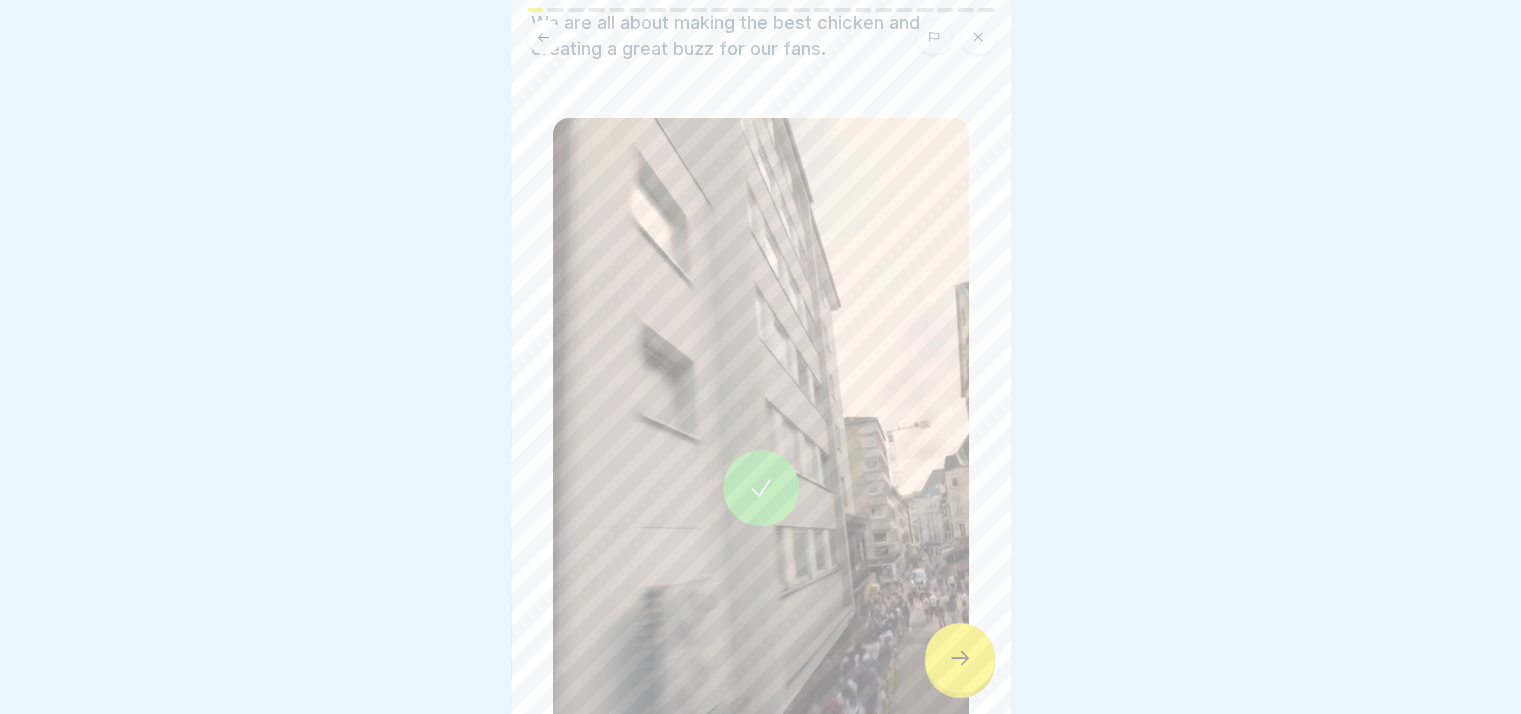 click 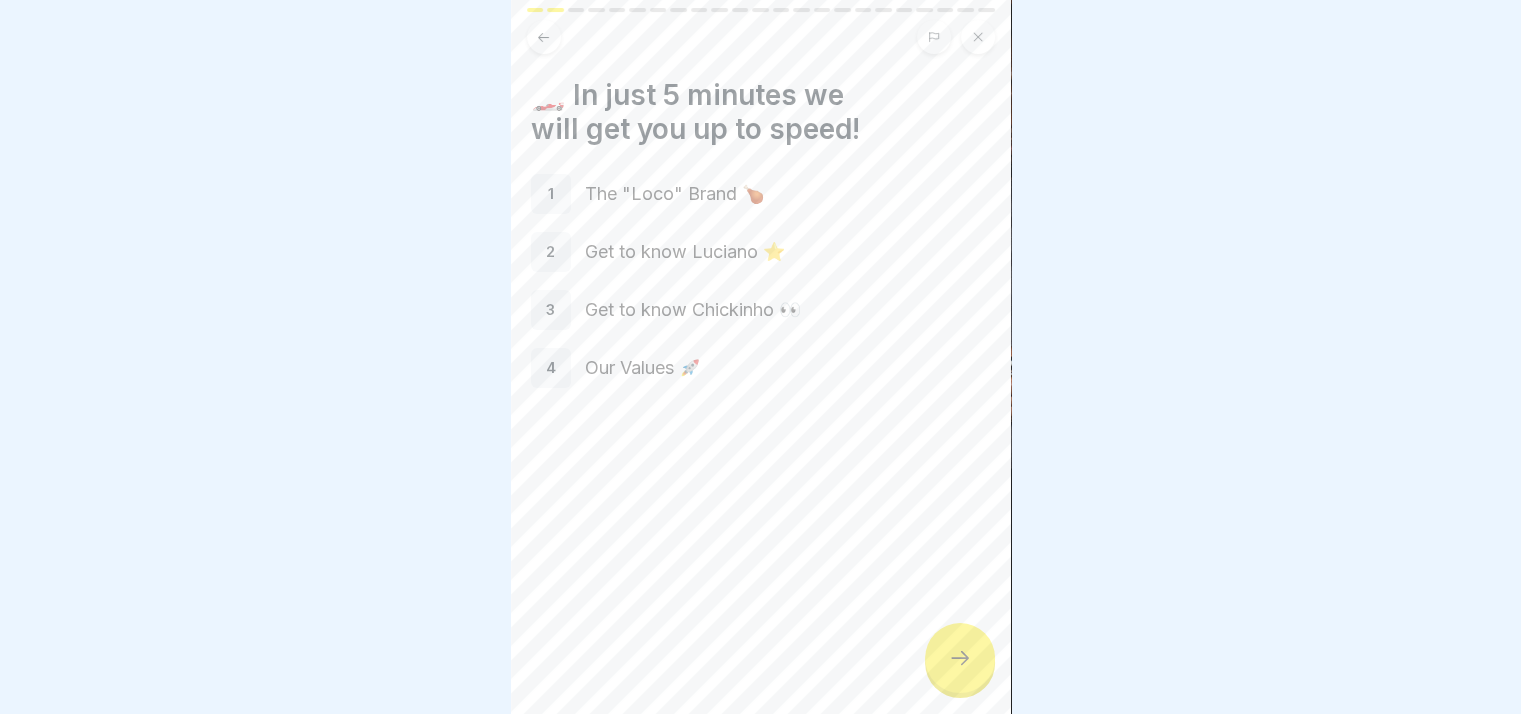 click 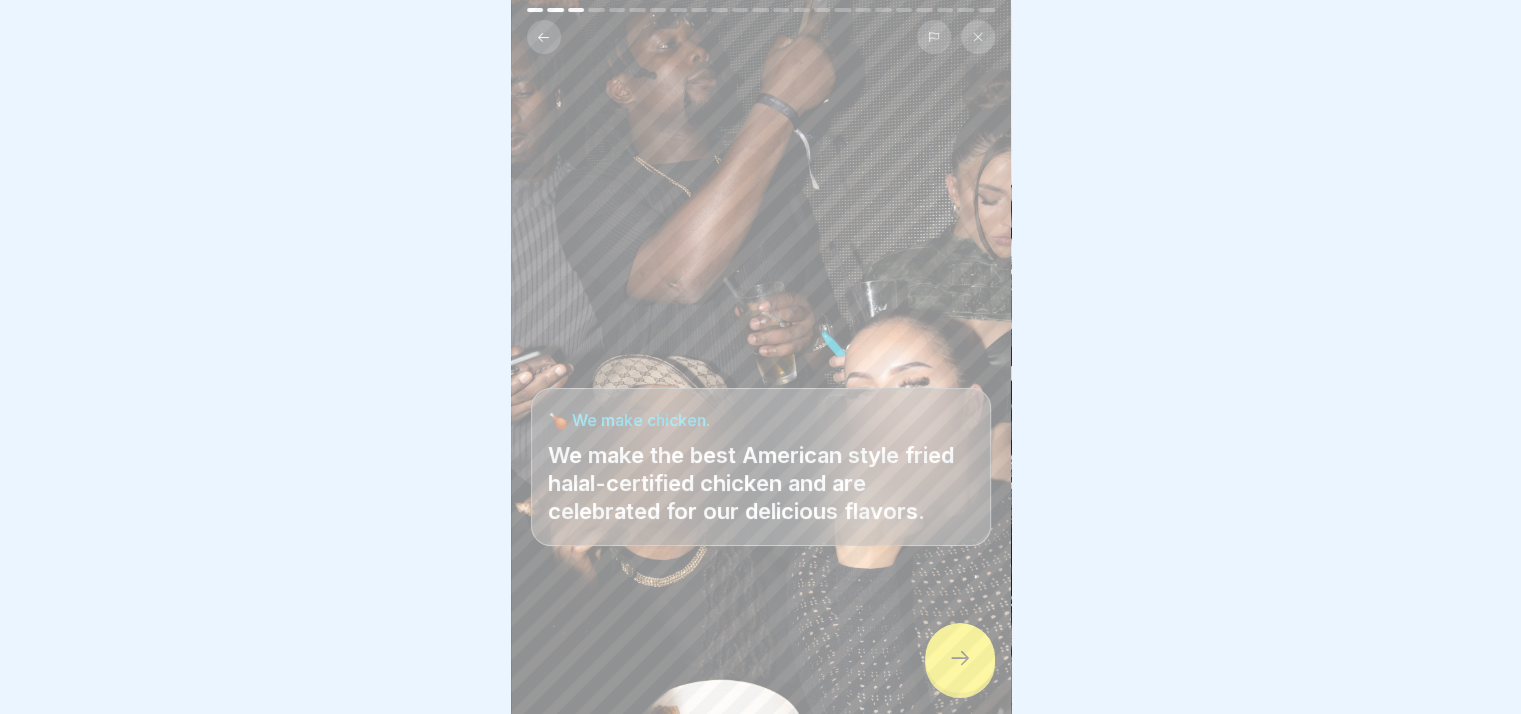 click at bounding box center [960, 658] 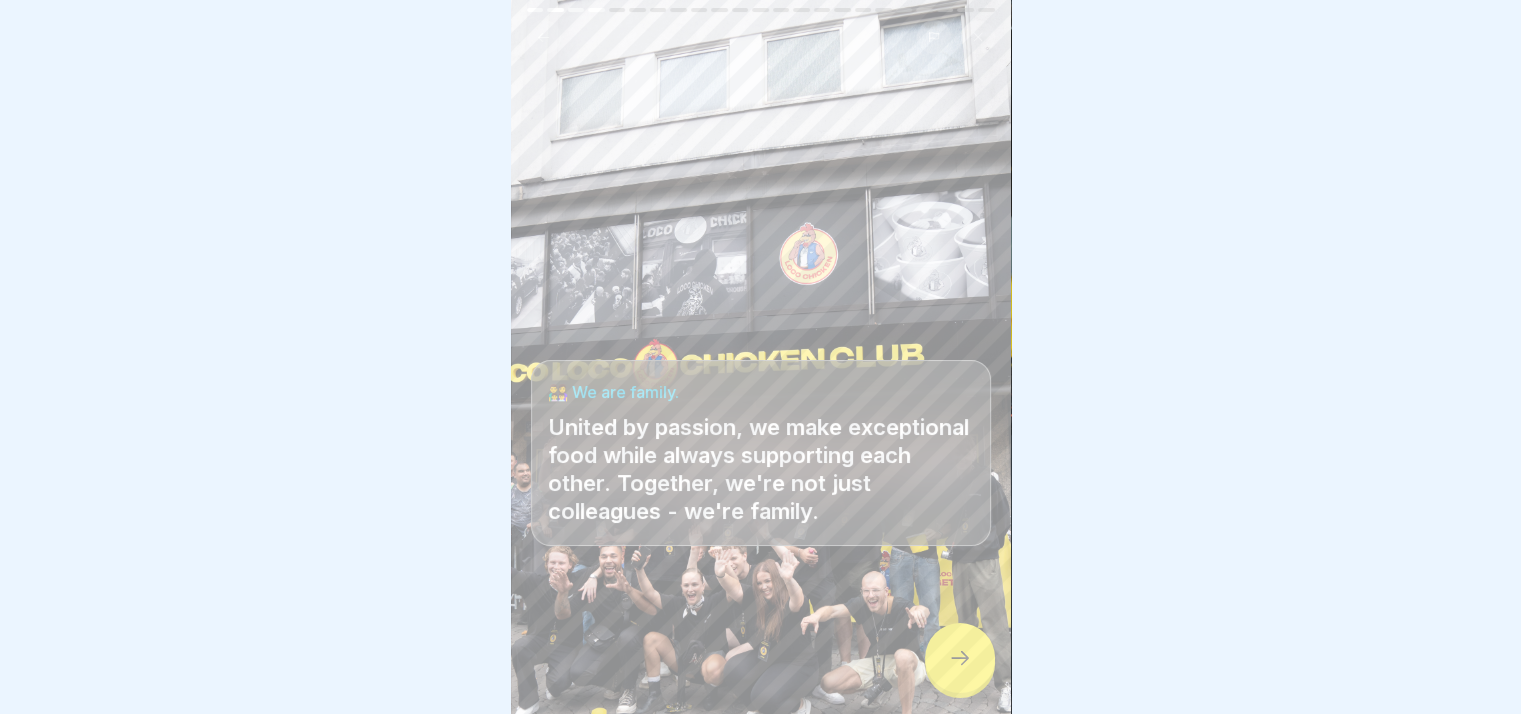 click at bounding box center [960, 658] 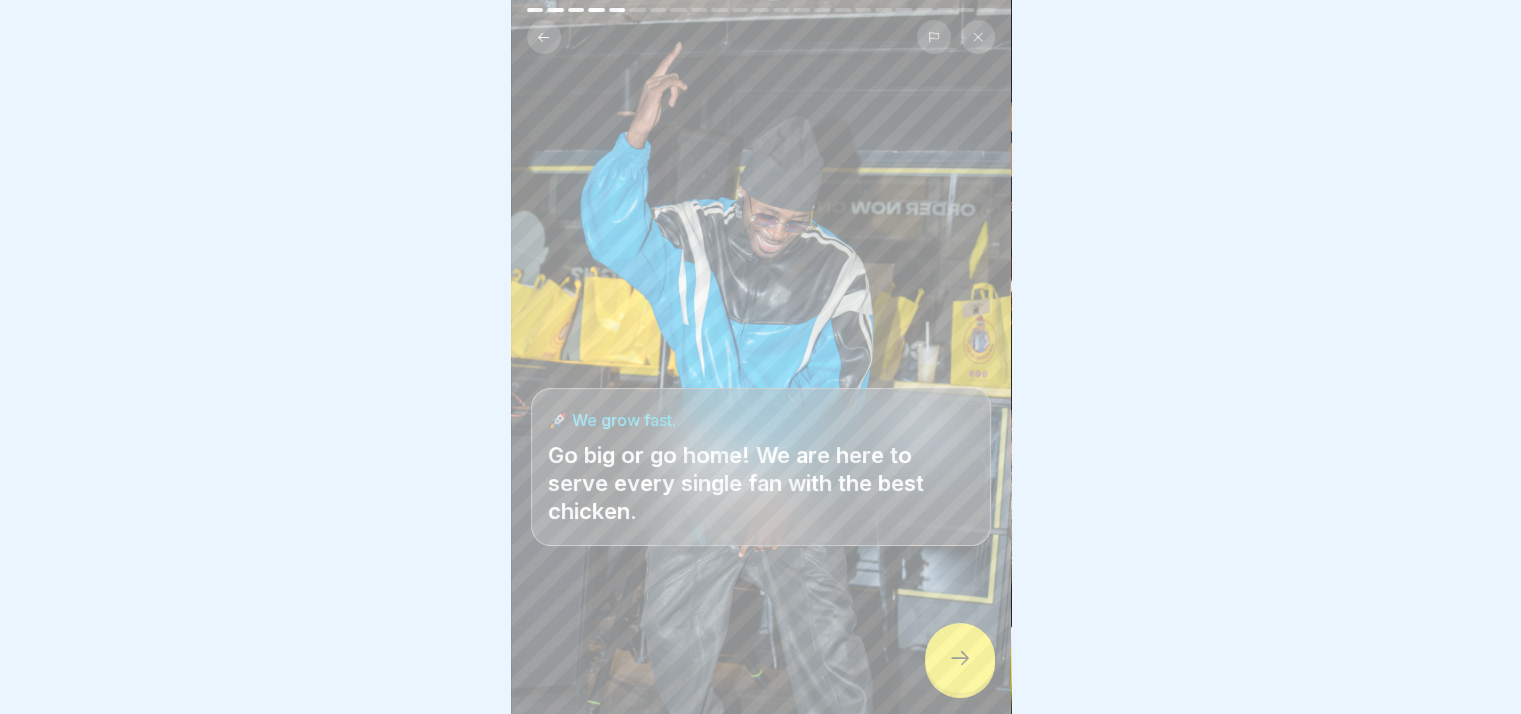 click at bounding box center [960, 658] 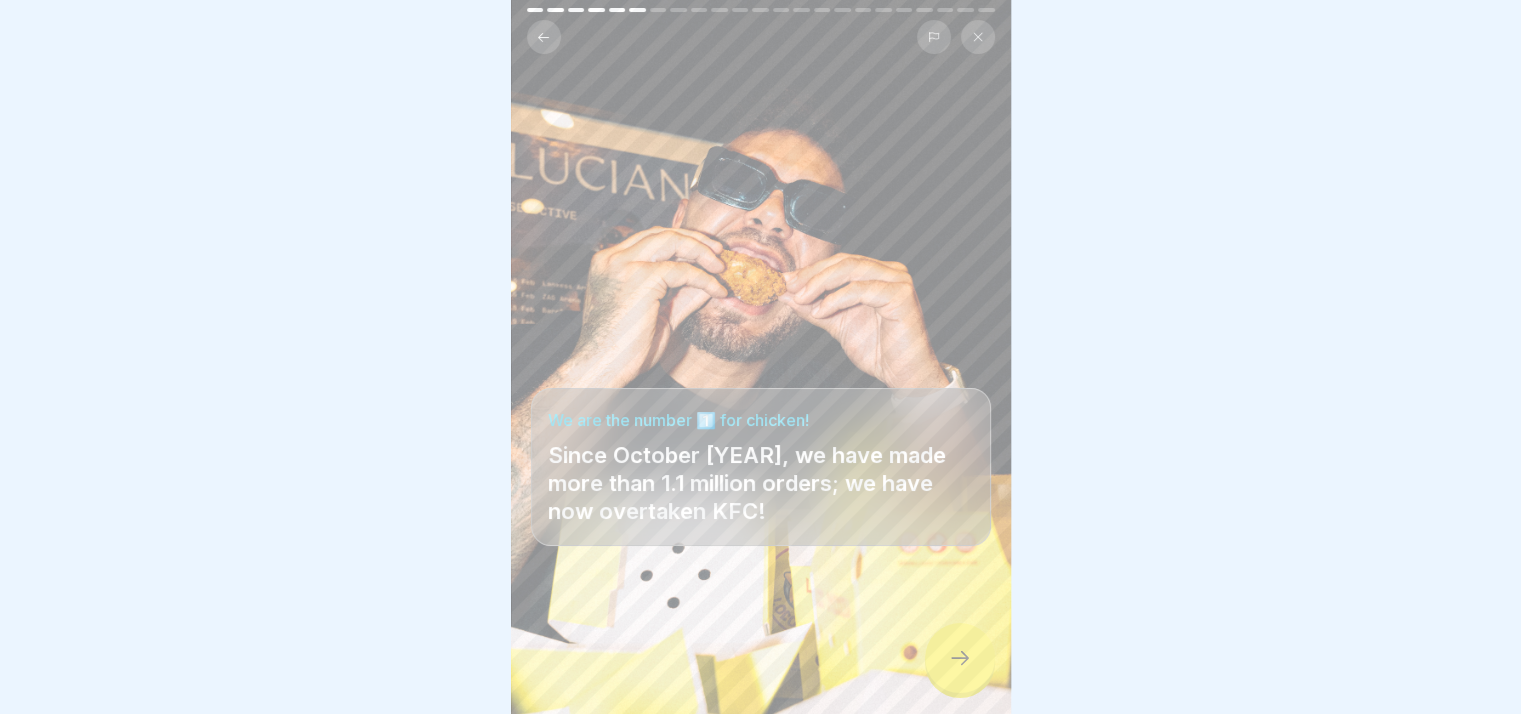 click at bounding box center [960, 658] 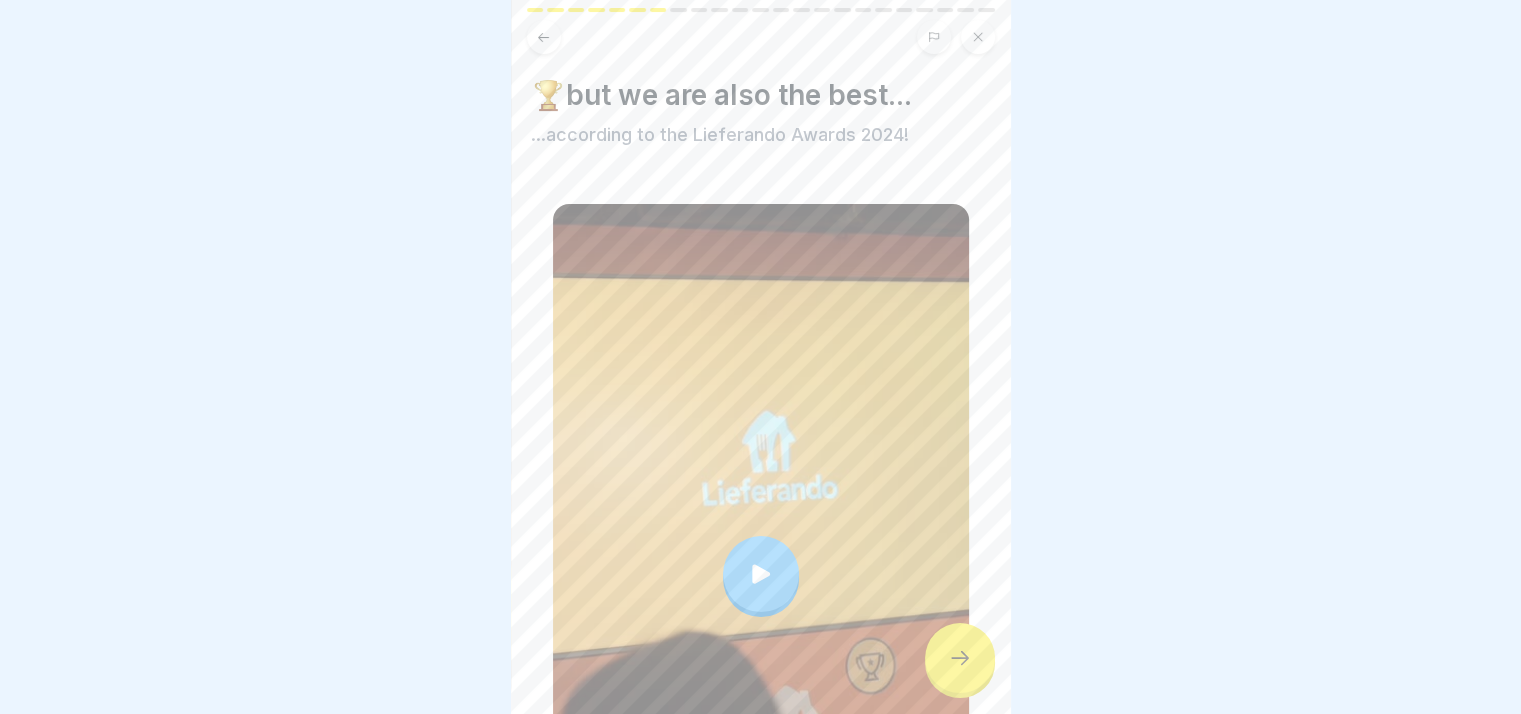 click at bounding box center (761, 574) 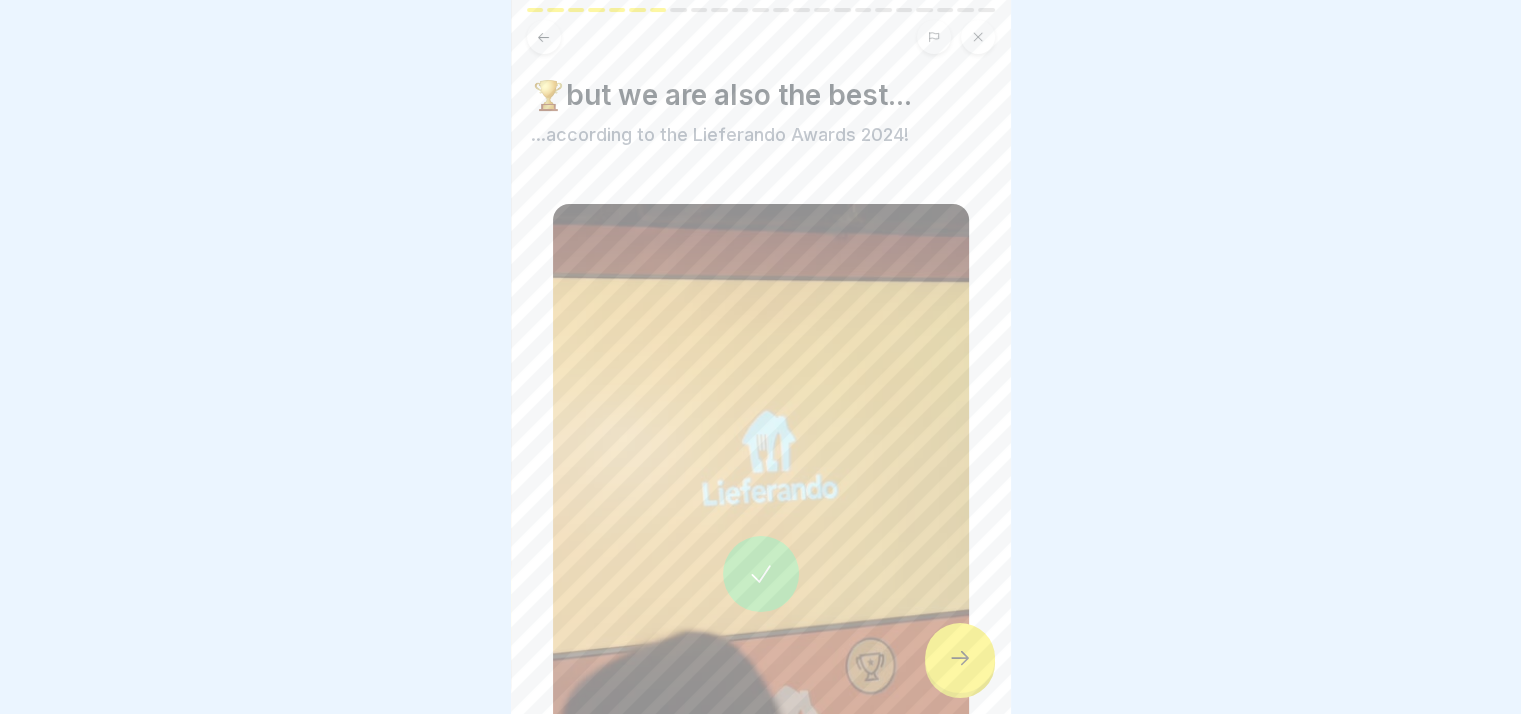 click at bounding box center (960, 658) 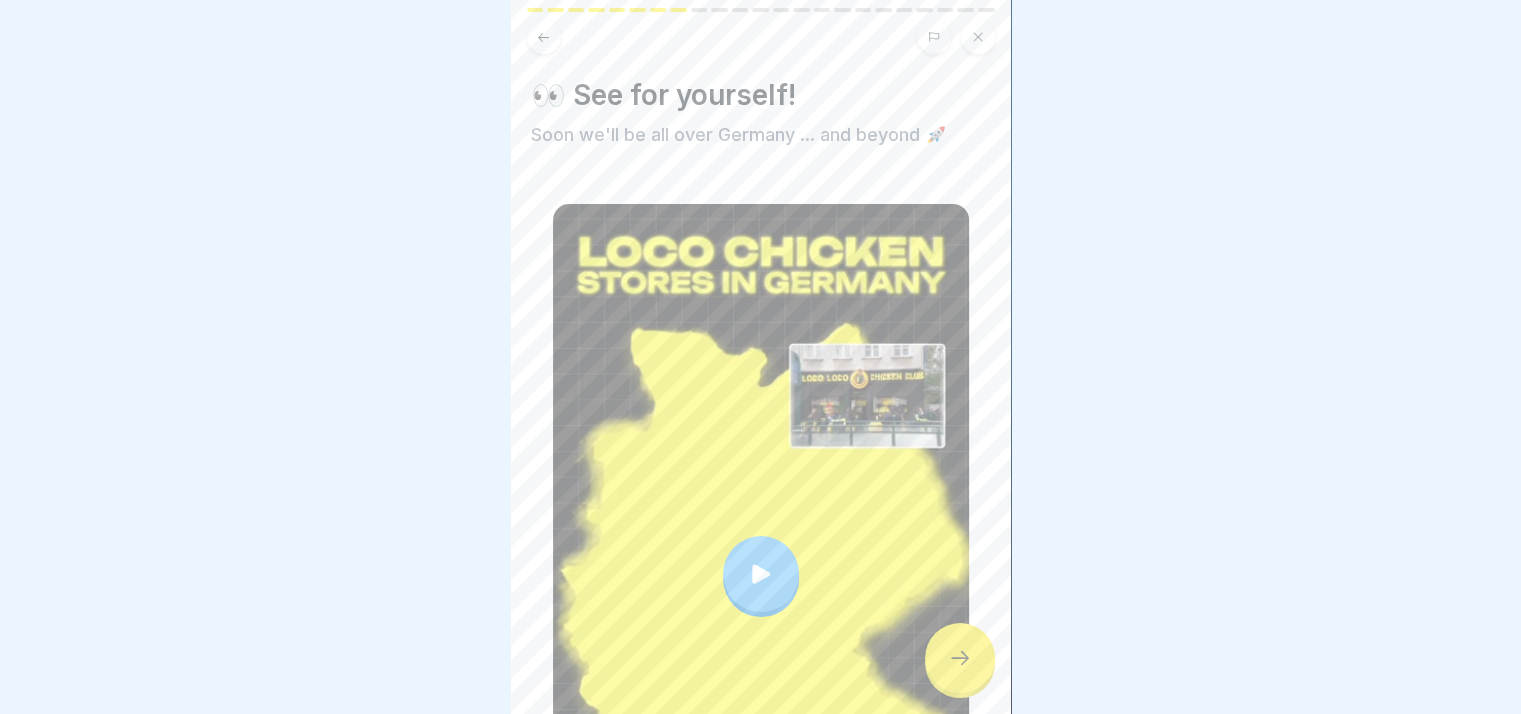 click at bounding box center (761, 574) 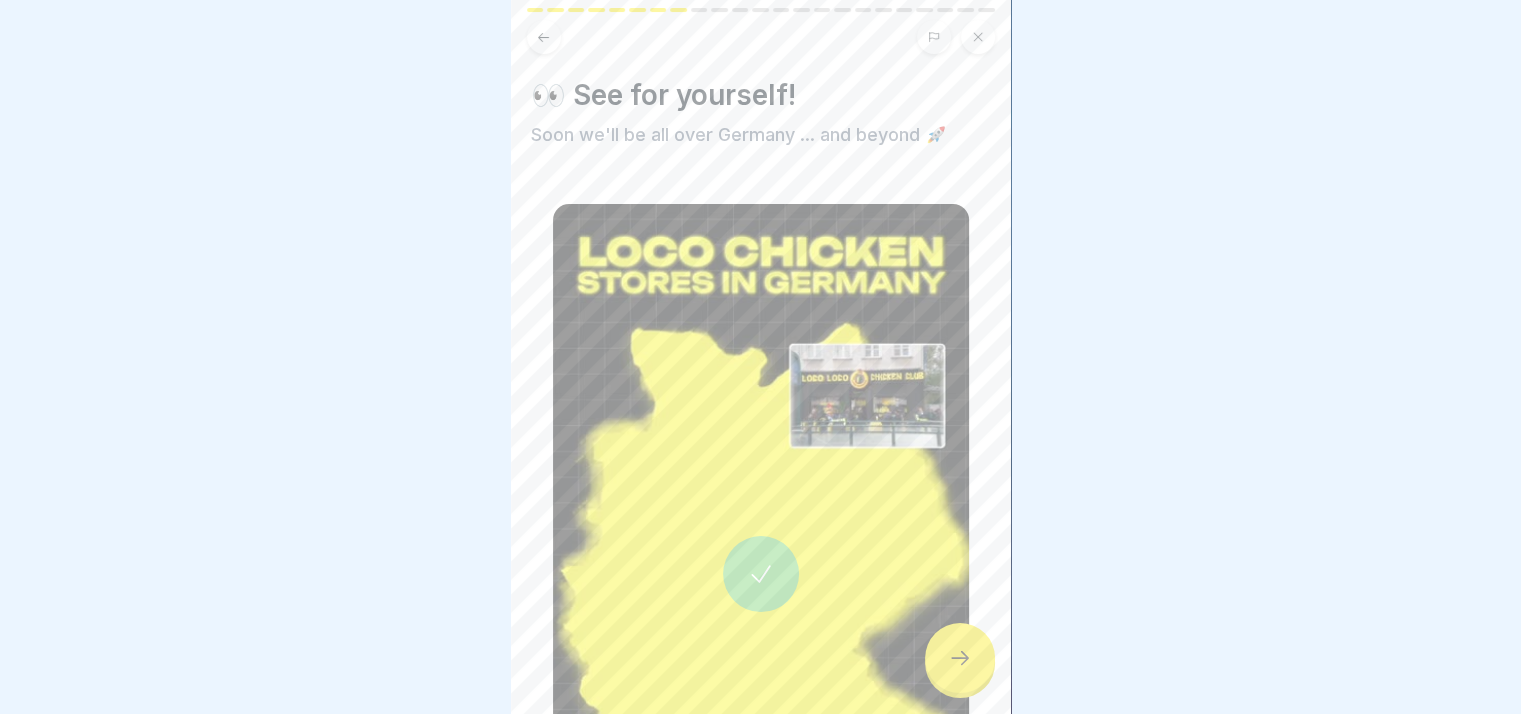click at bounding box center (960, 658) 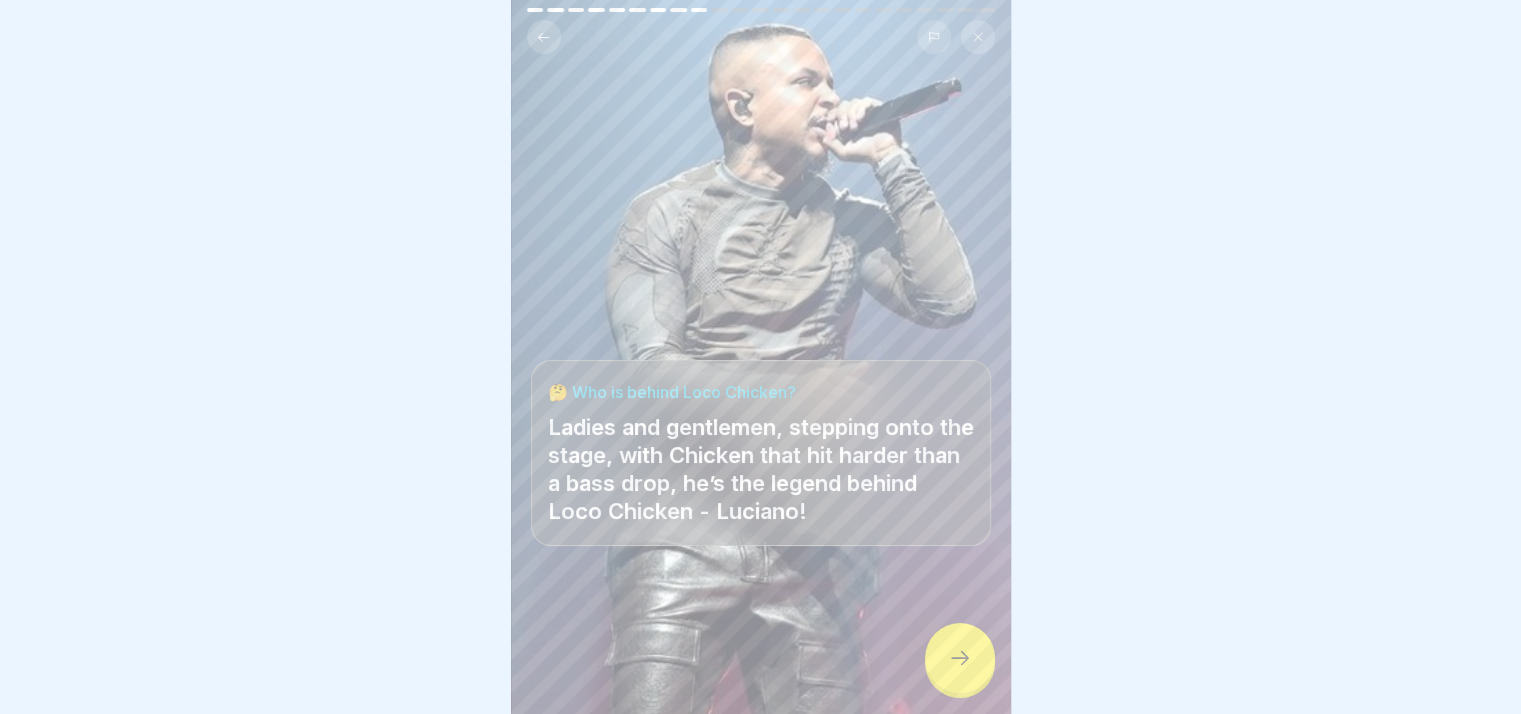 click at bounding box center [960, 658] 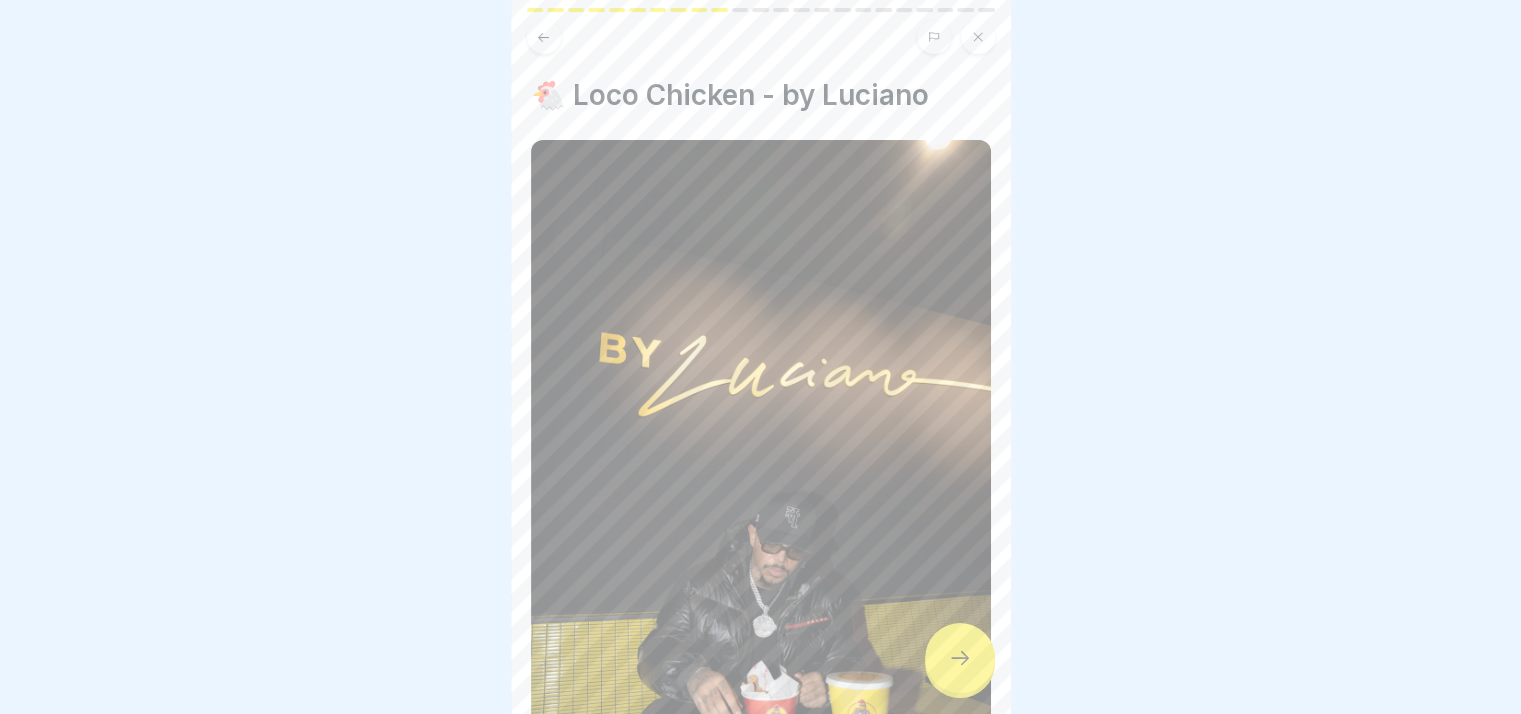 click at bounding box center (960, 658) 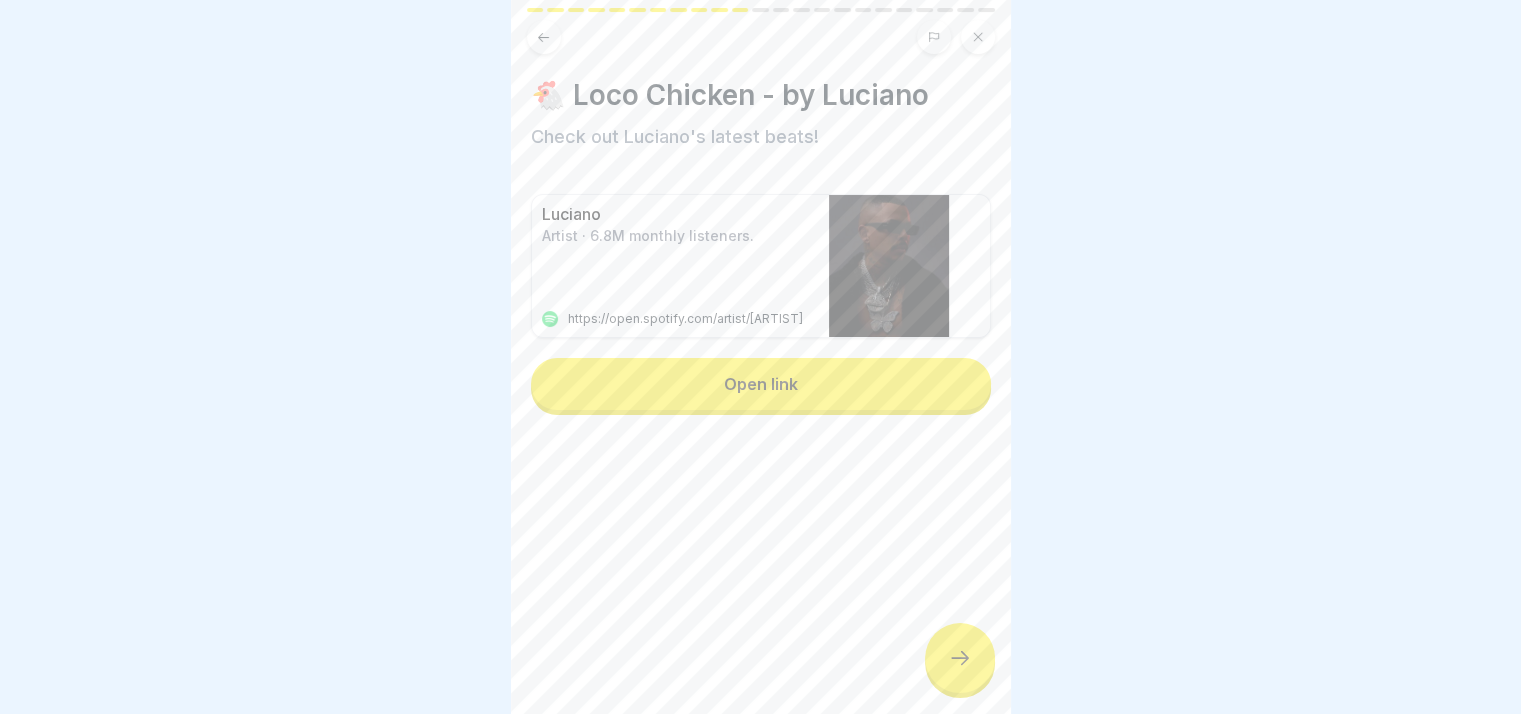 click at bounding box center (960, 658) 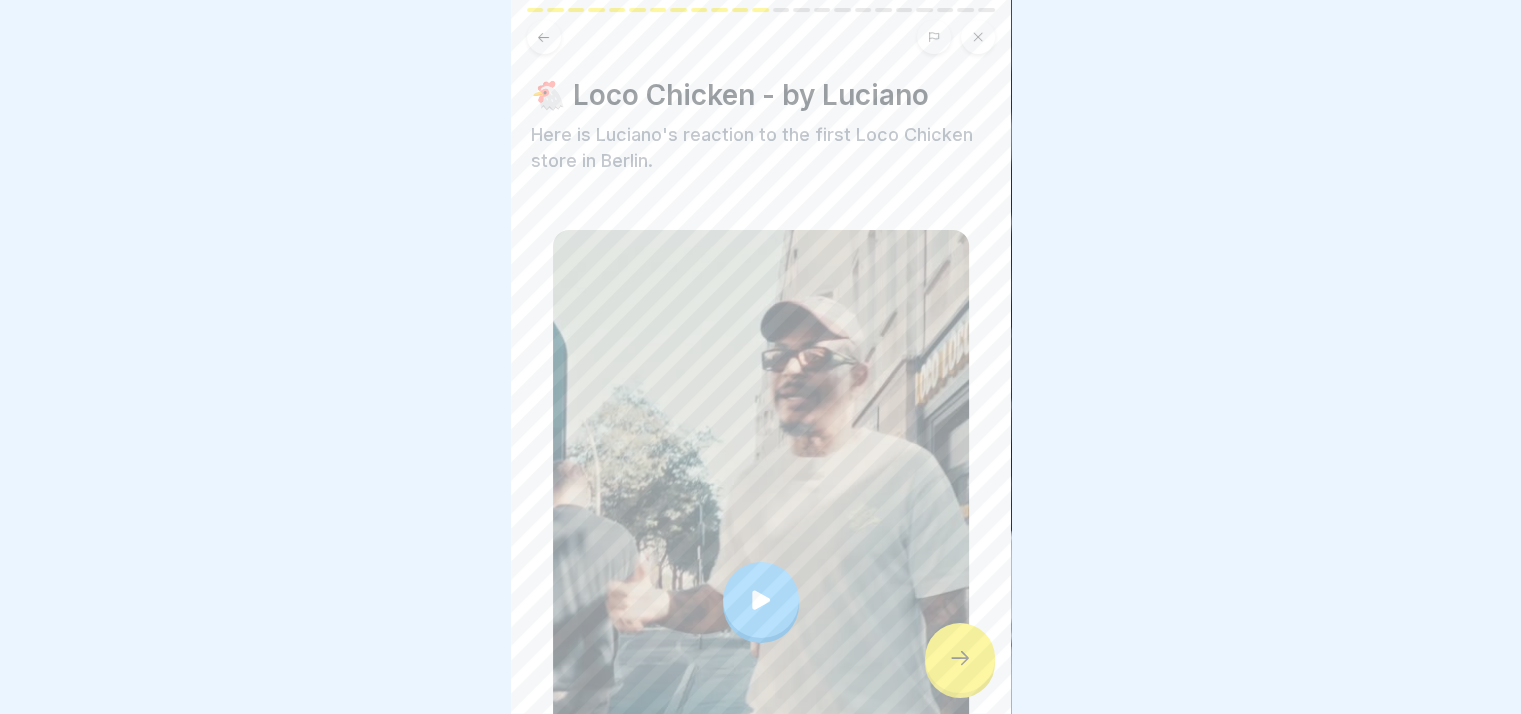 click at bounding box center (761, 600) 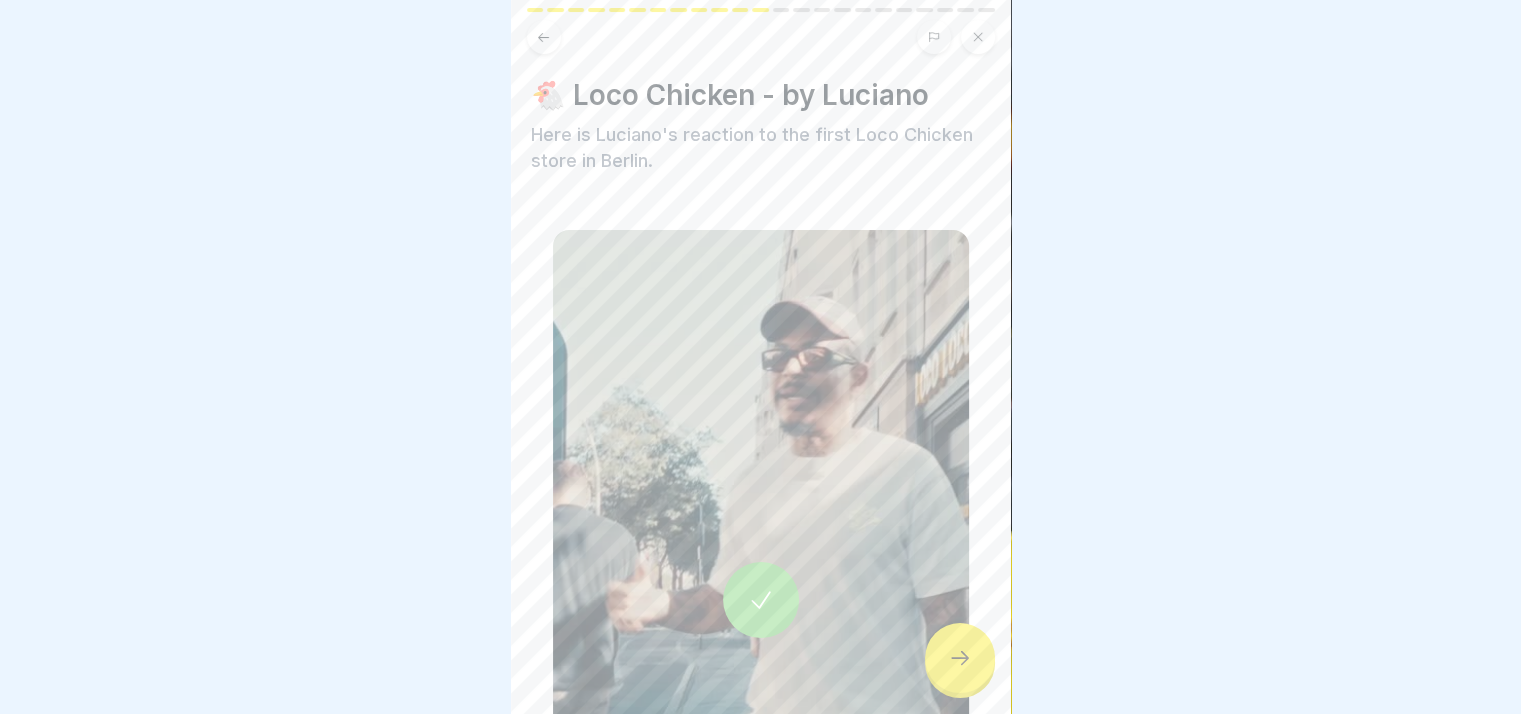 click at bounding box center [960, 658] 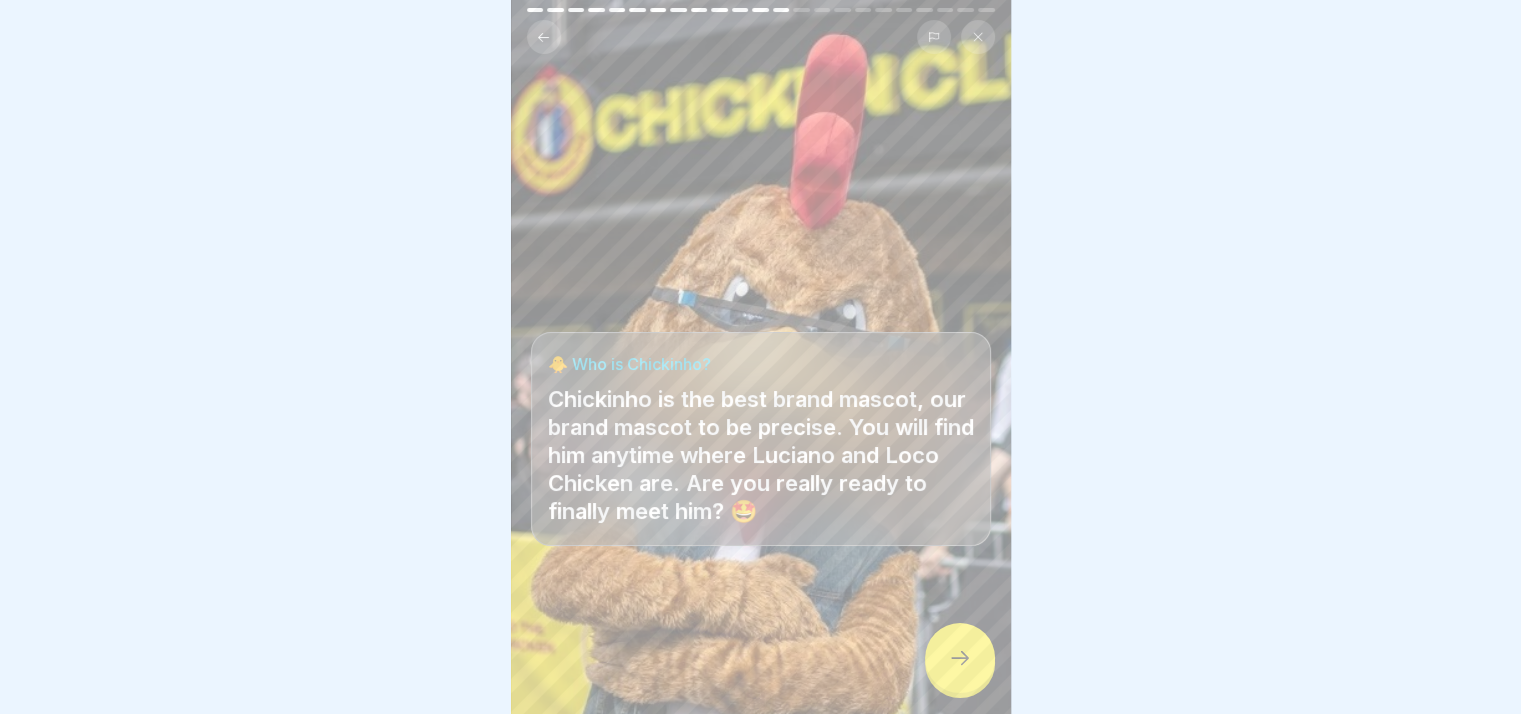click at bounding box center (960, 658) 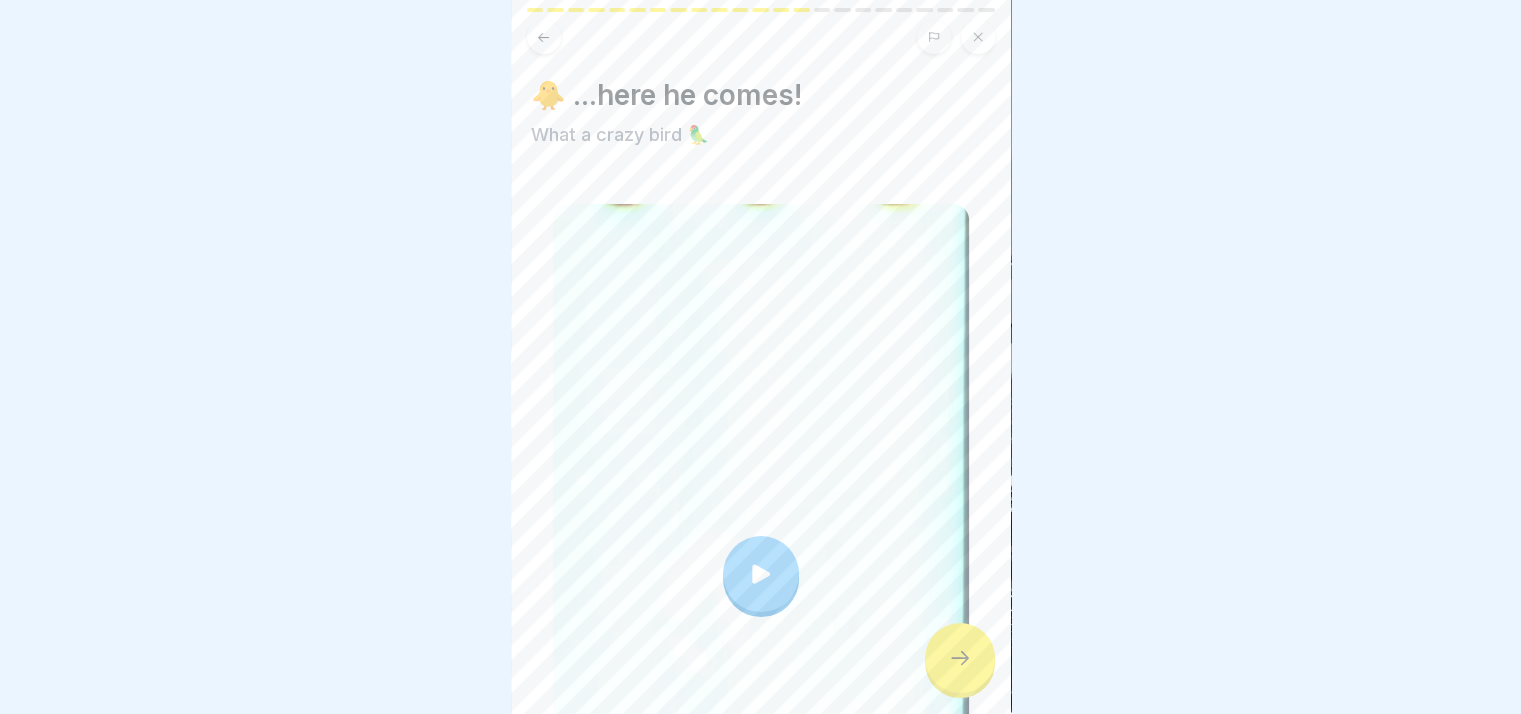 click at bounding box center [761, 574] 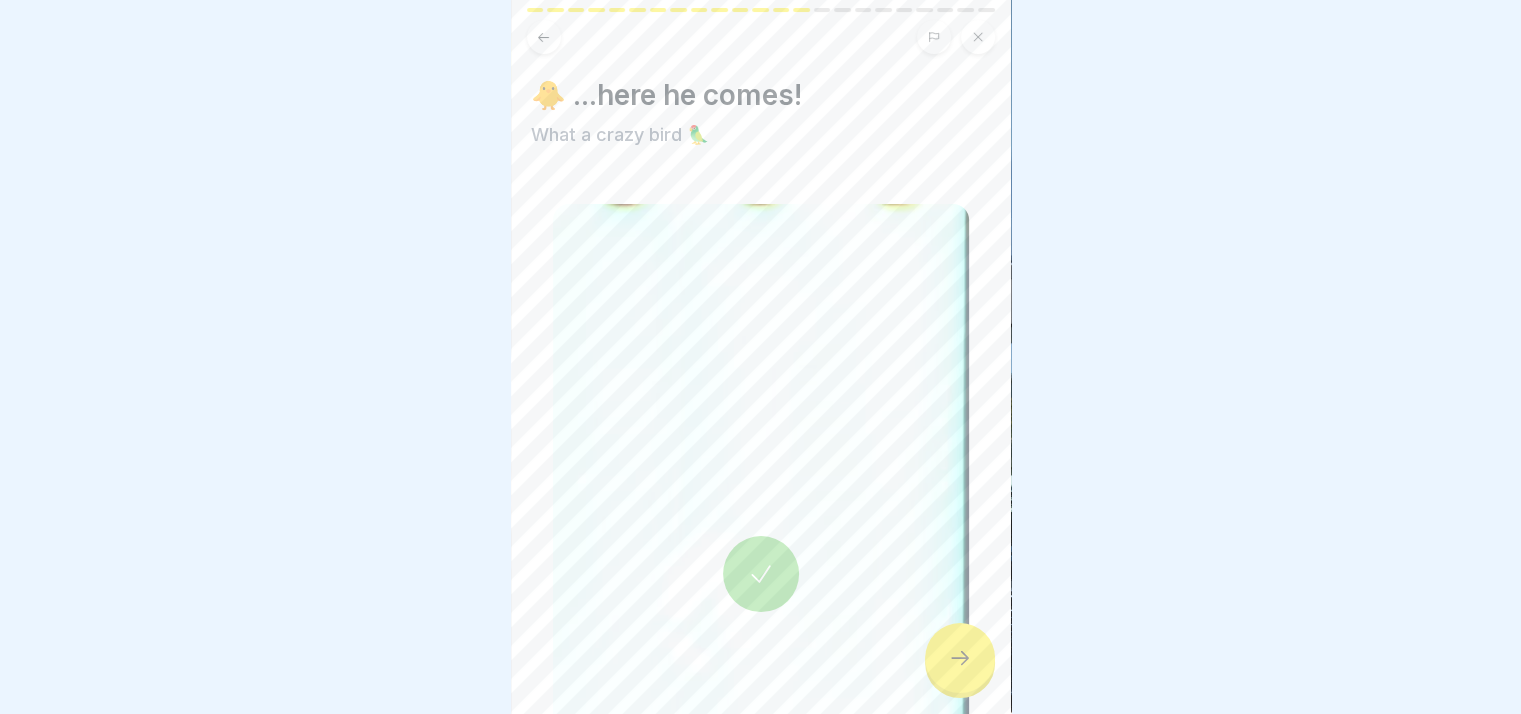 click 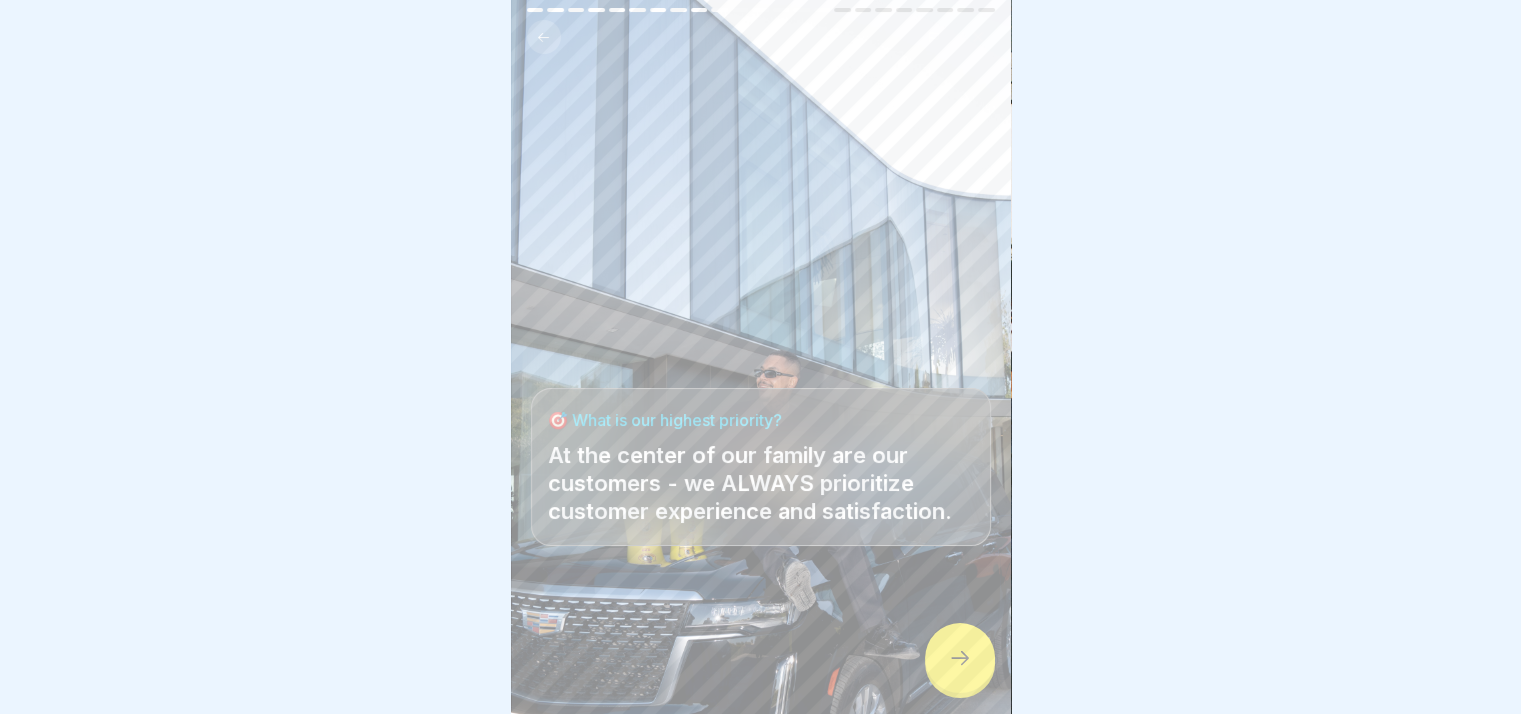 click 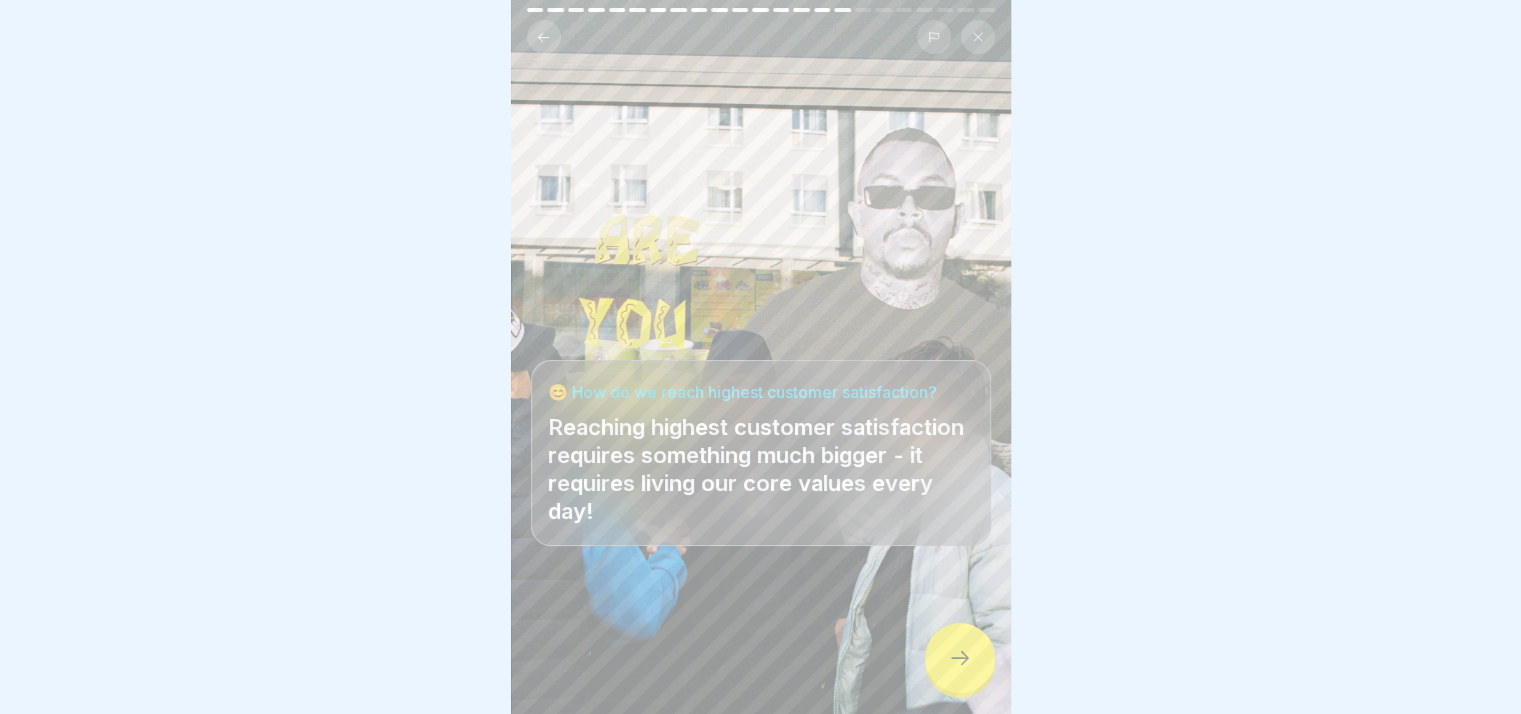 click 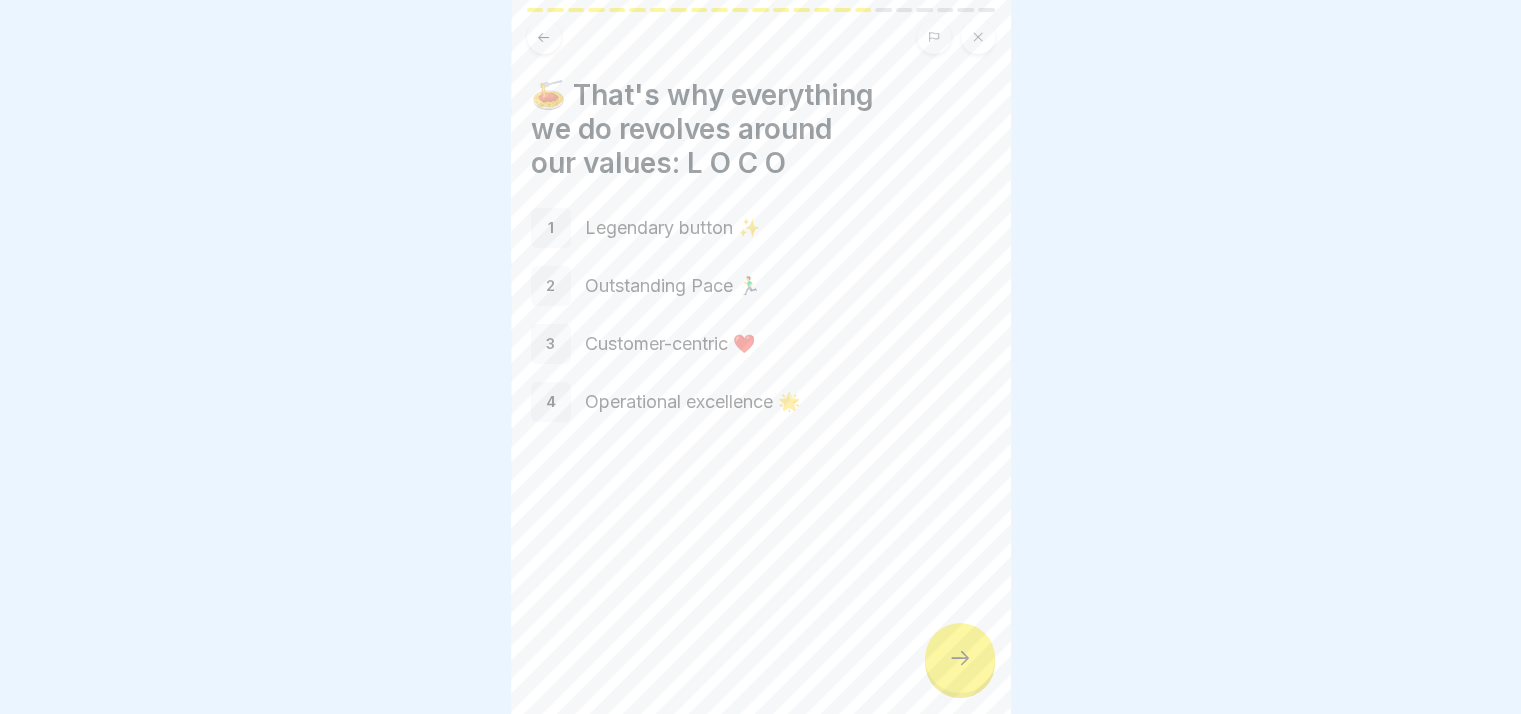 click 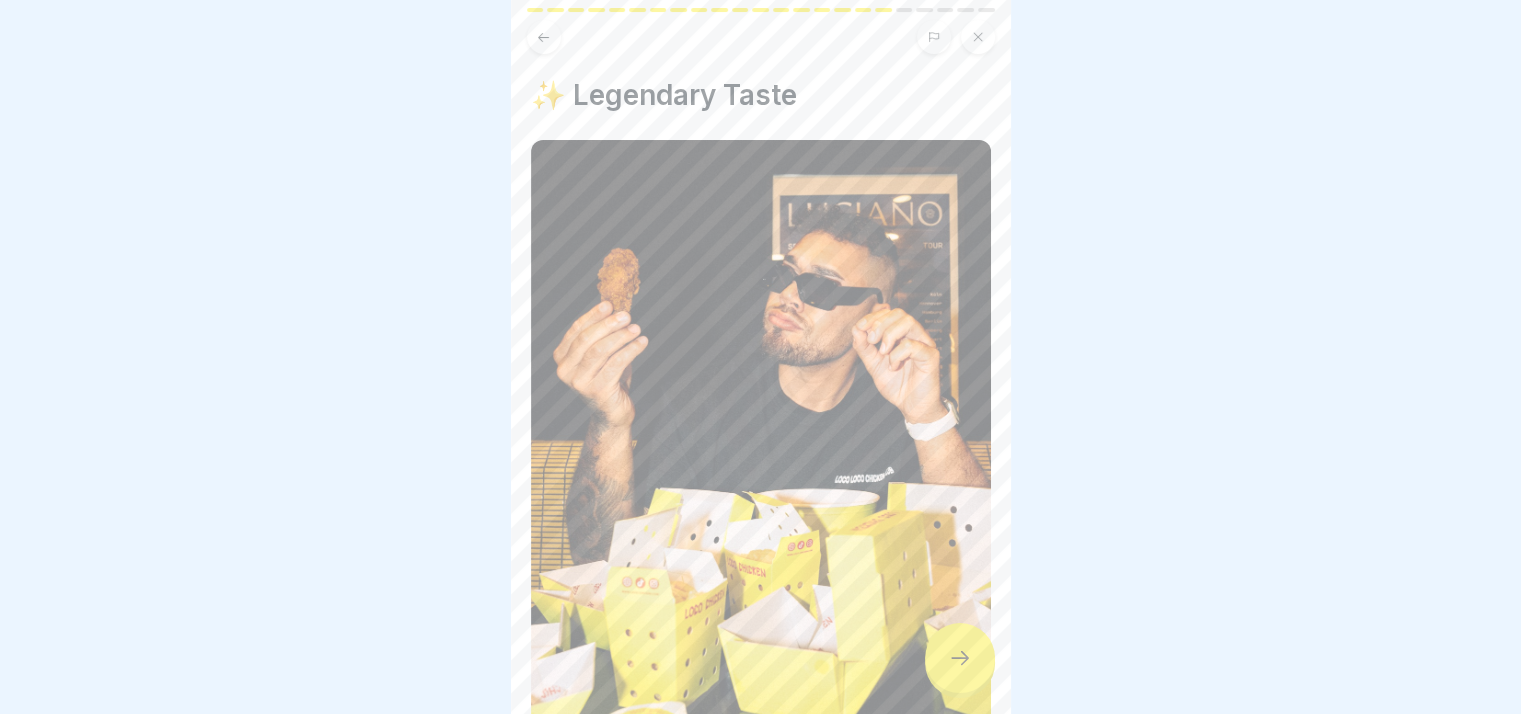 click 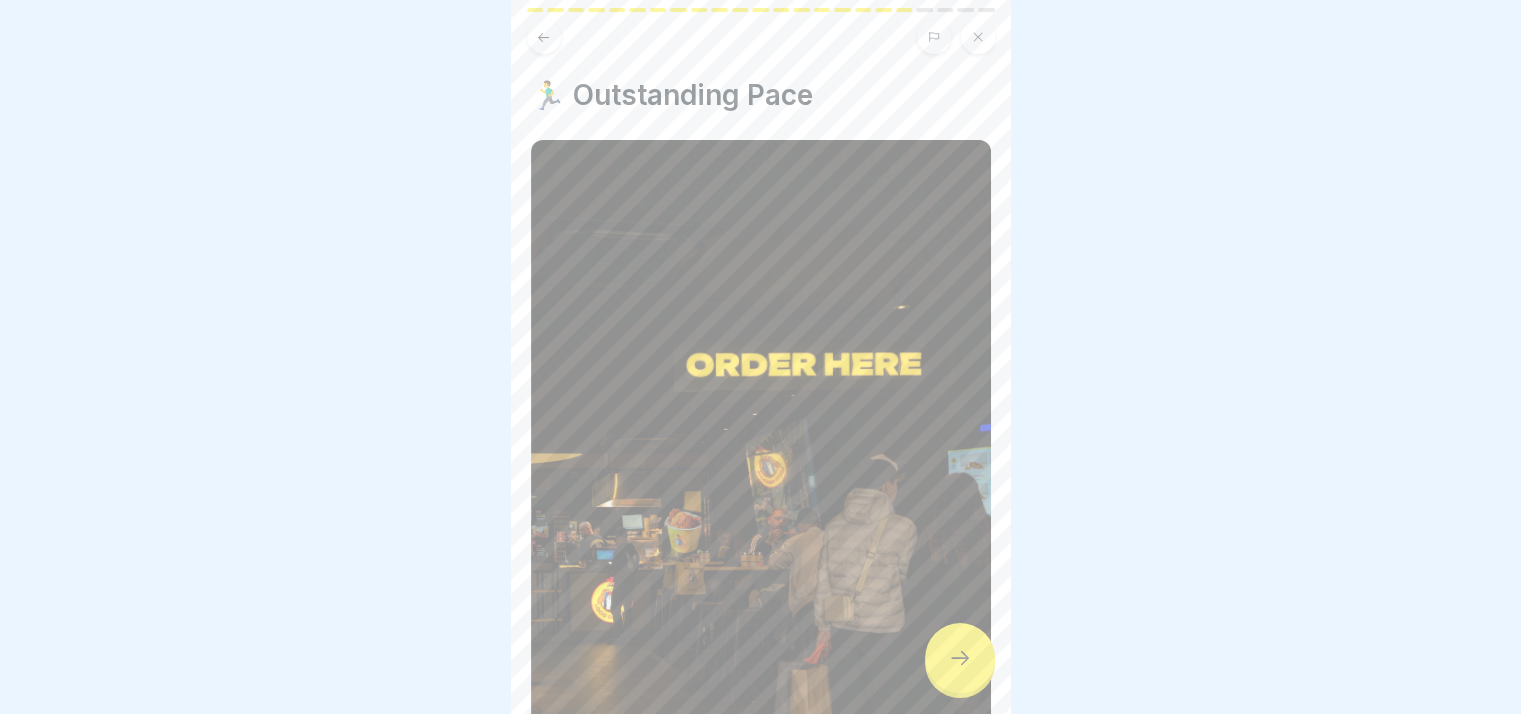 click 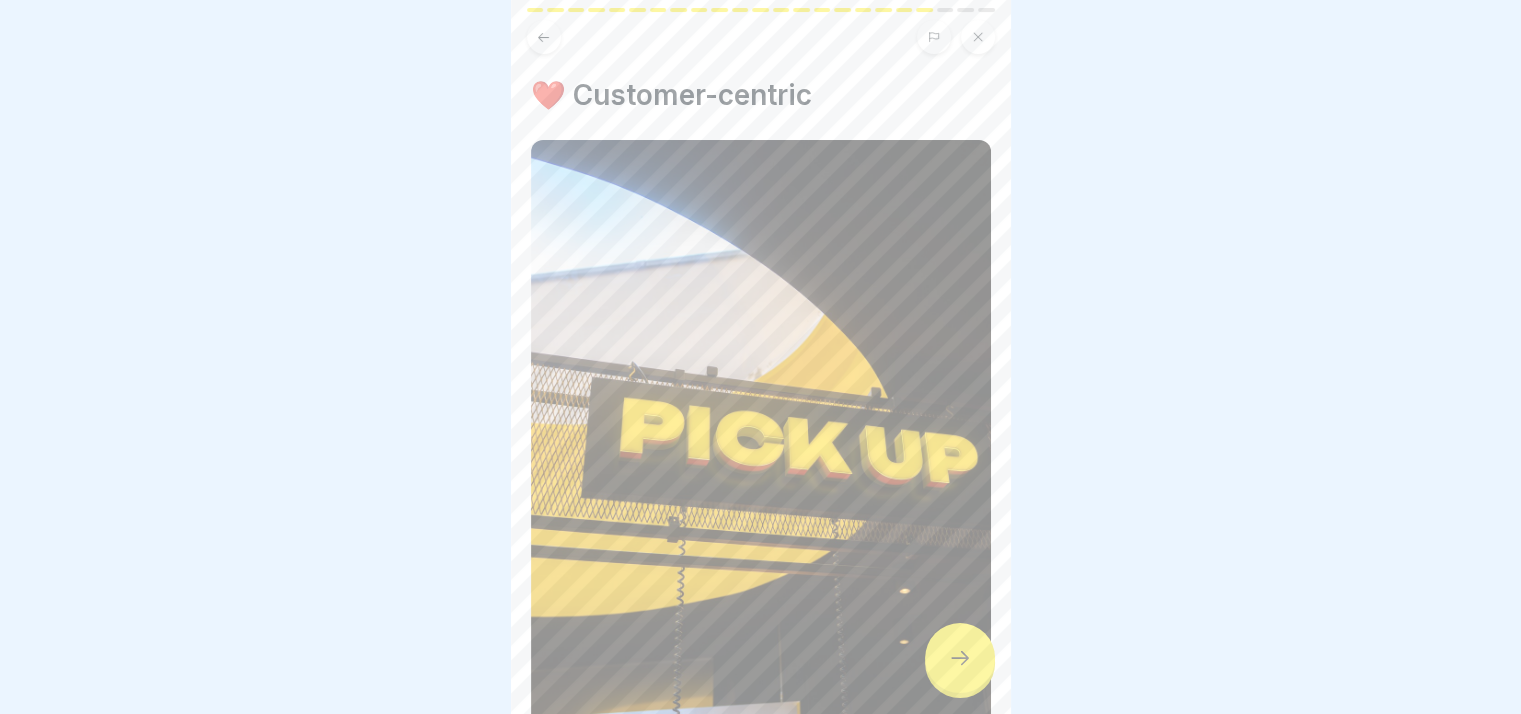 click 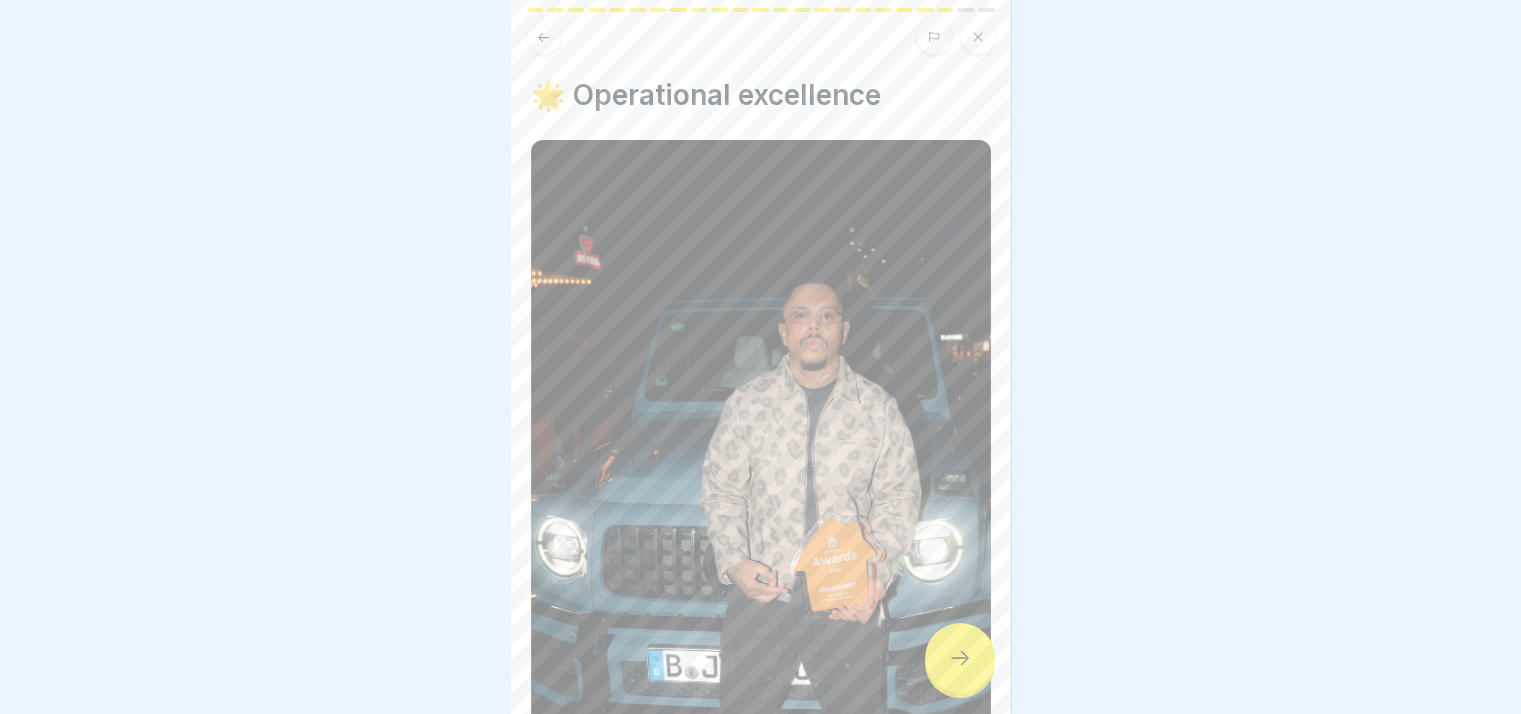 click 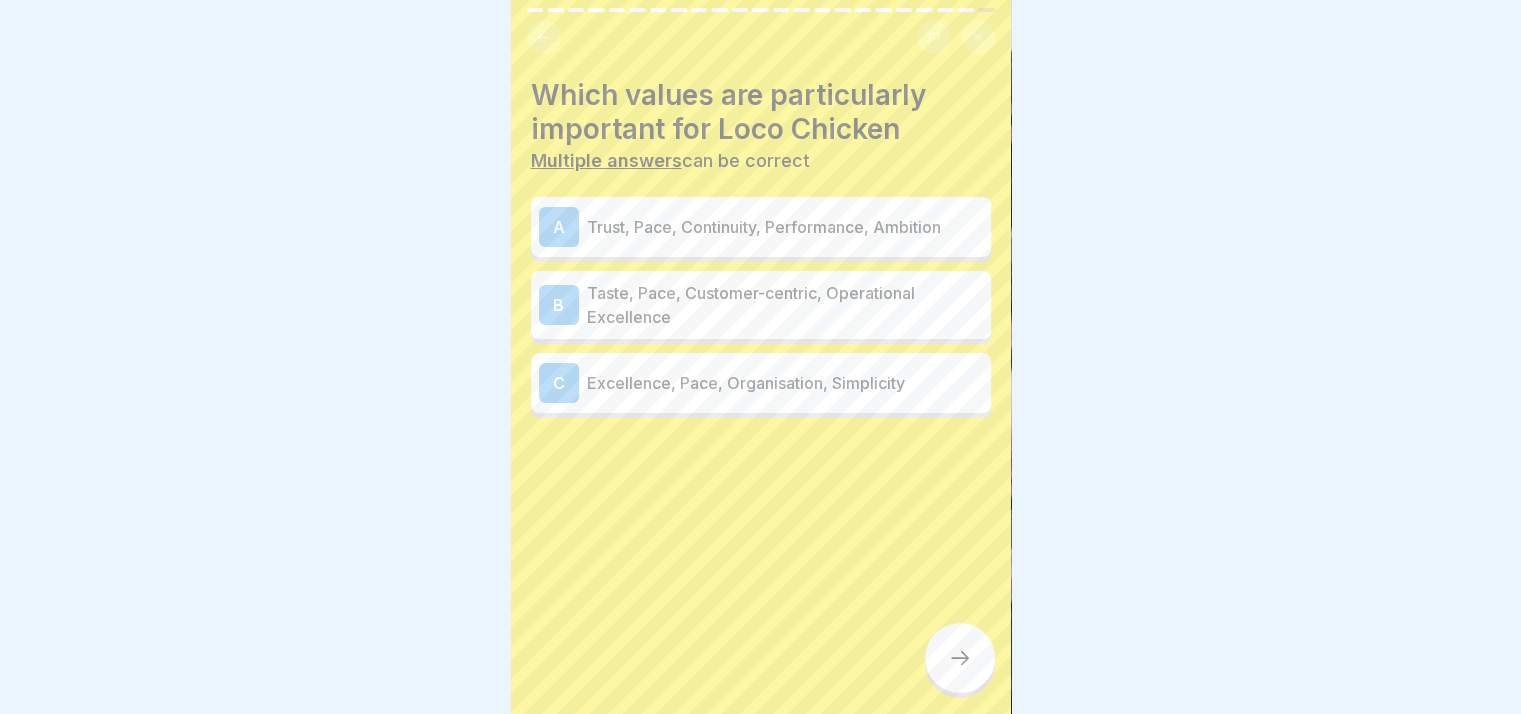 click on "Taste, Pace, Customer-centric, Operational Excellence" at bounding box center (785, 305) 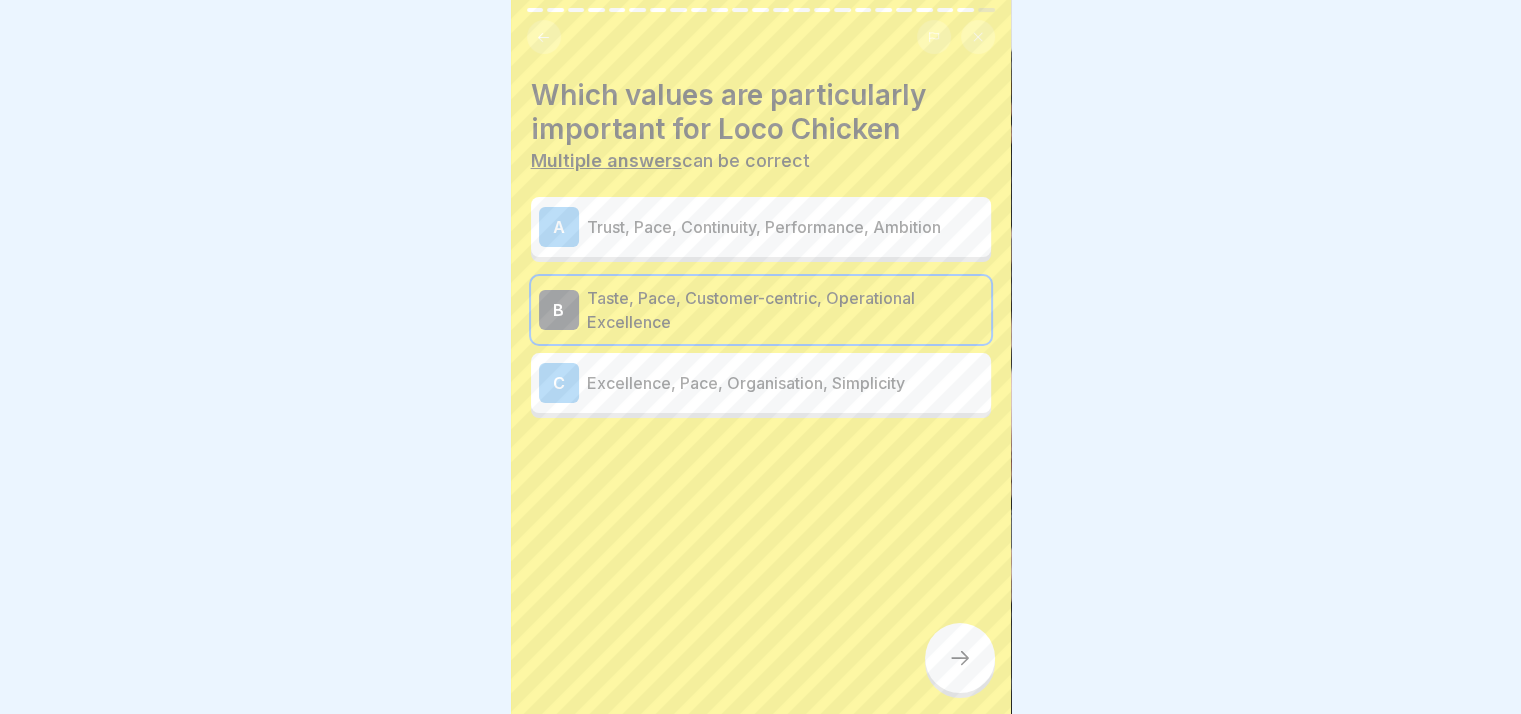 click on "A Trust, Pace, Continuity, Performance, Ambition" at bounding box center (761, 227) 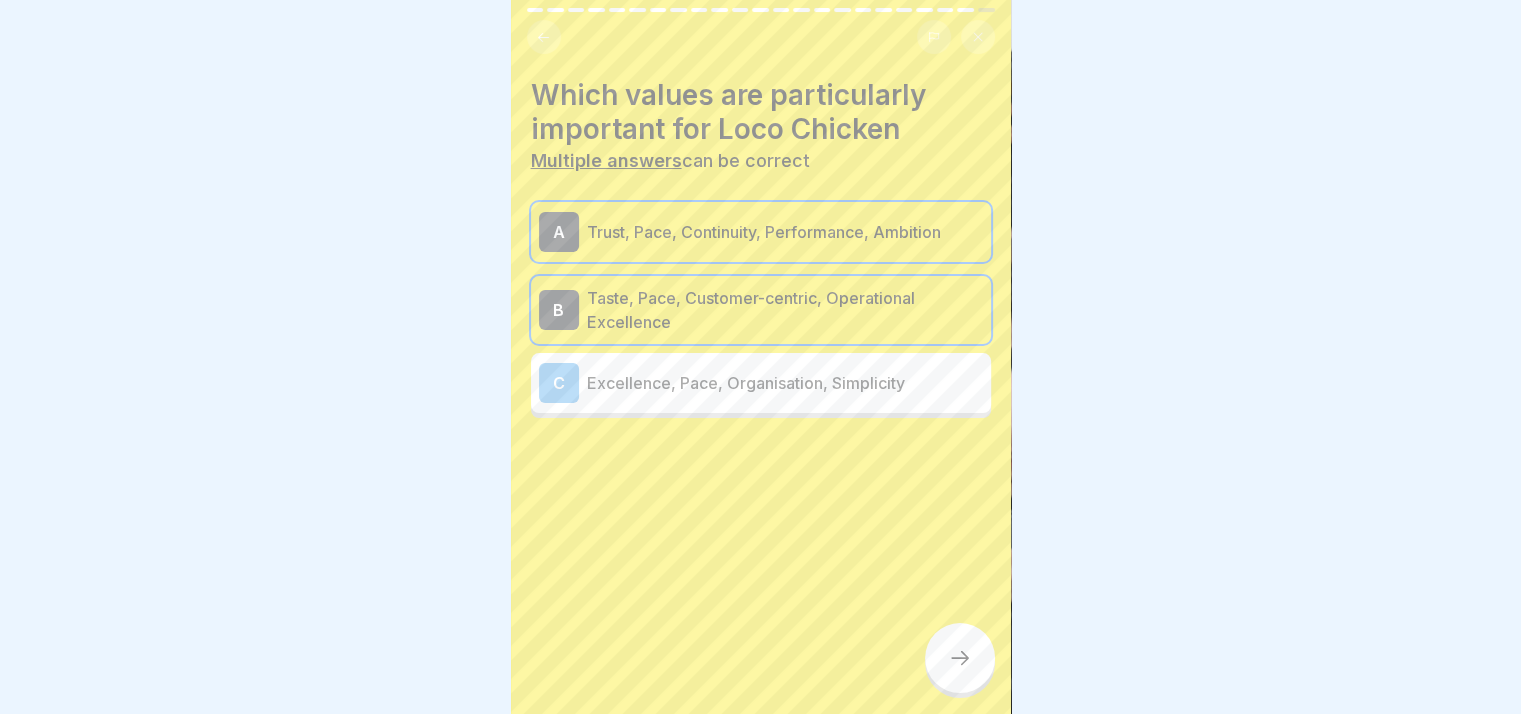 click on "C Excellence, Pace, Organisation, Simplicity" at bounding box center [761, 383] 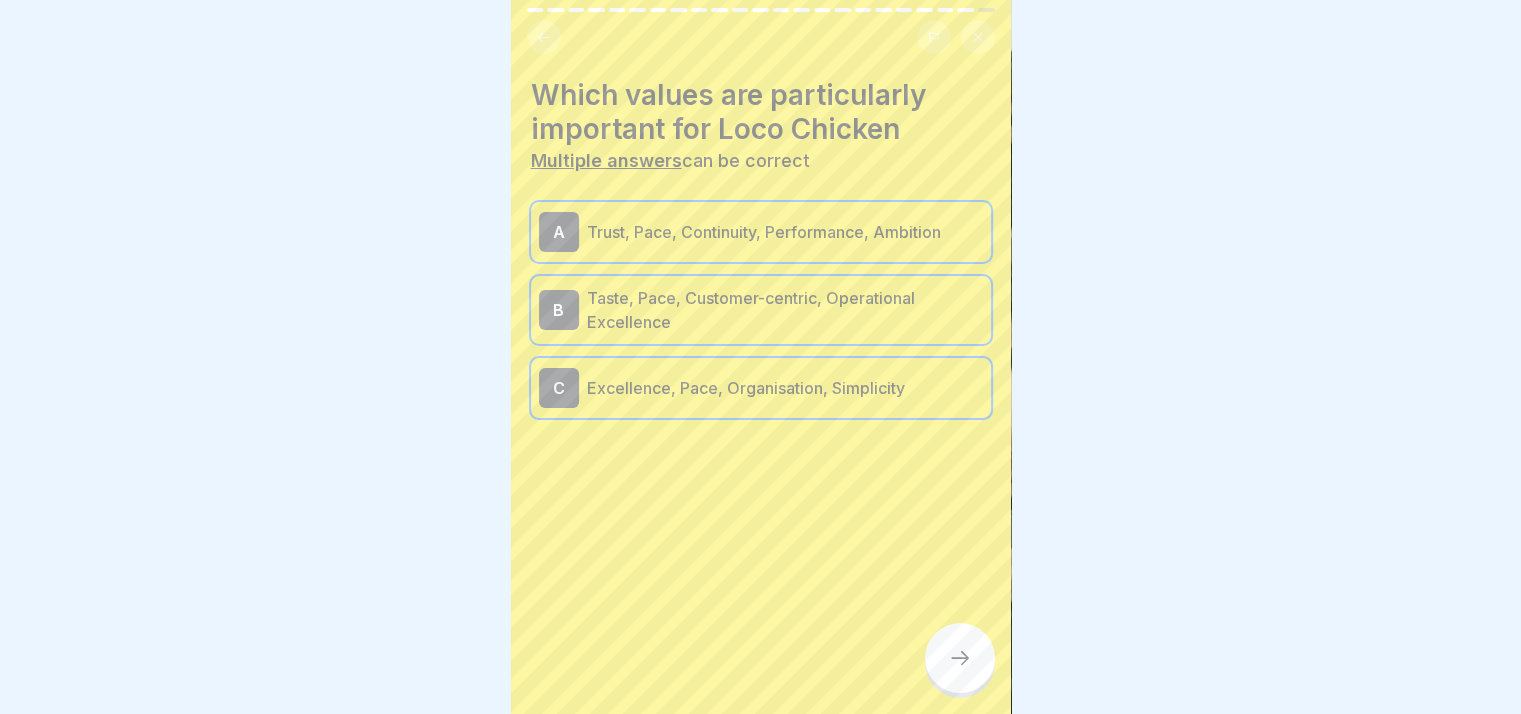 click 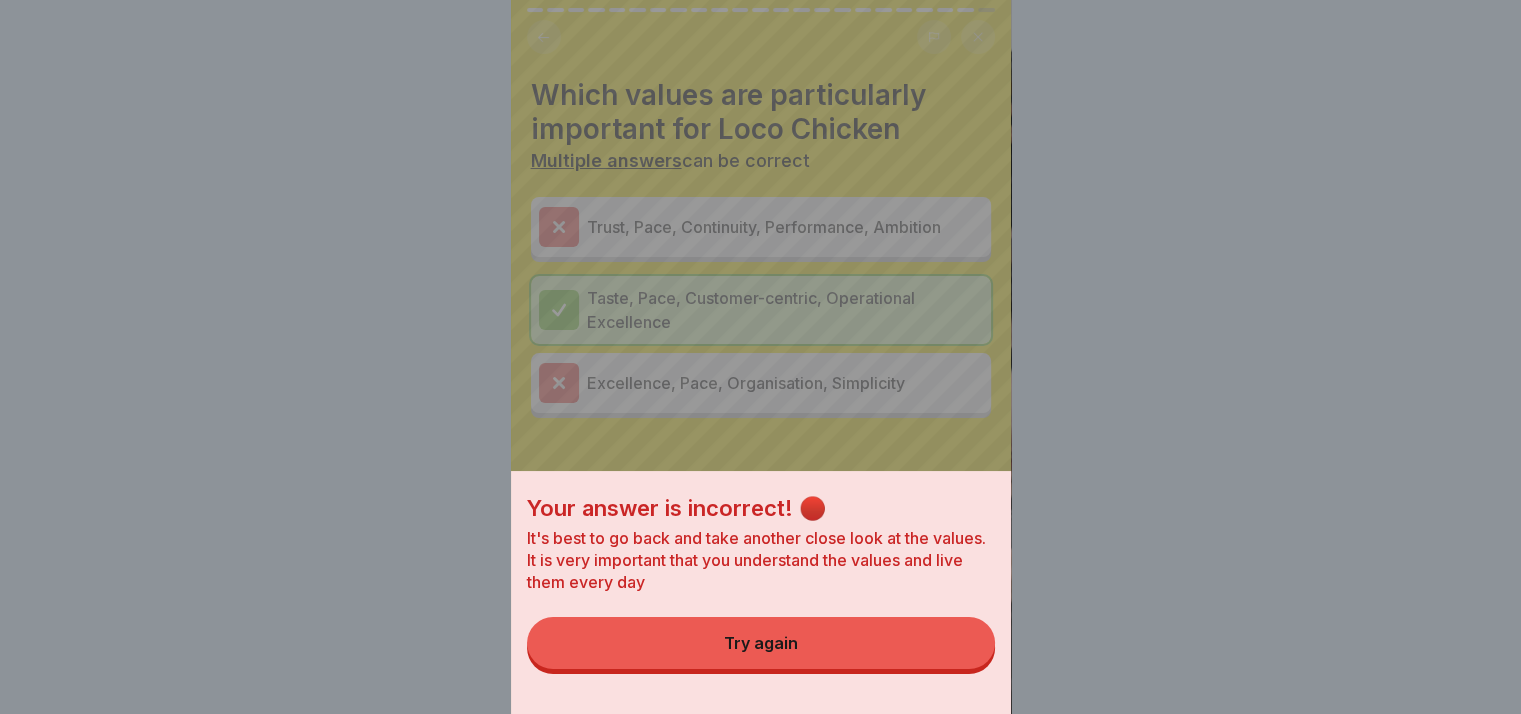 click on "Try again" at bounding box center (761, 643) 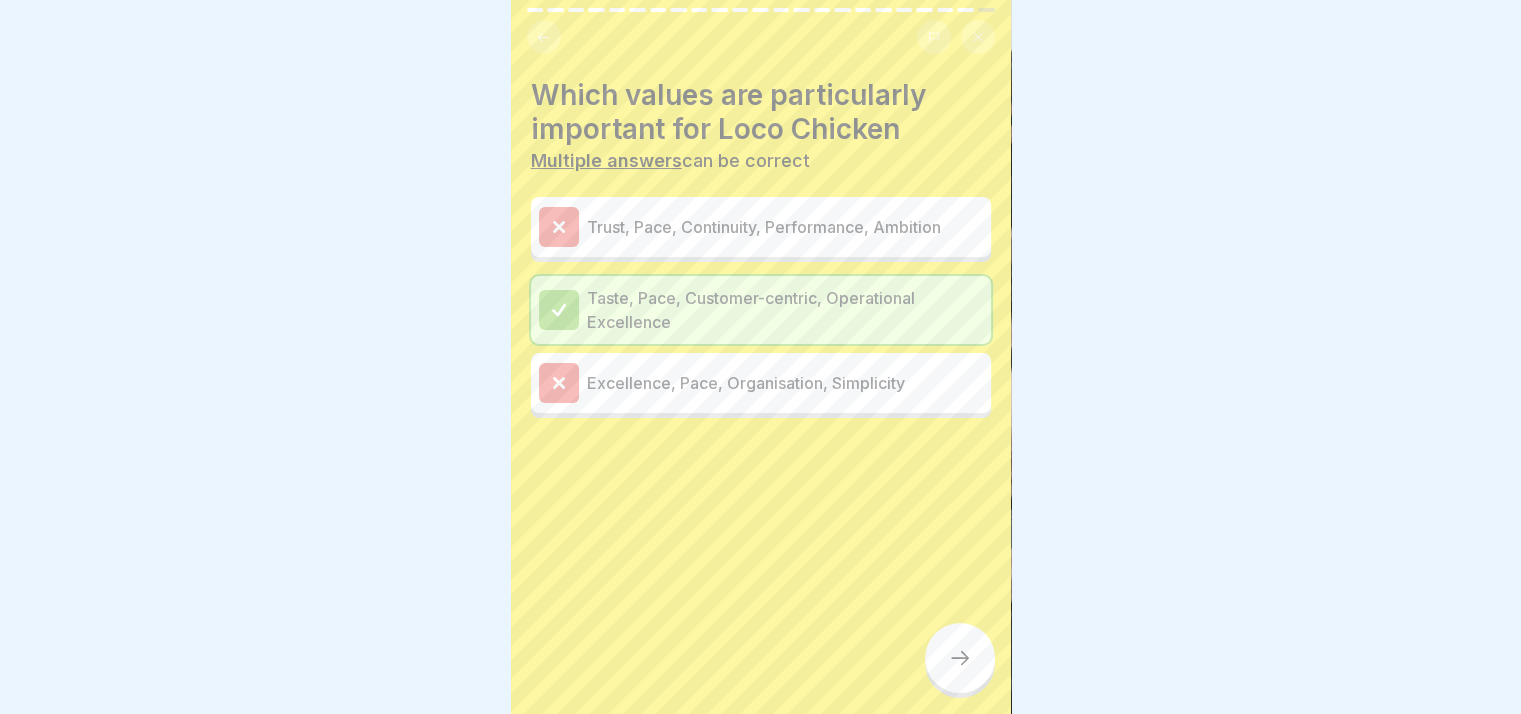 click at bounding box center (960, 658) 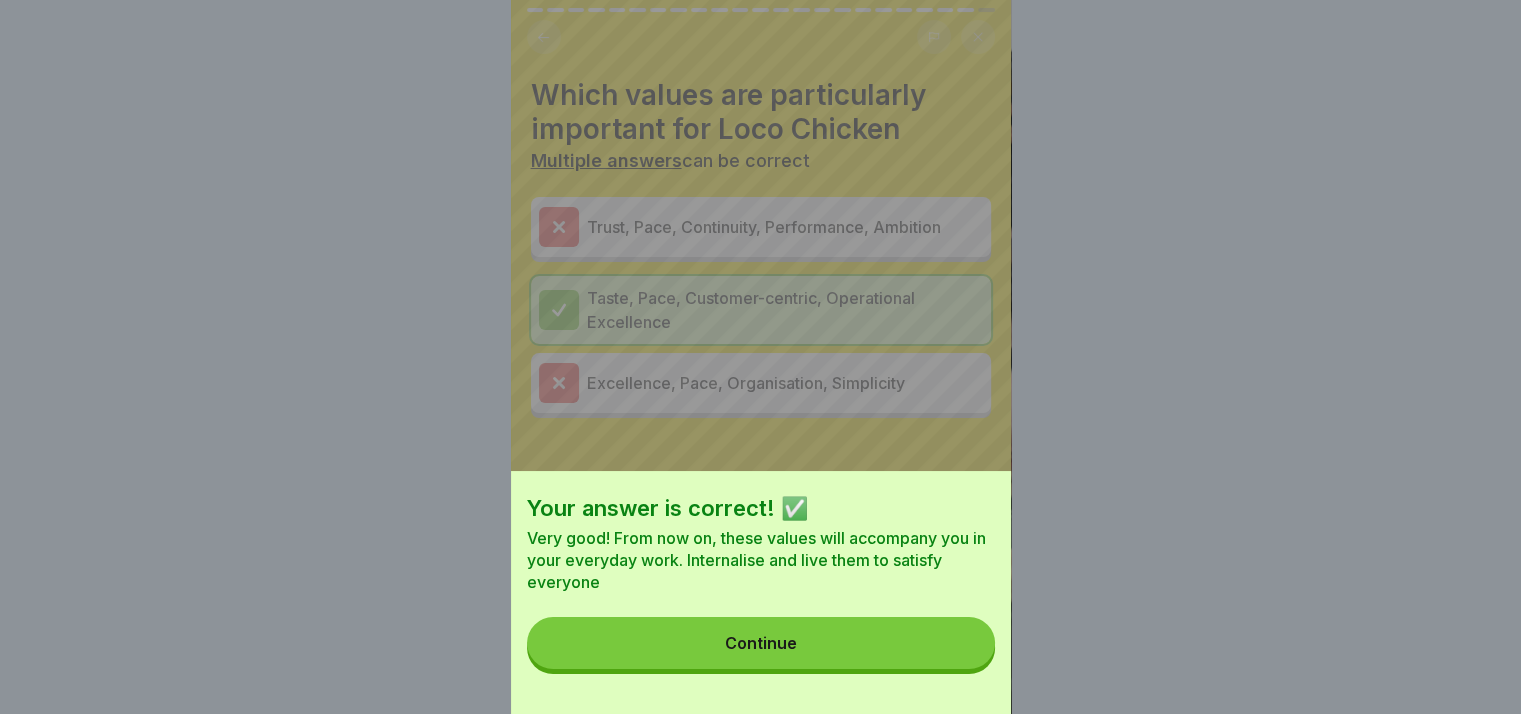click on "Continue" at bounding box center [761, 643] 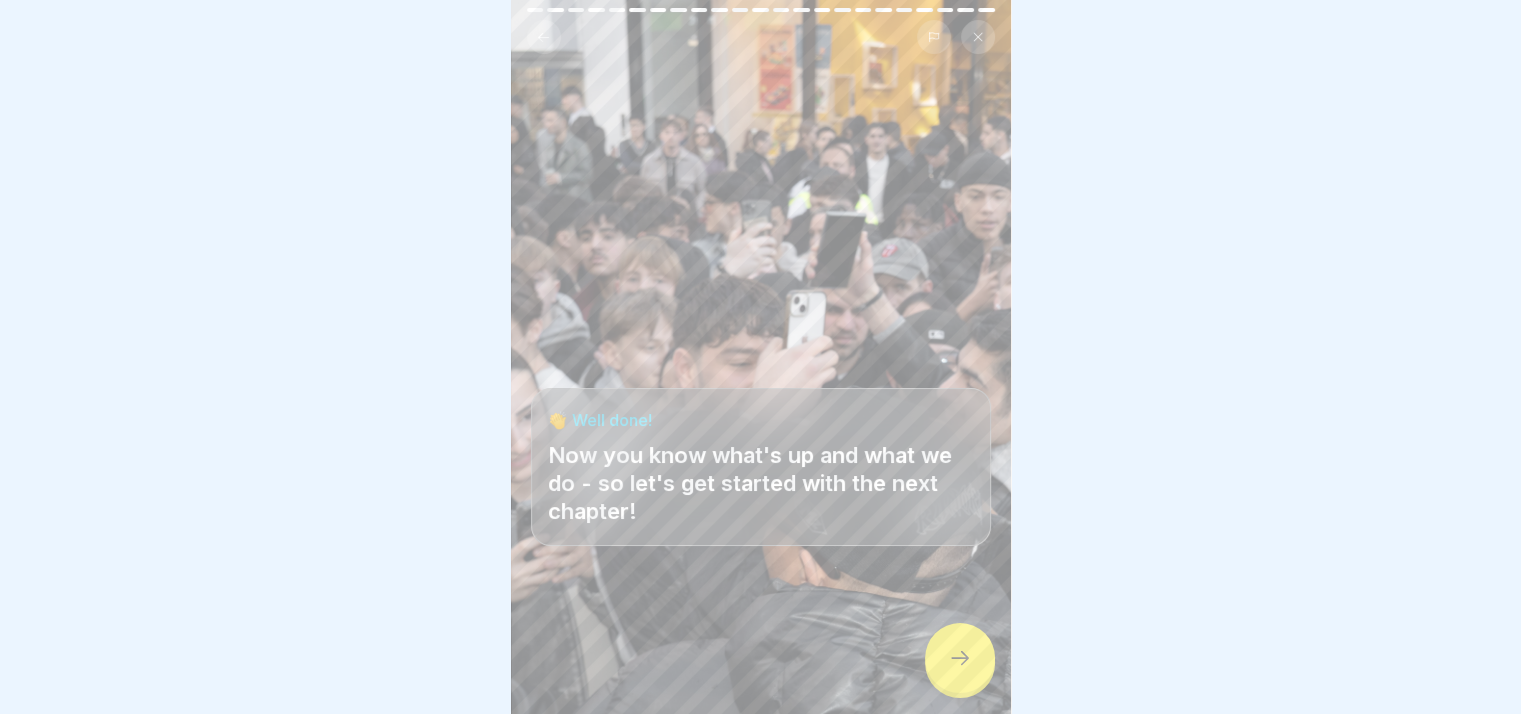 click at bounding box center (960, 658) 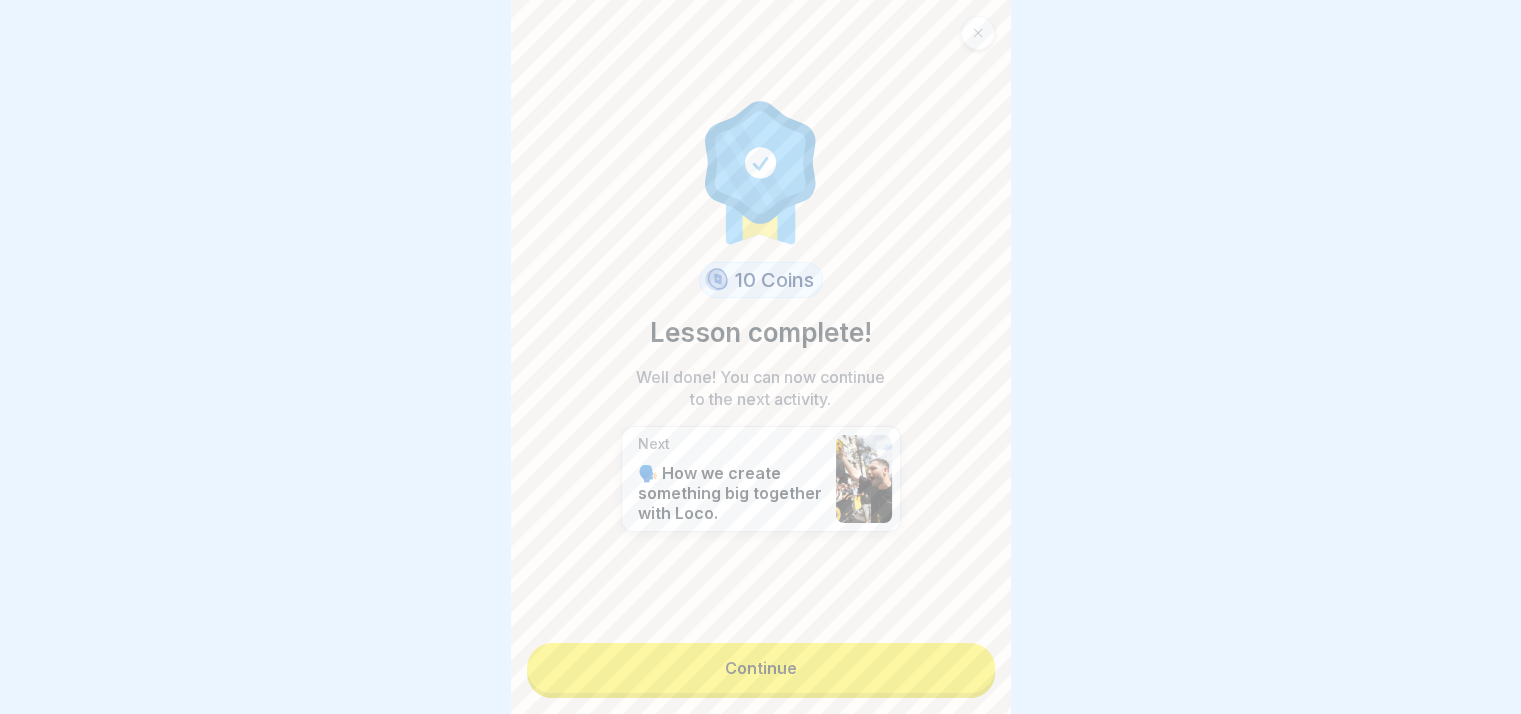 click on "Continue" at bounding box center [761, 668] 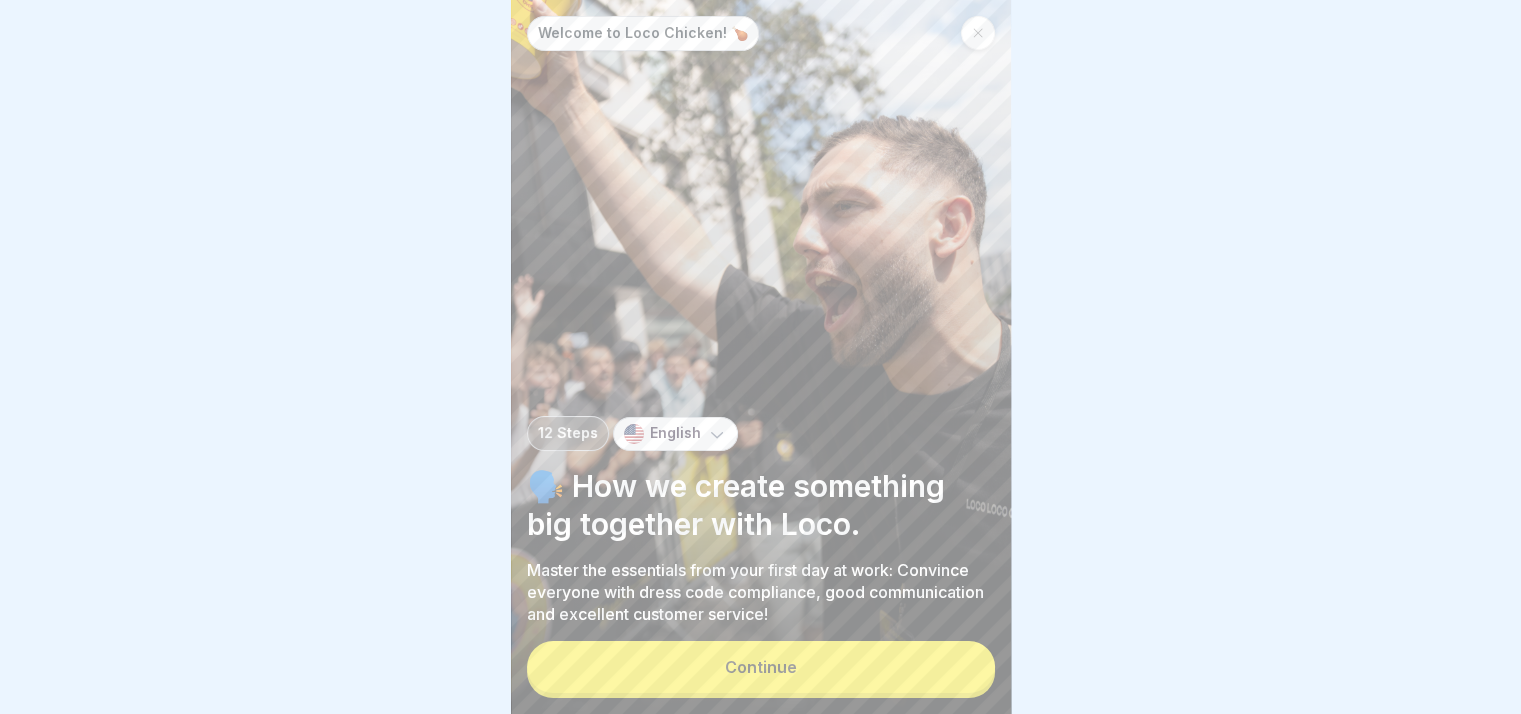 click on "Continue" at bounding box center (761, 667) 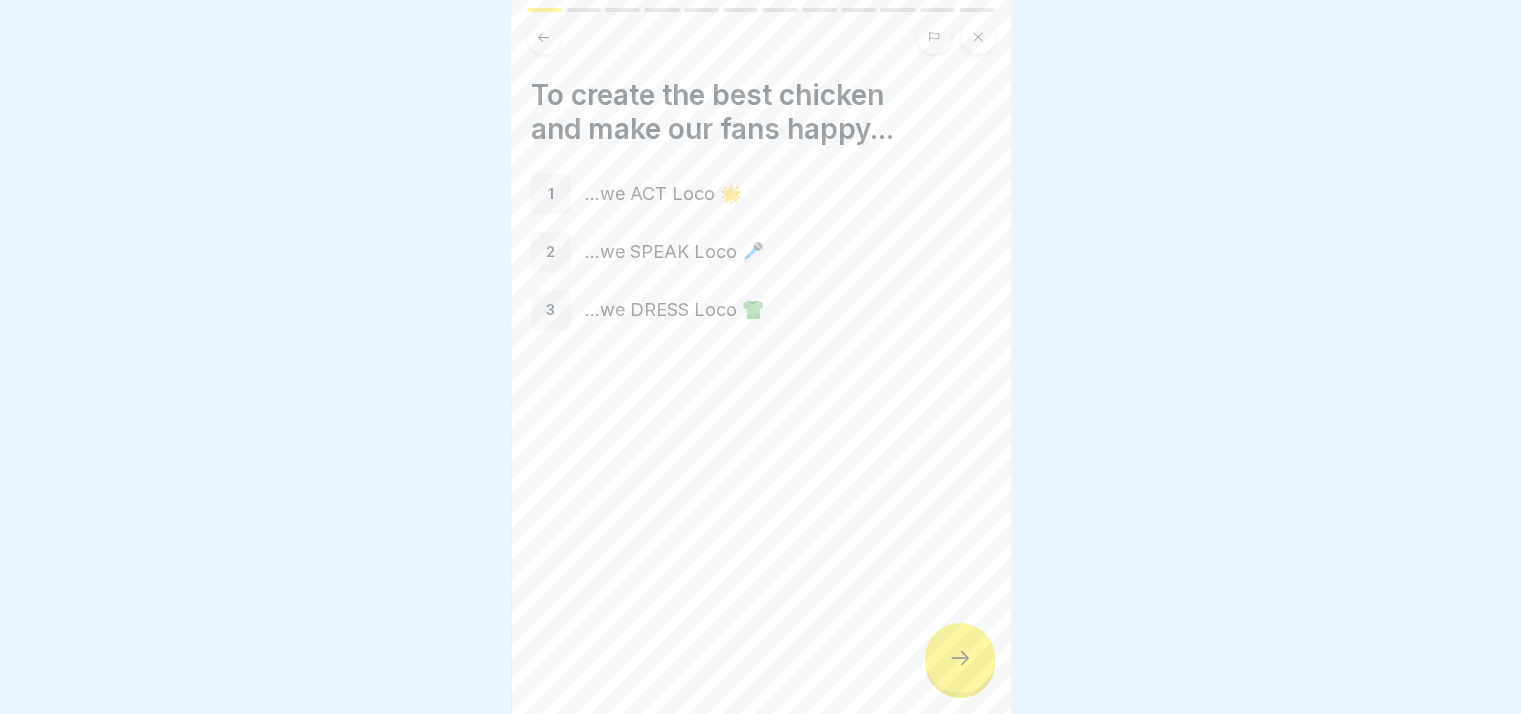 click at bounding box center [960, 658] 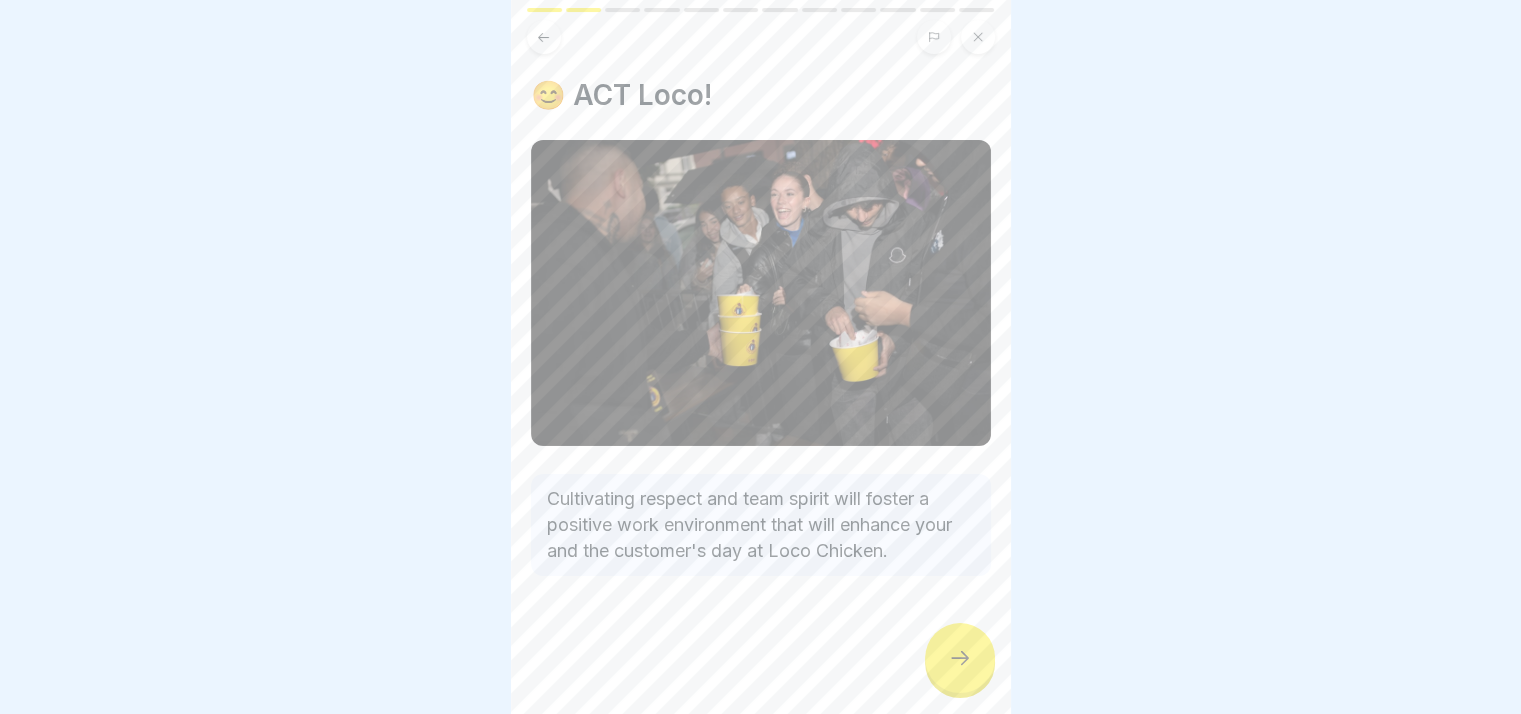 click at bounding box center [960, 658] 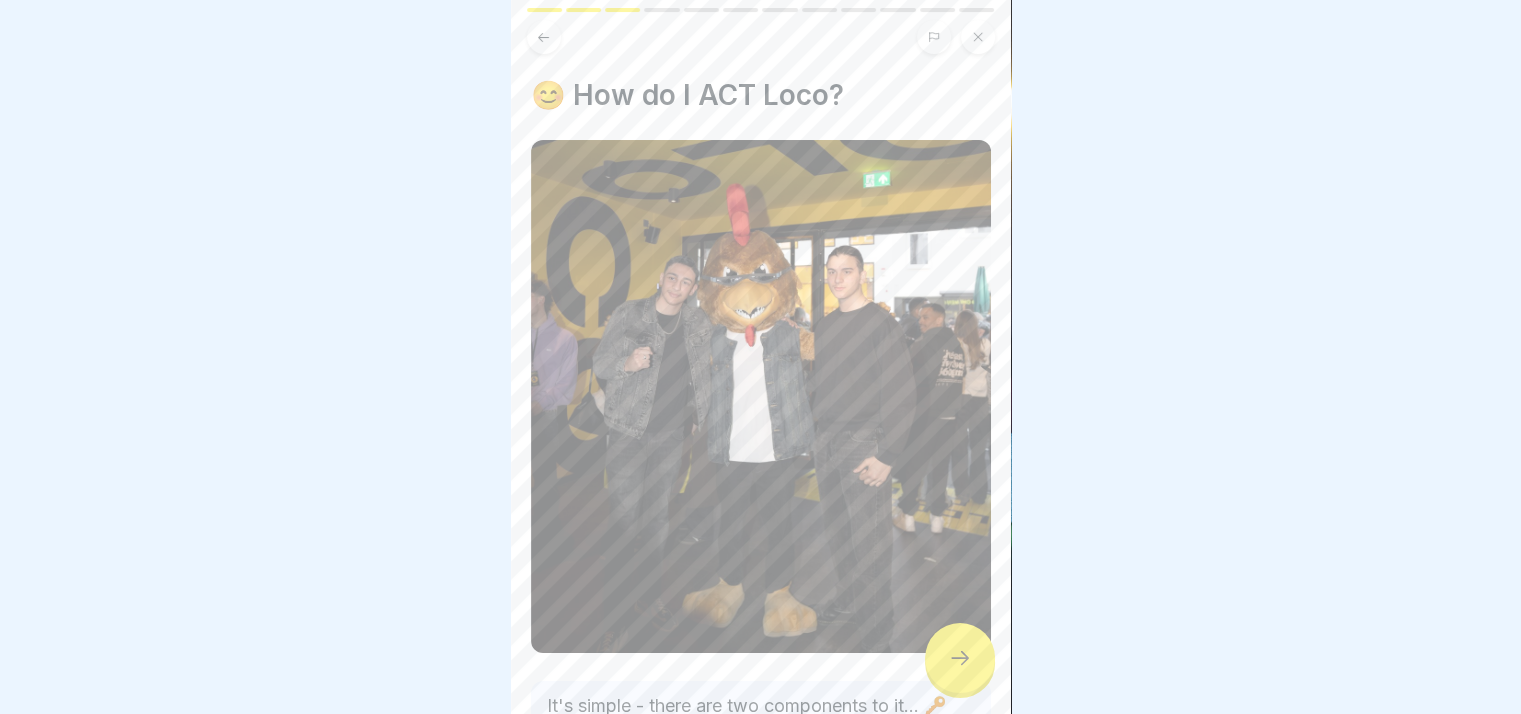 click at bounding box center (960, 658) 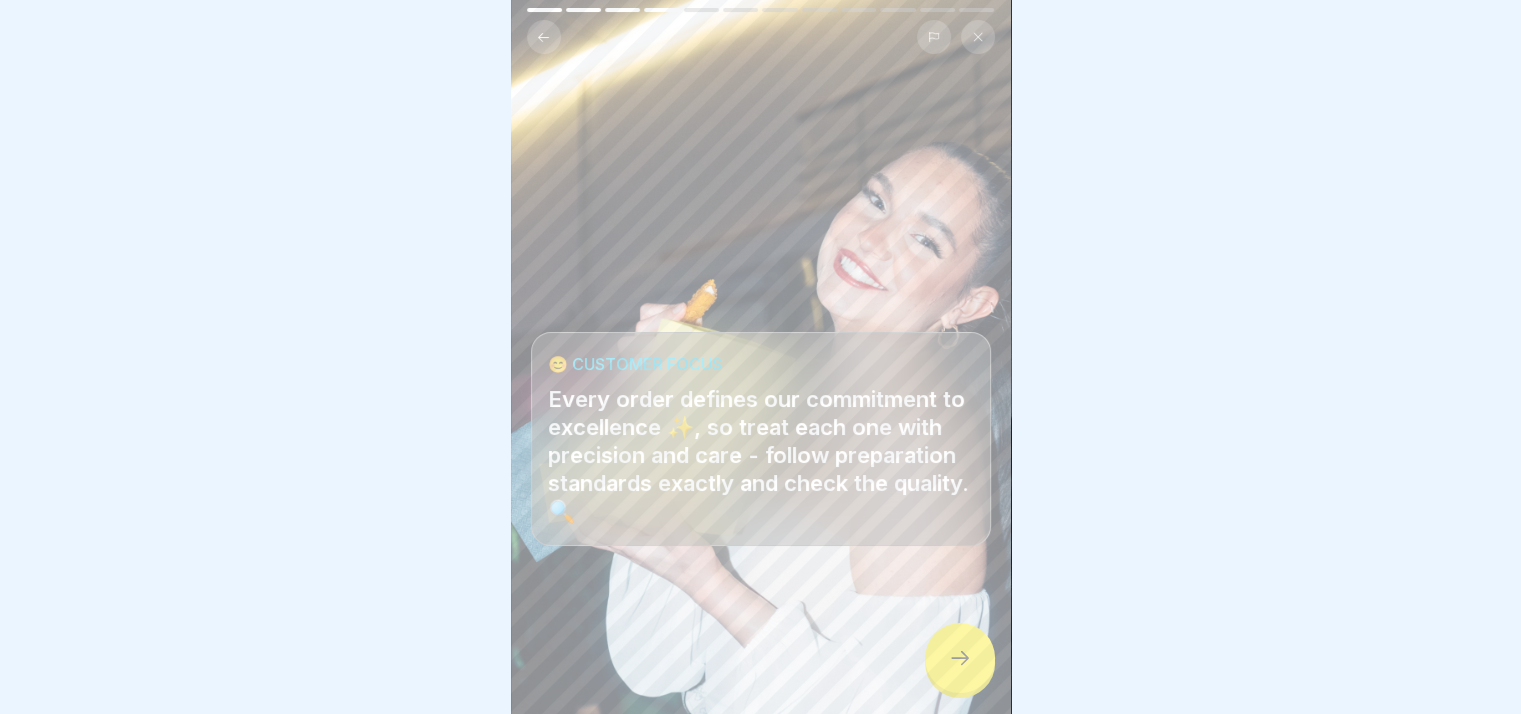 click at bounding box center (960, 658) 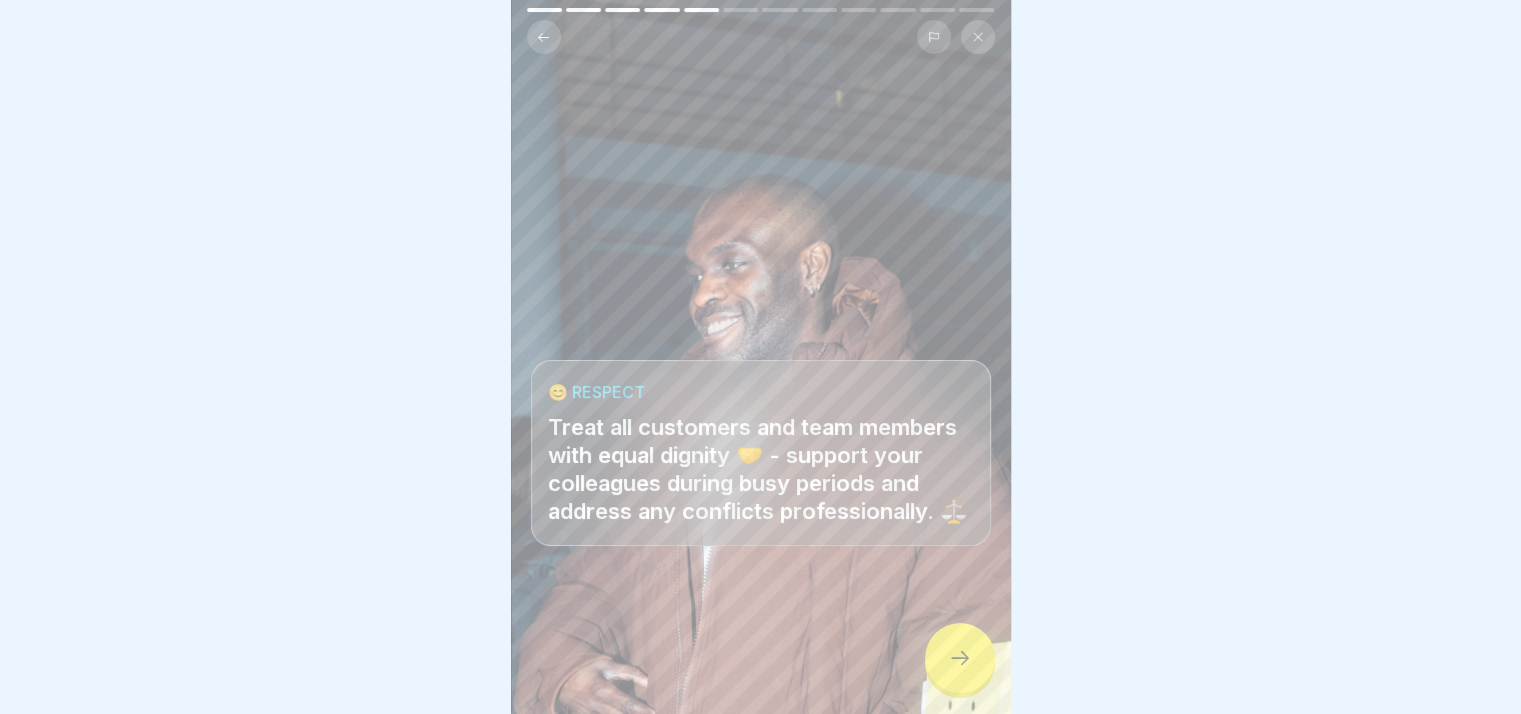 click at bounding box center (960, 658) 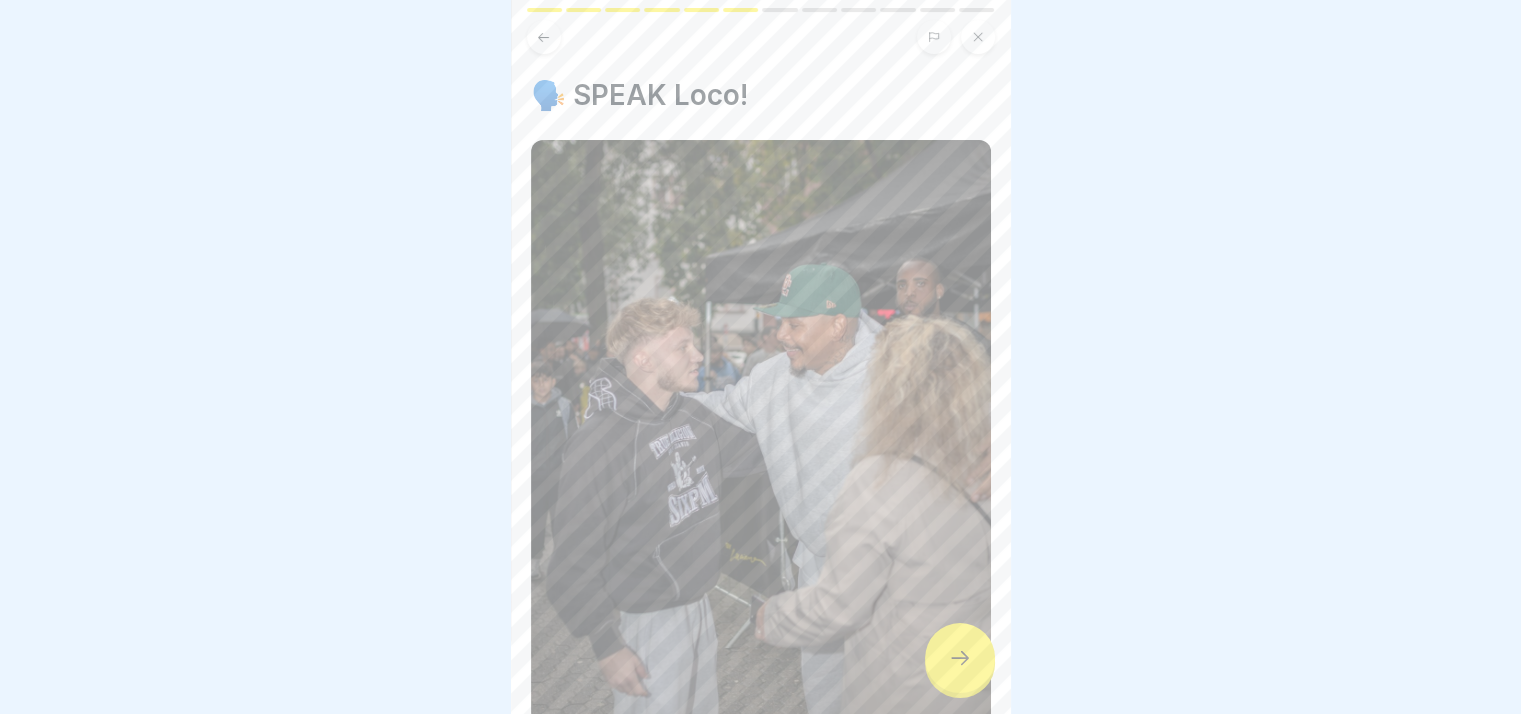 click at bounding box center (960, 658) 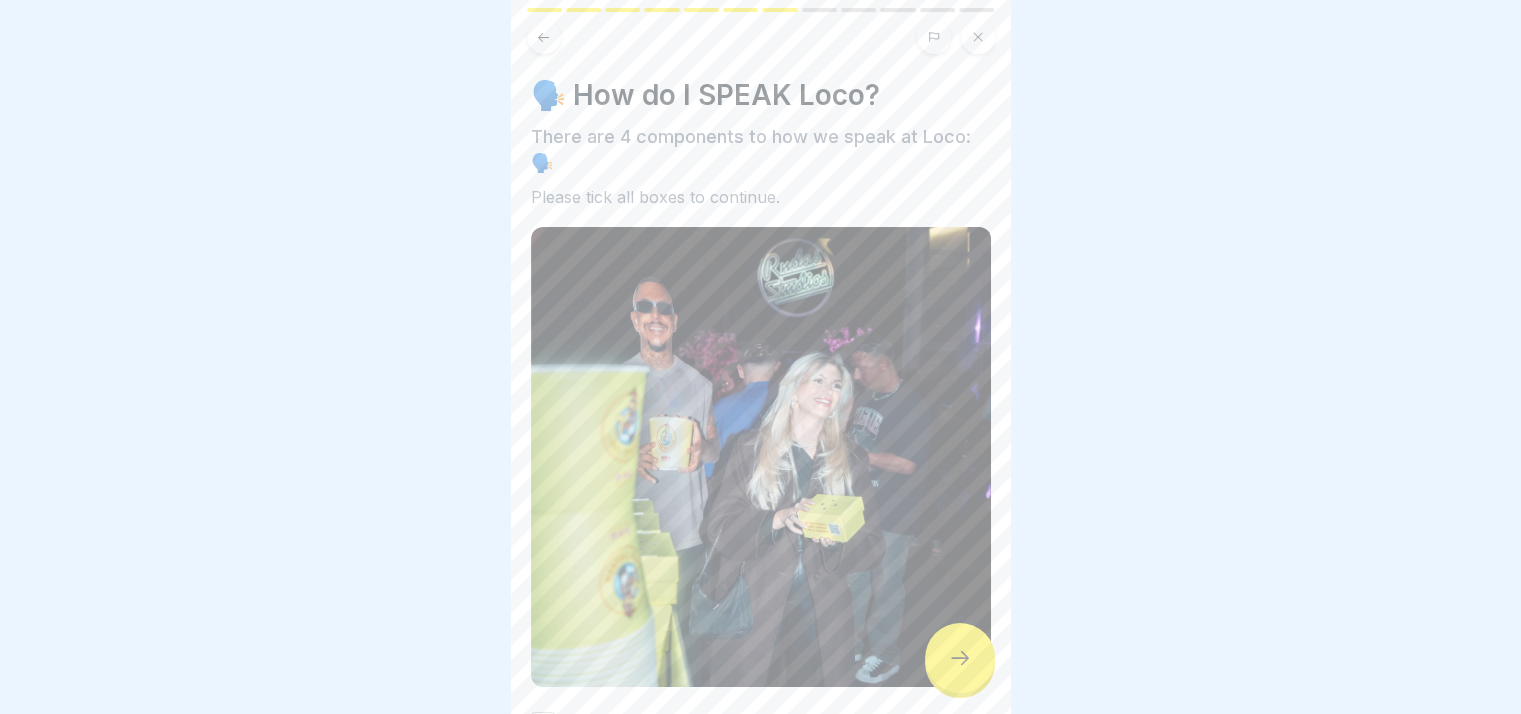 click at bounding box center [960, 658] 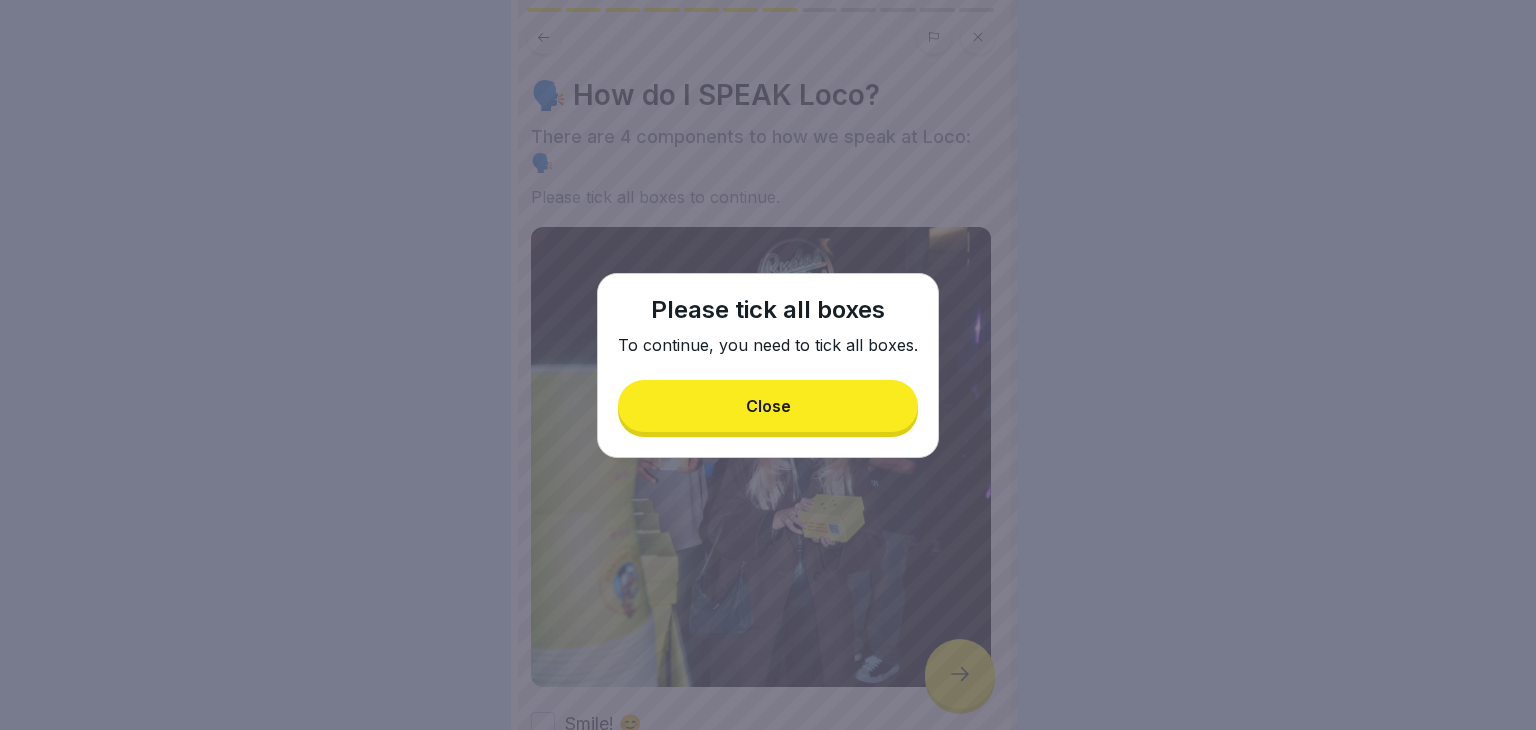 click on "Close" at bounding box center (768, 406) 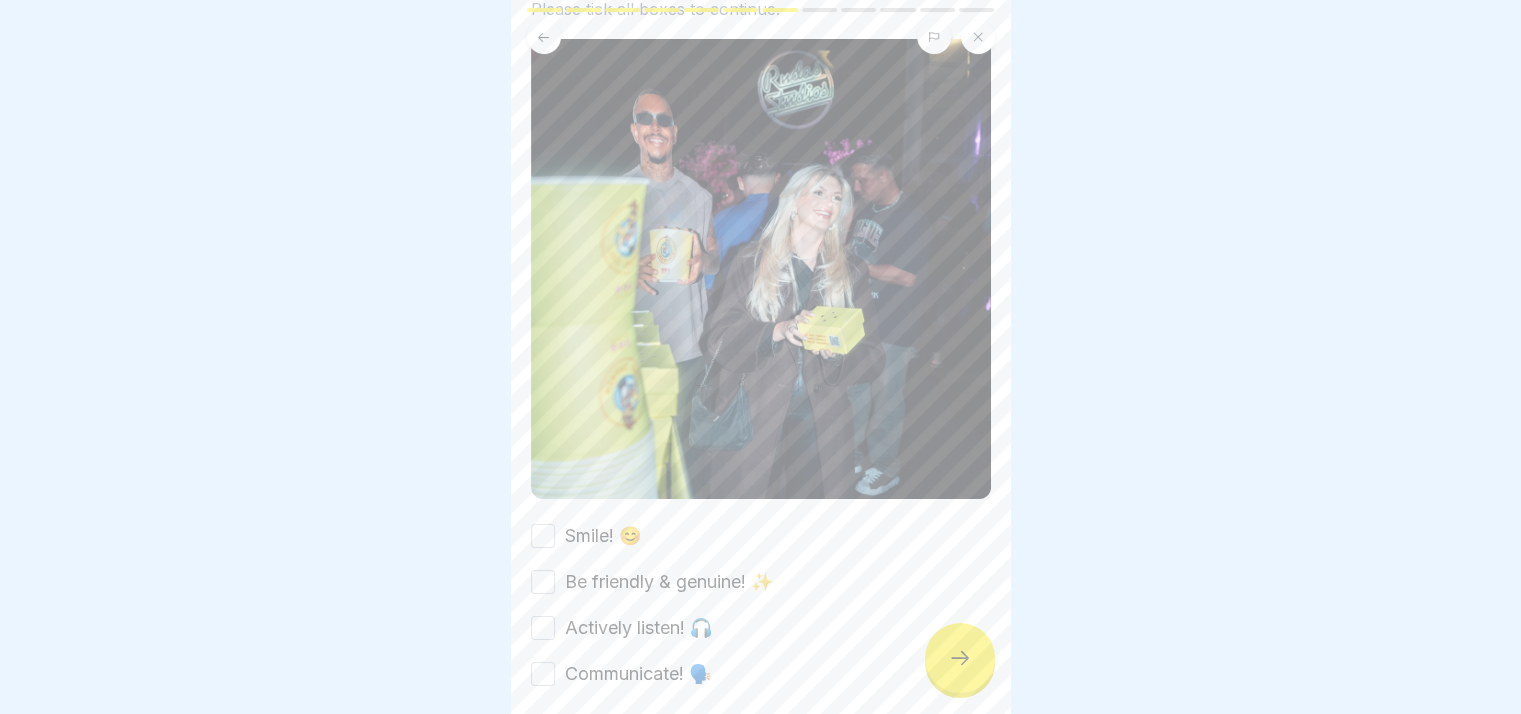 scroll, scrollTop: 265, scrollLeft: 0, axis: vertical 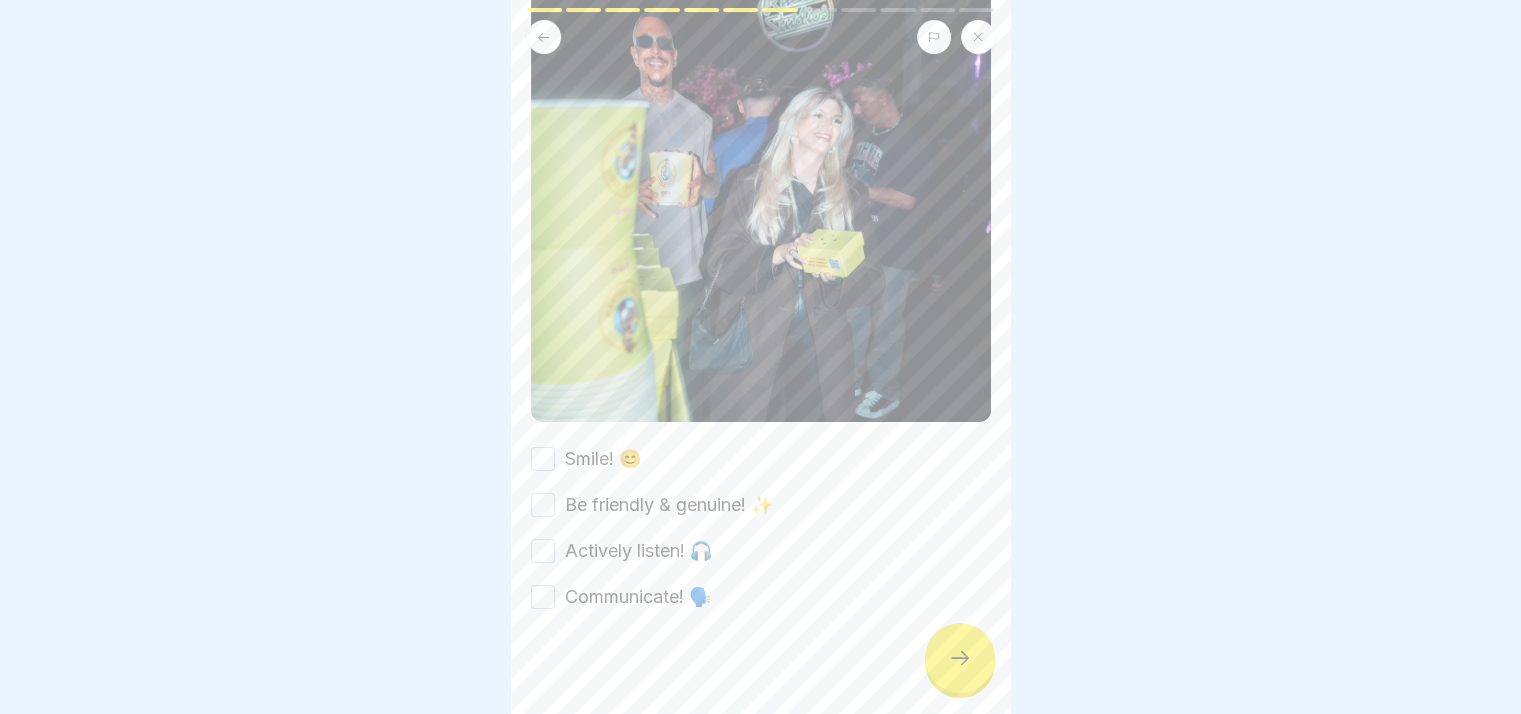 click on "Smile! 😊" at bounding box center [543, 459] 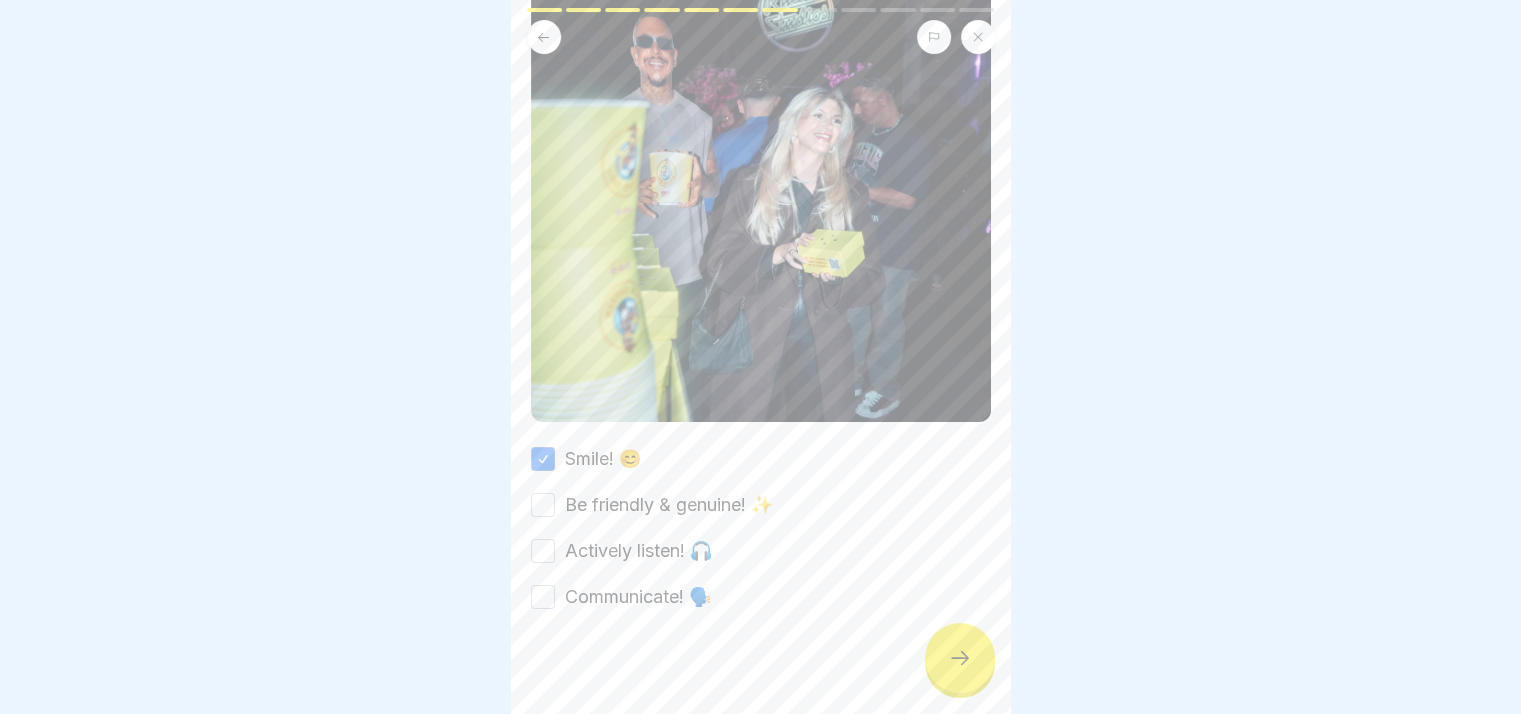 click on "Be friendly & genuine! ✨" at bounding box center [543, 505] 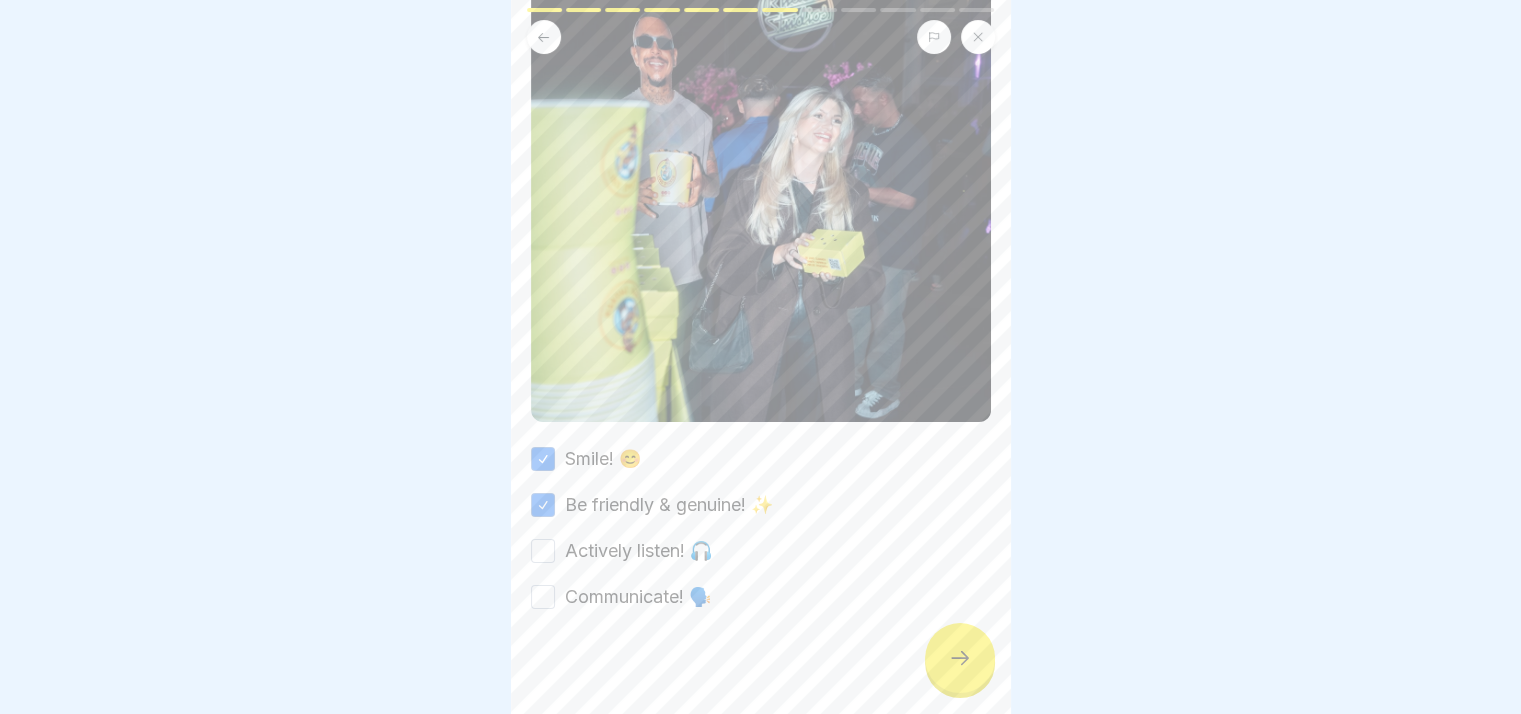 click on "Actively listen! 🎧" at bounding box center (543, 551) 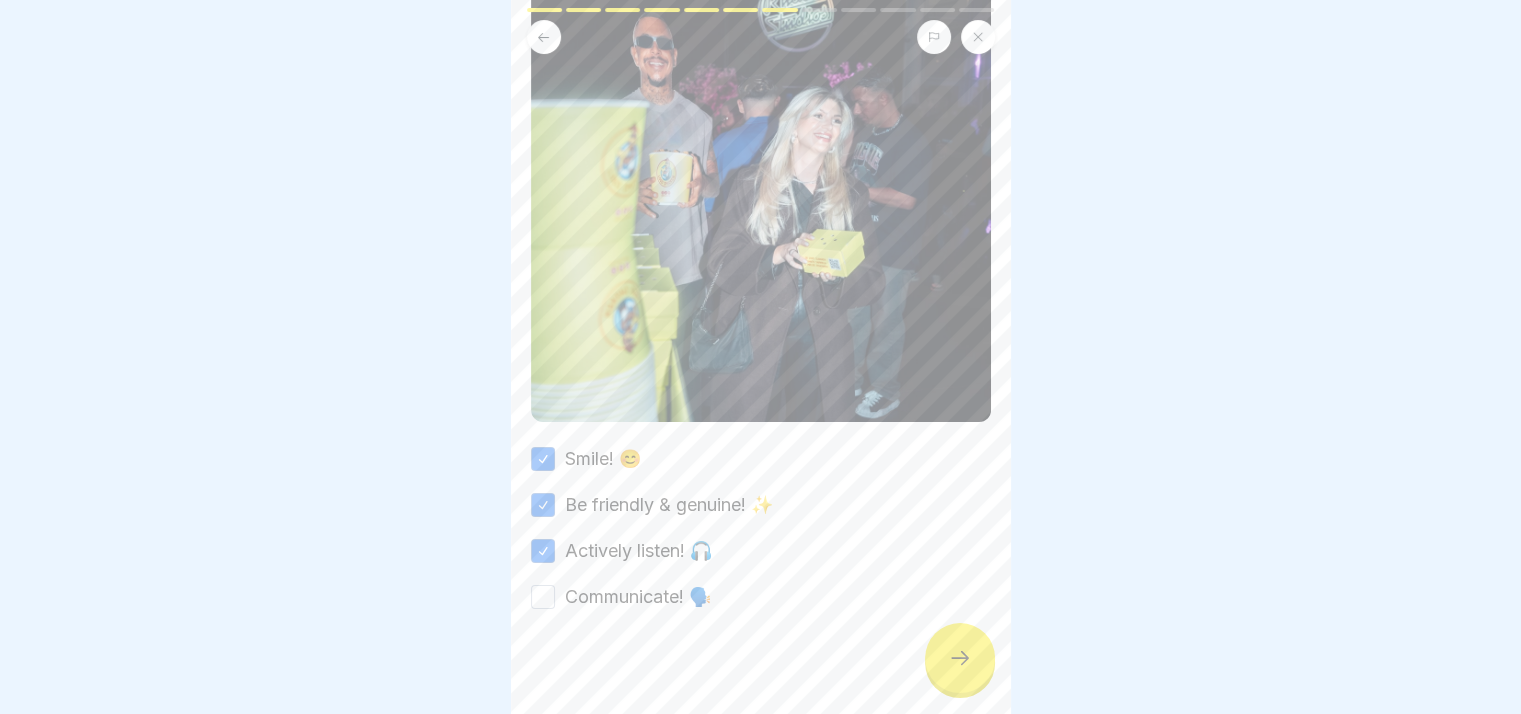 click on "Communicate! 🗣️" at bounding box center (543, 597) 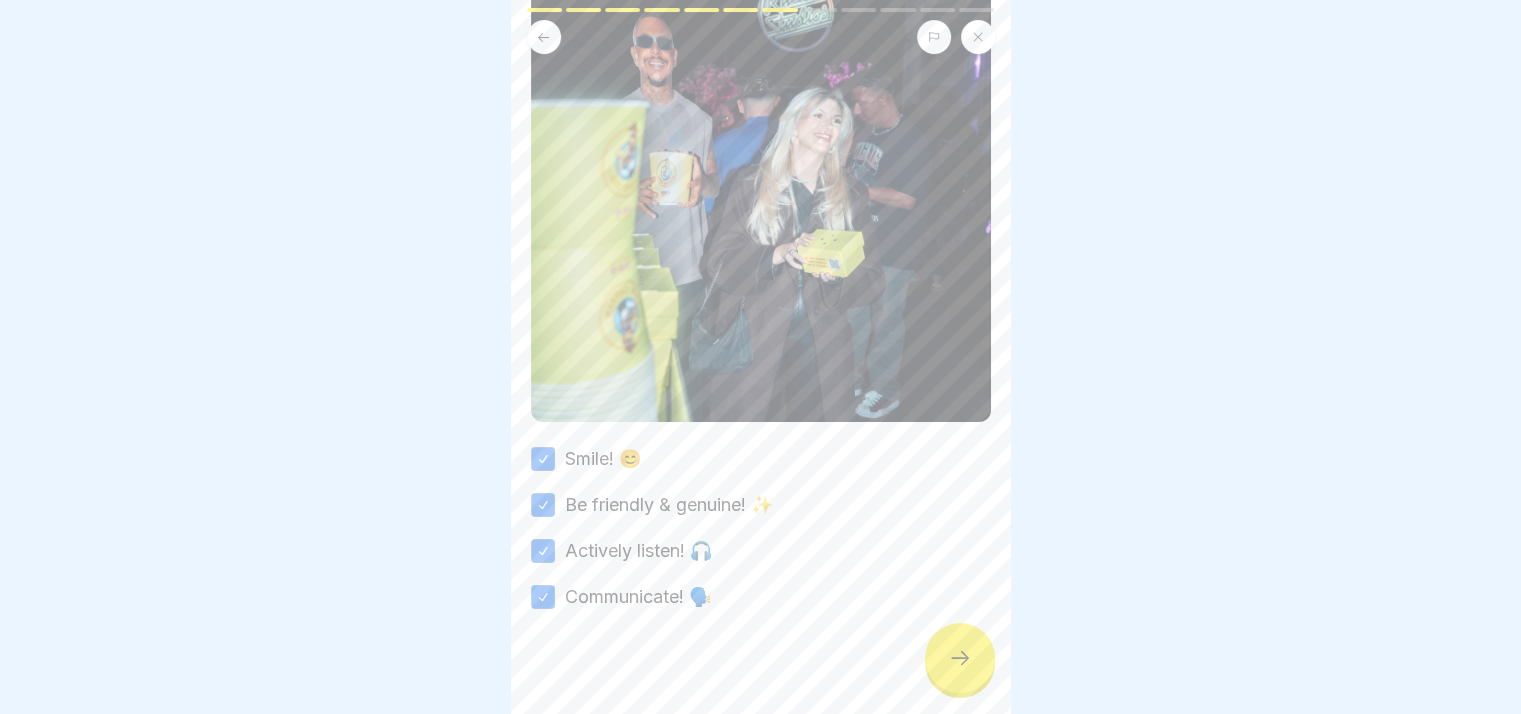 click at bounding box center (960, 658) 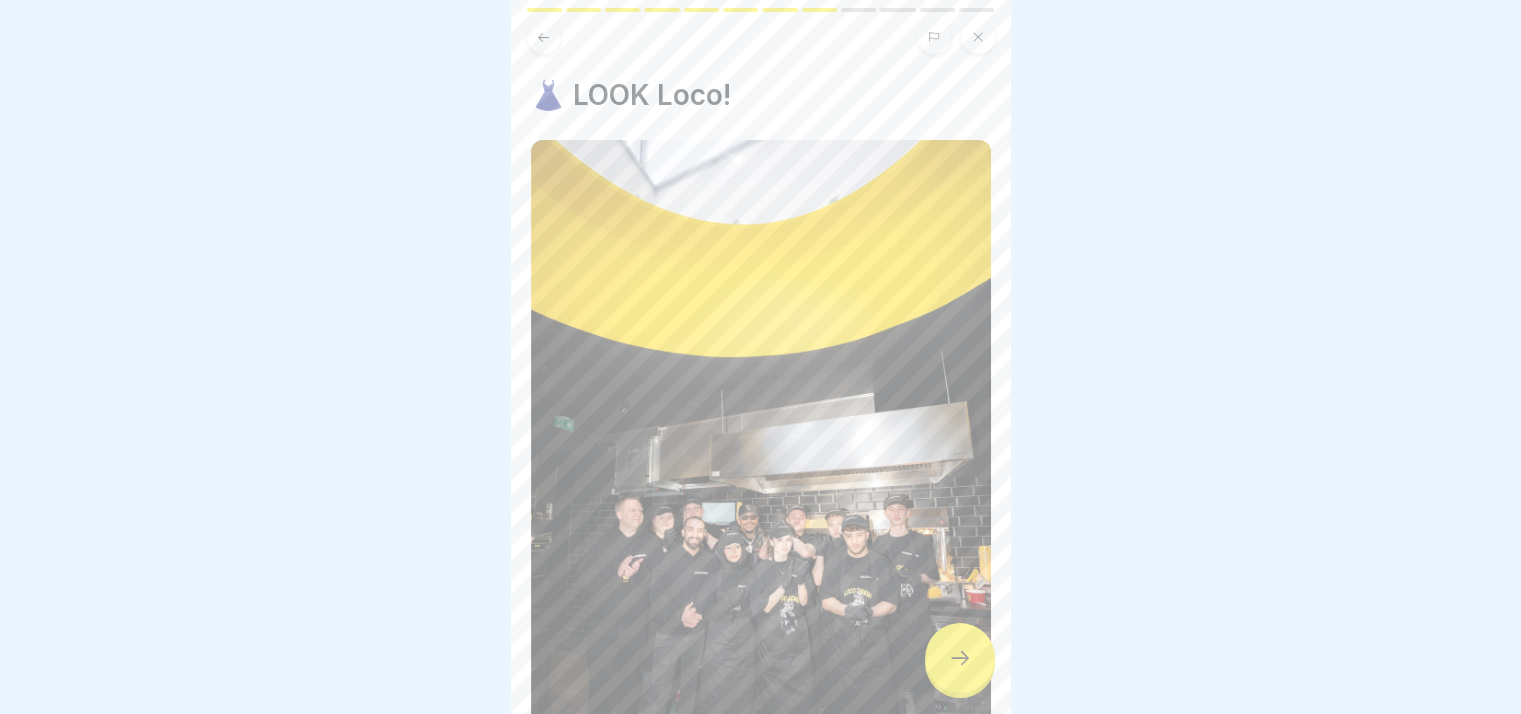 click at bounding box center (960, 658) 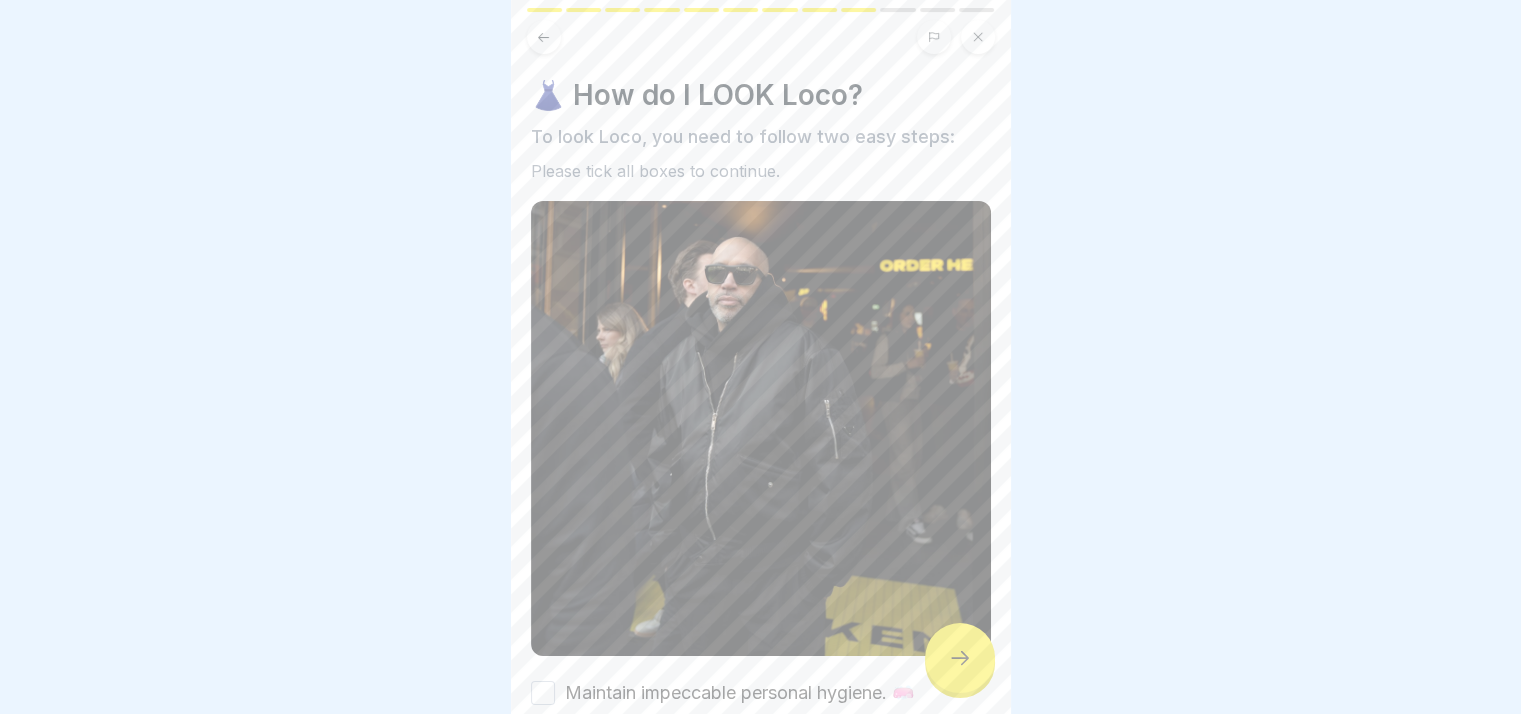 scroll, scrollTop: 142, scrollLeft: 0, axis: vertical 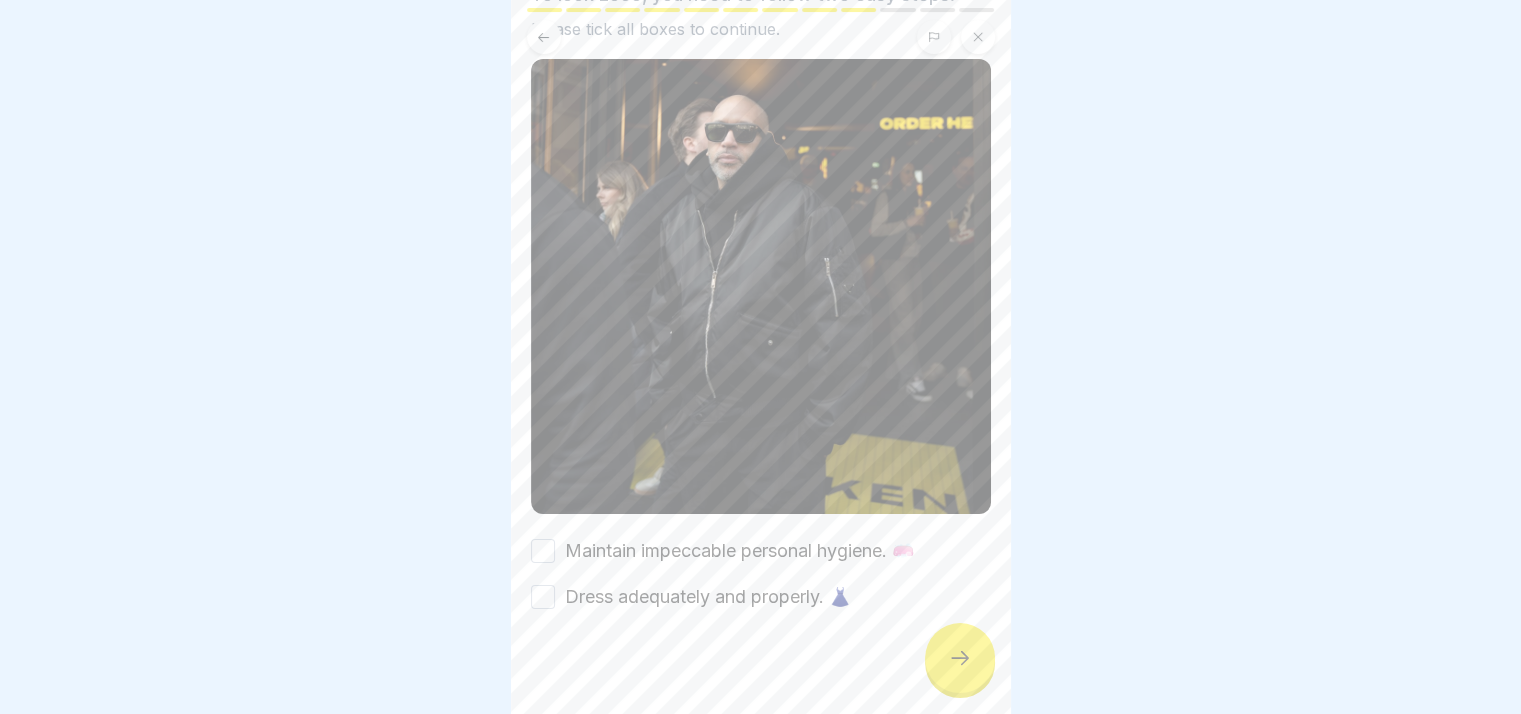 click on "Maintain impeccable personal hygiene. 🧼" at bounding box center (543, 551) 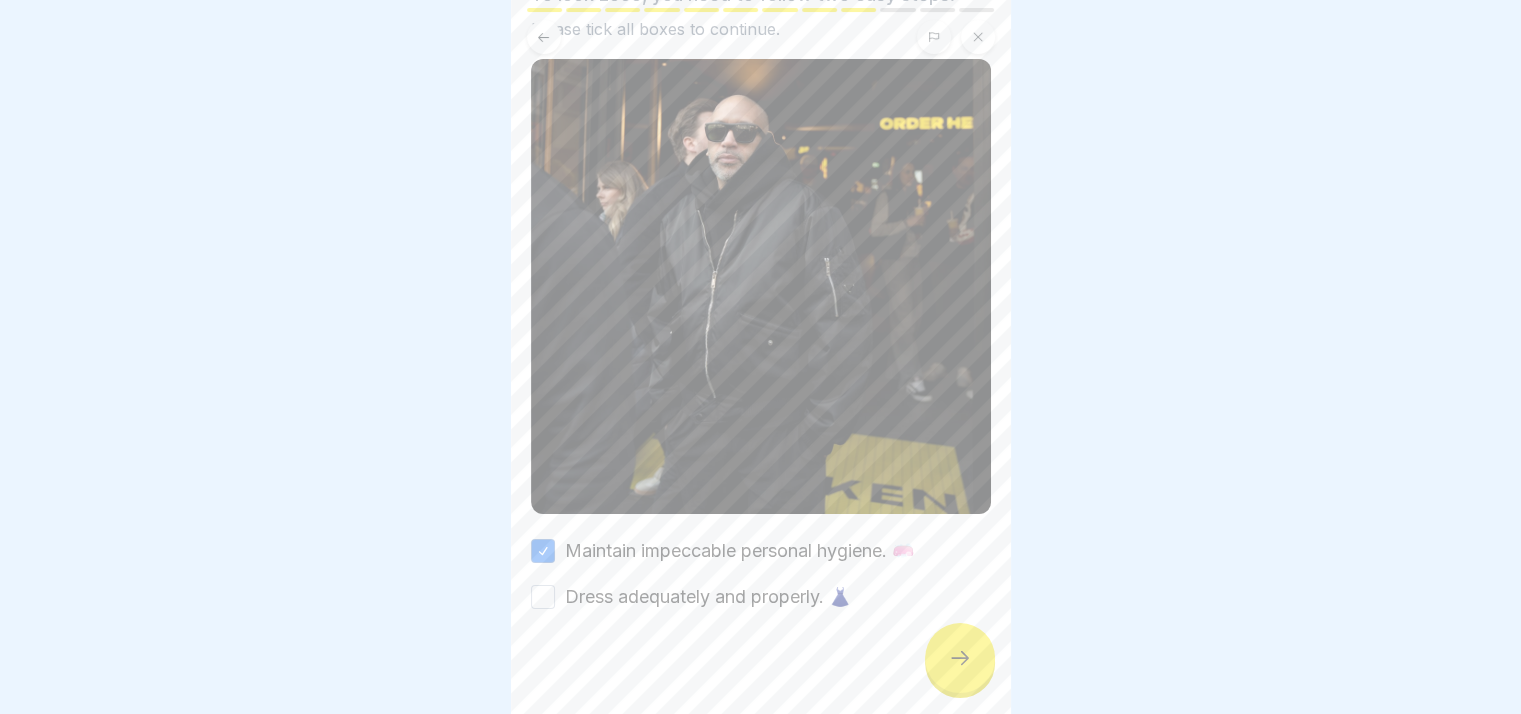 click on "Dress adequately and properly. 👗" at bounding box center [543, 597] 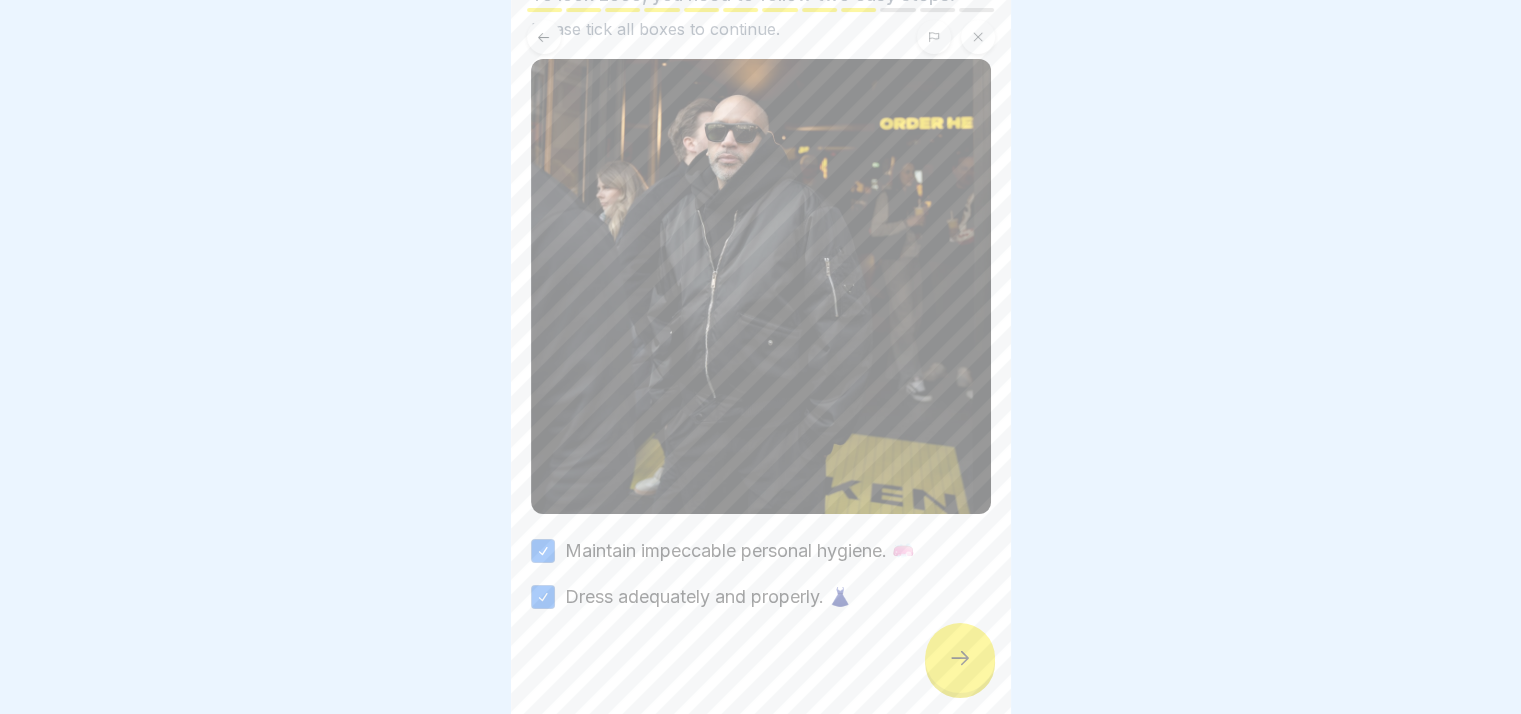 click 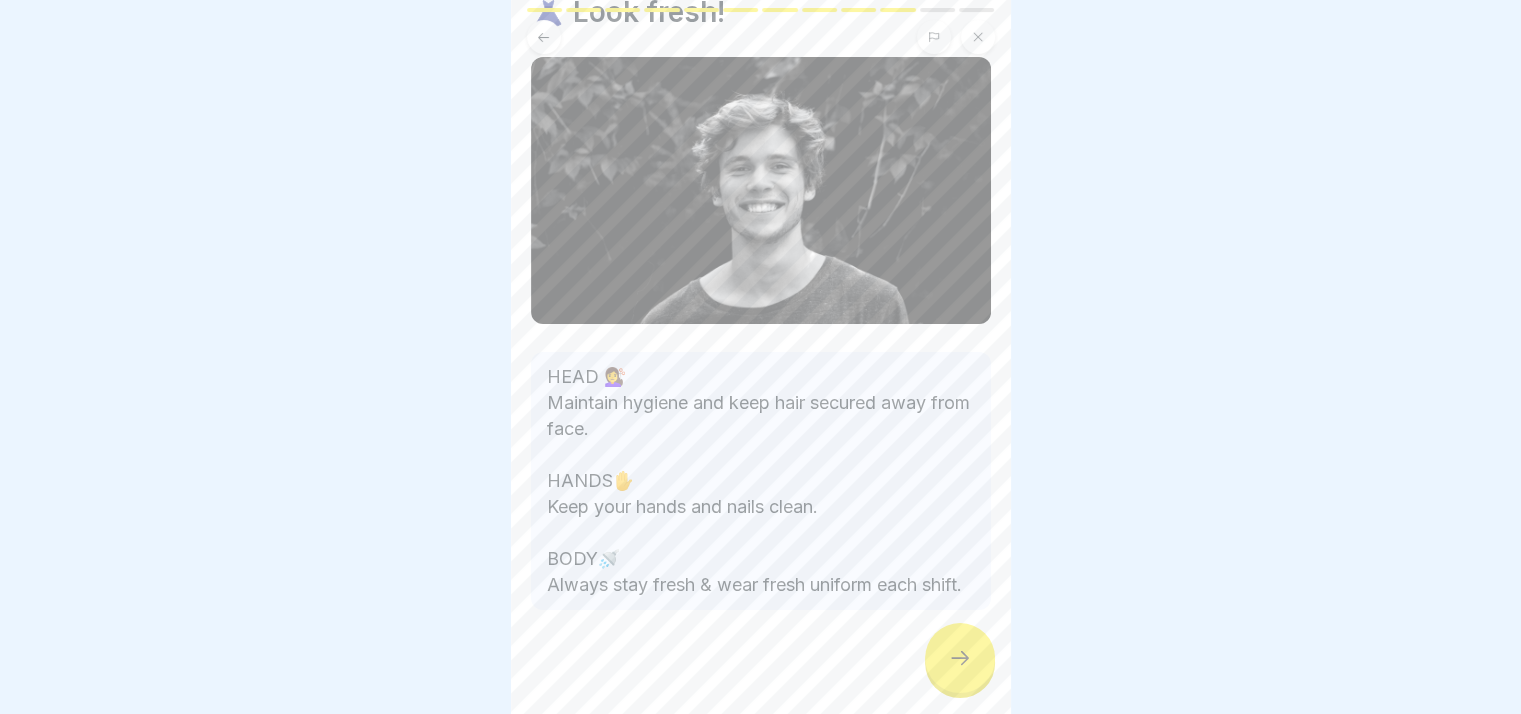 scroll, scrollTop: 82, scrollLeft: 0, axis: vertical 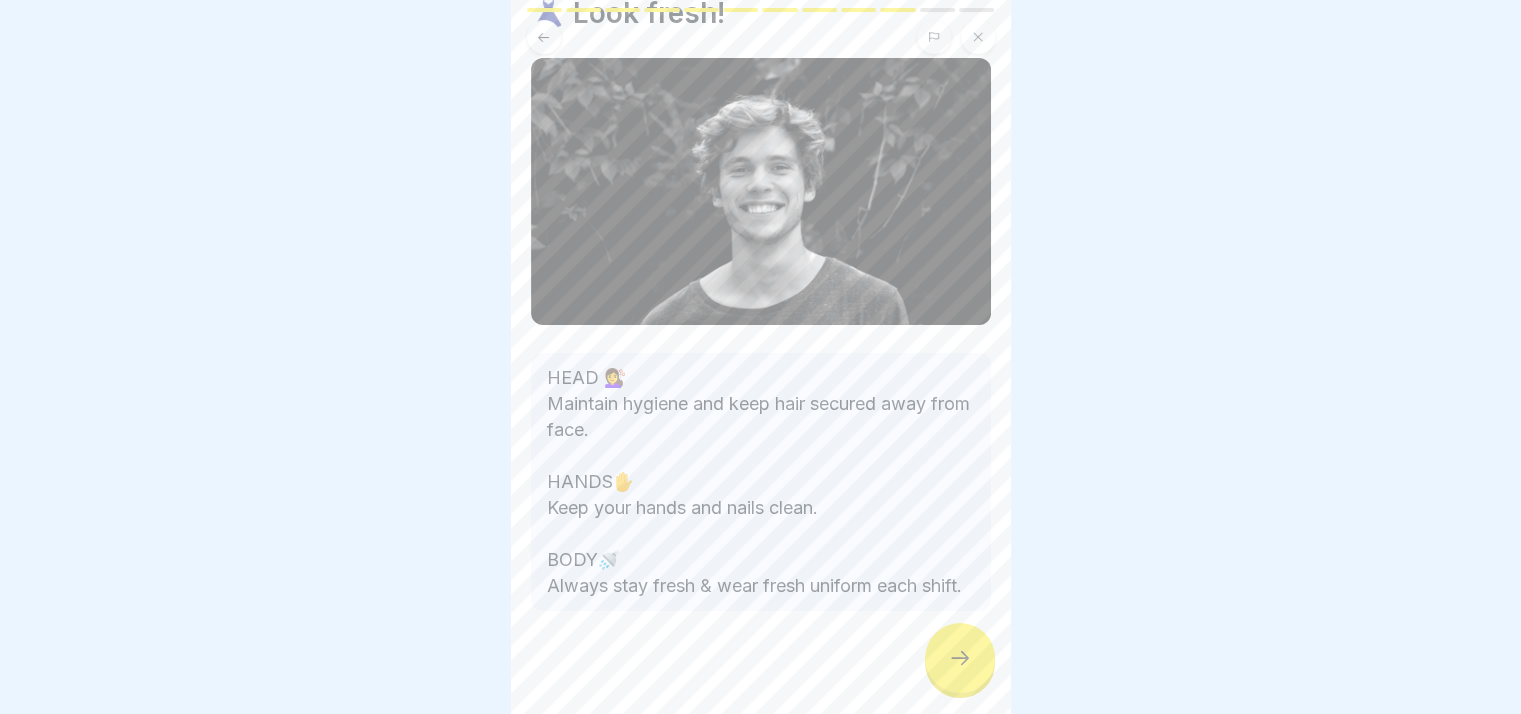 click 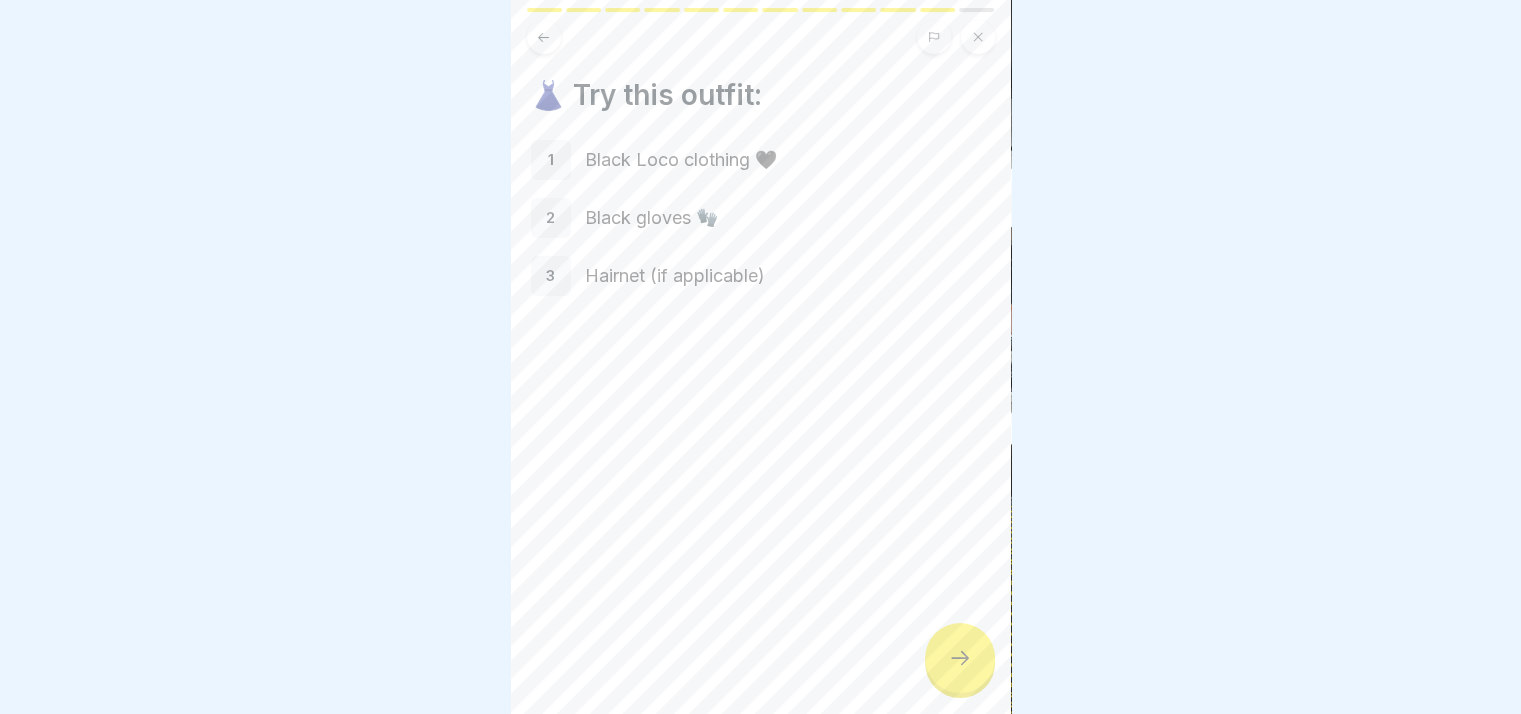 click 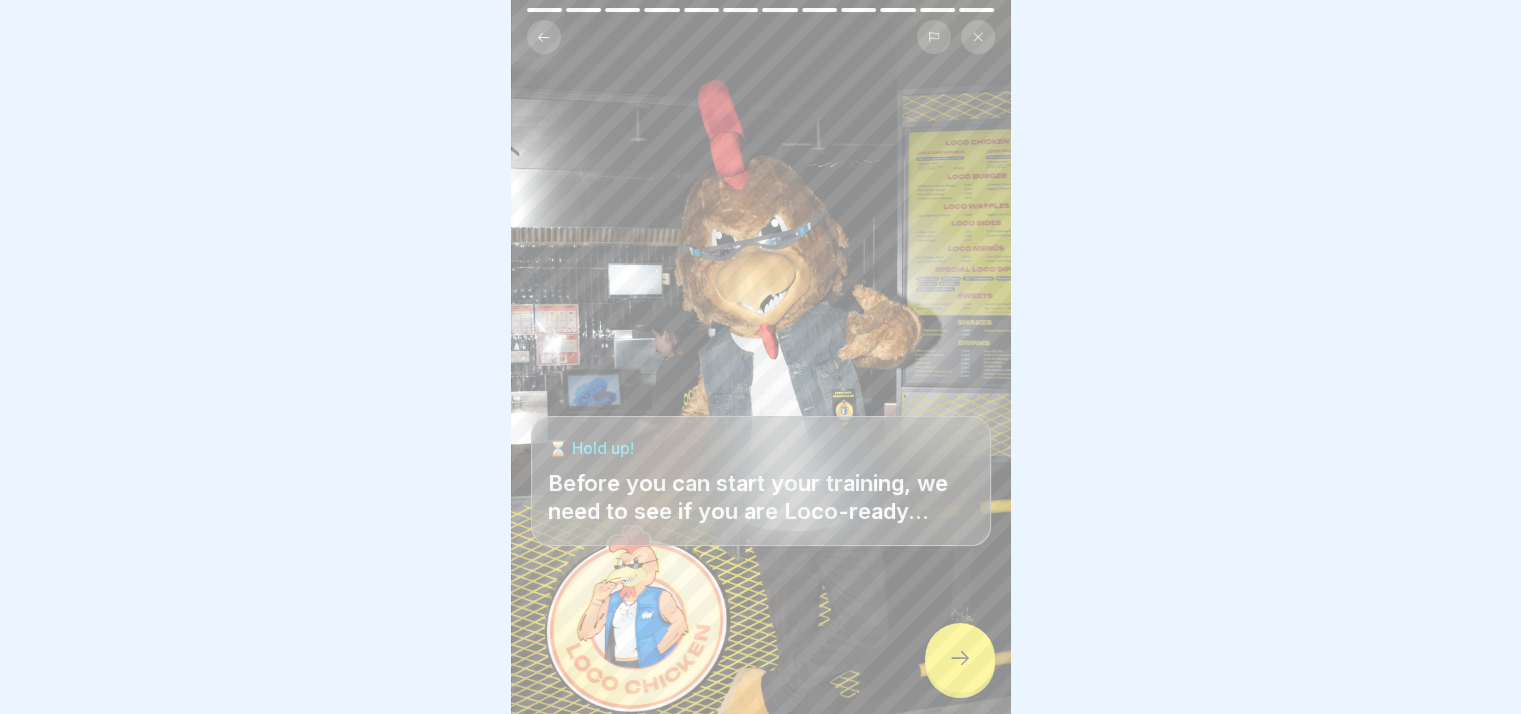 click 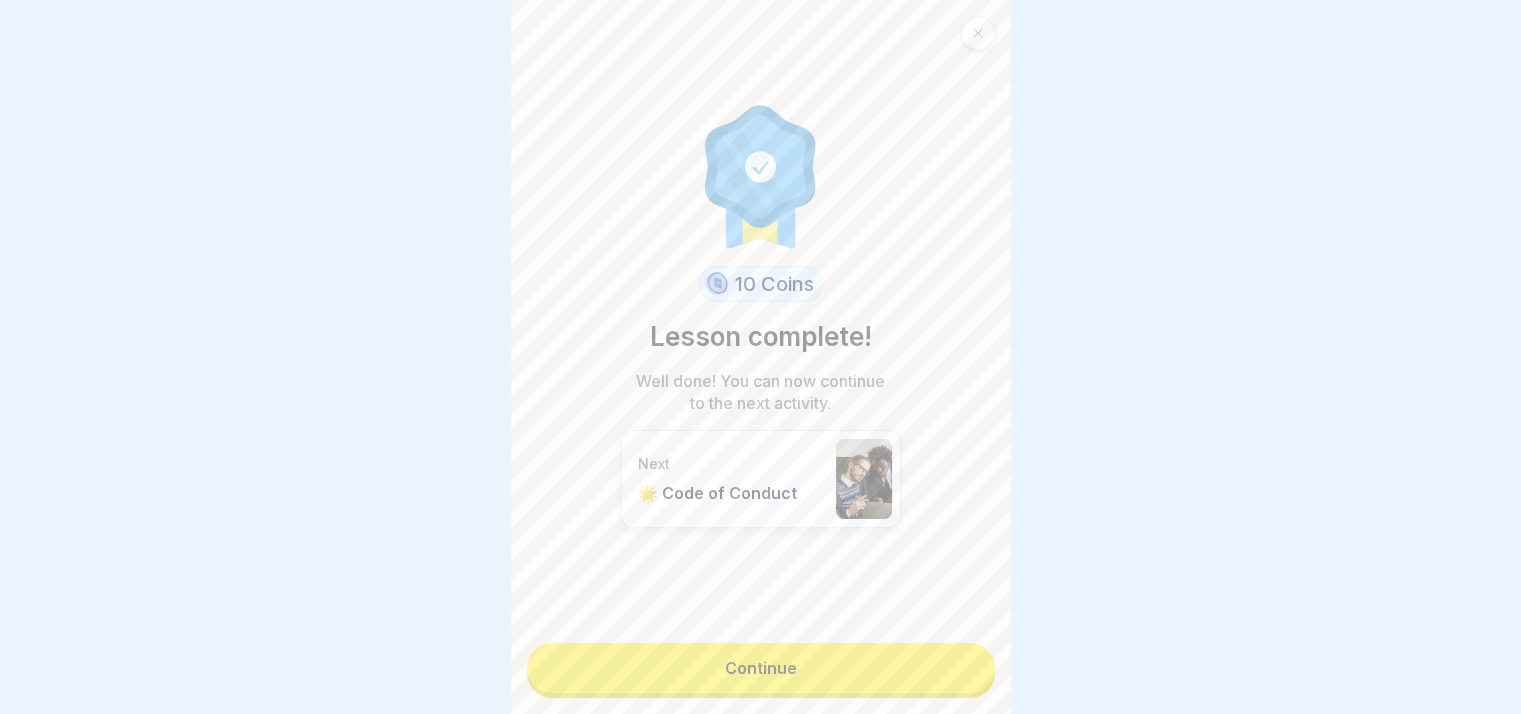 click on "Continue" at bounding box center [761, 668] 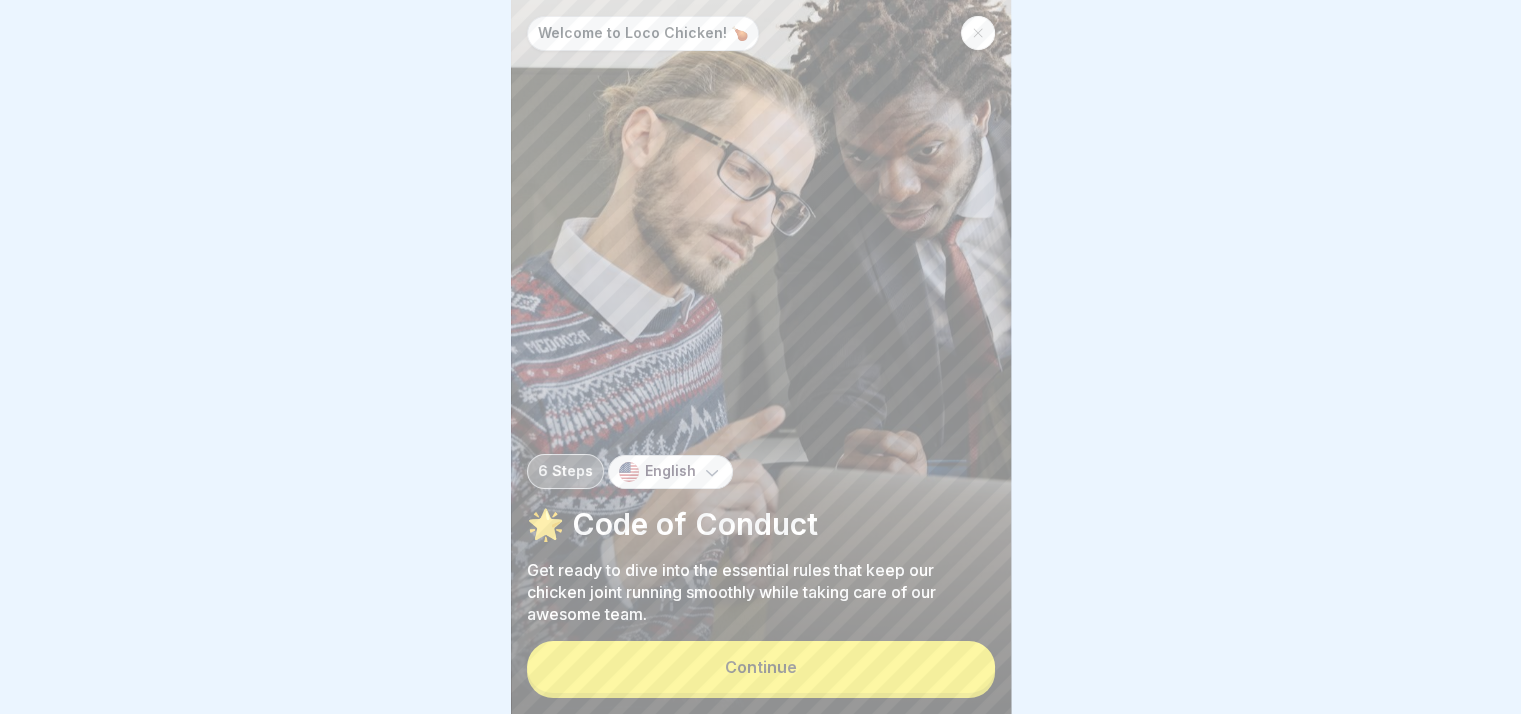 click on "Continue" at bounding box center [761, 667] 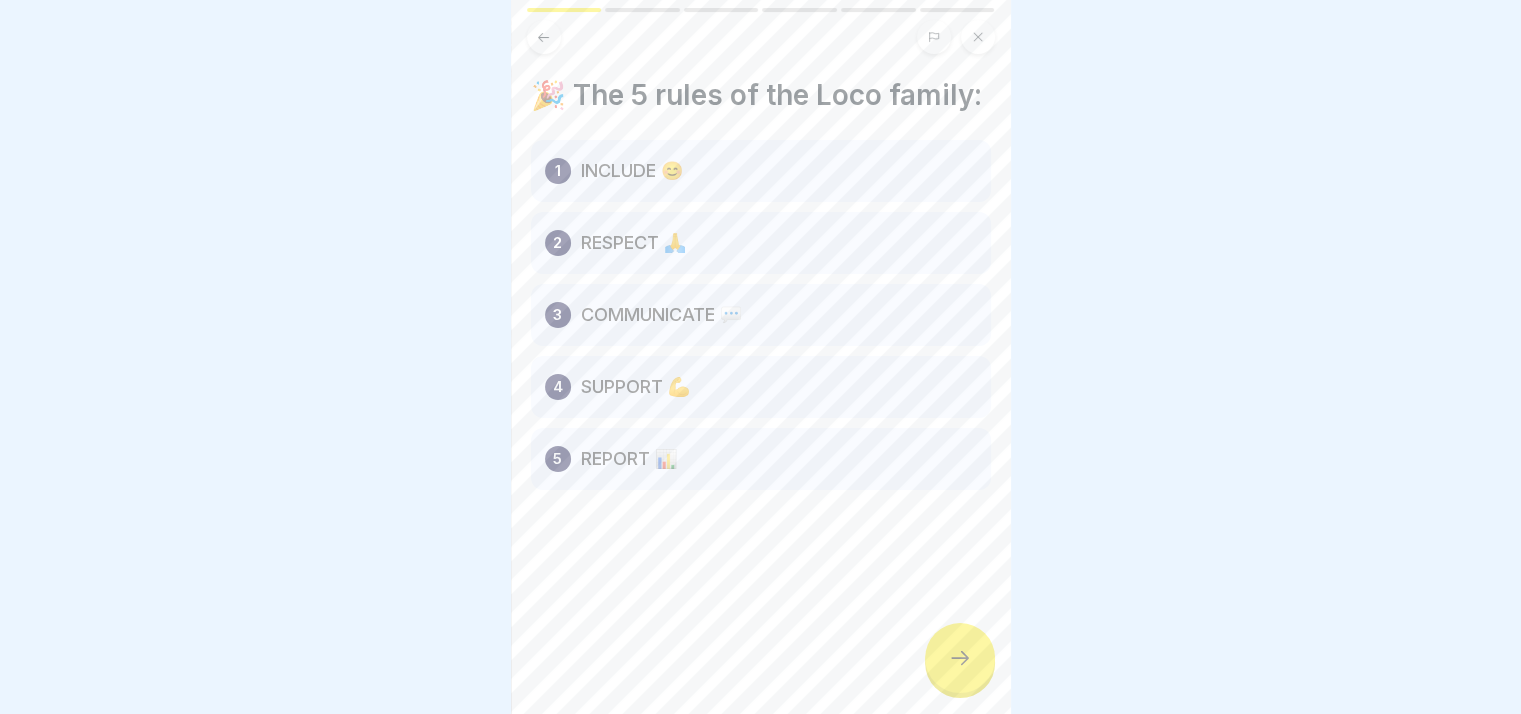 click on "🎉 The 5 rules of the Loco family: 1 INCLUDE 😊 2 RESPECT 🙏 3 COMMUNICATE 💬 4 SUPPORT 💪 5 REPORT 📊" at bounding box center (761, 357) 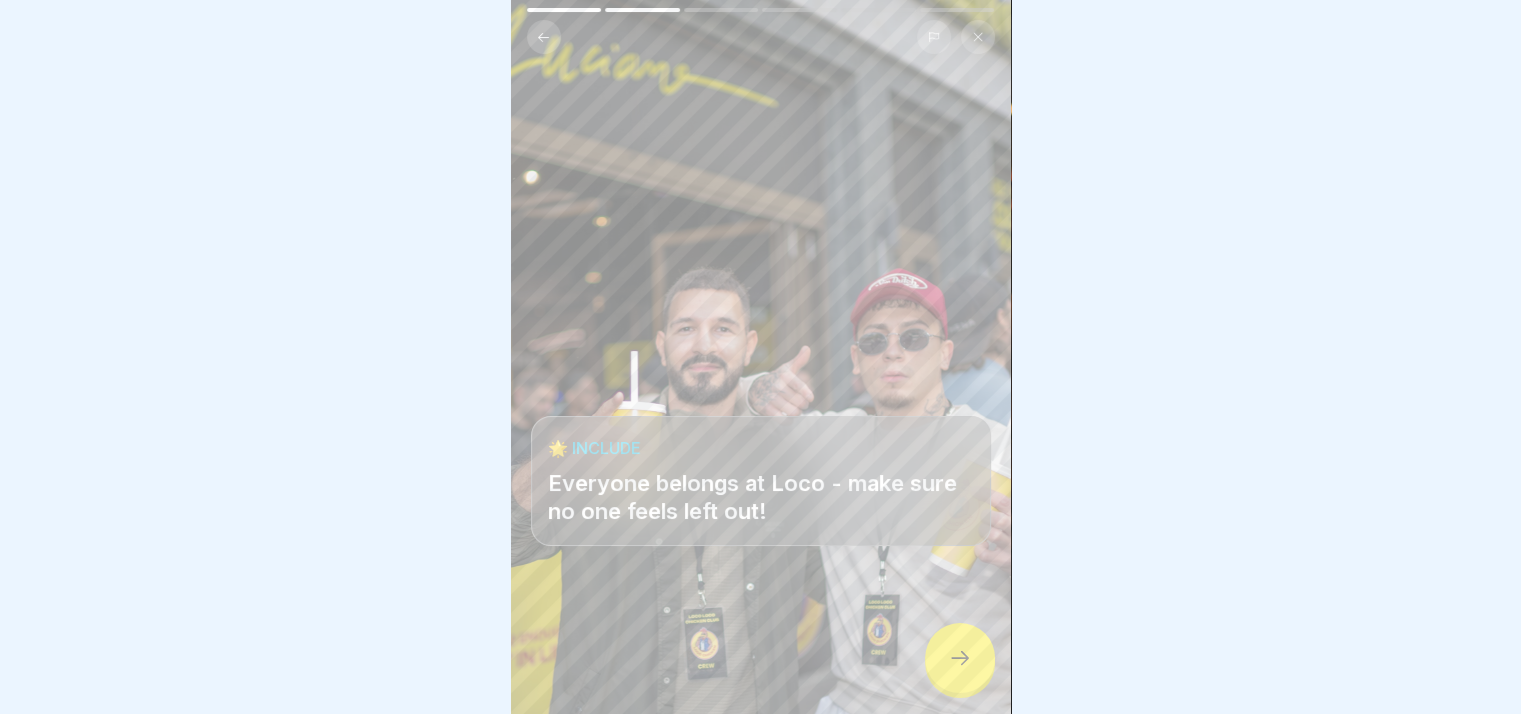 click at bounding box center [960, 658] 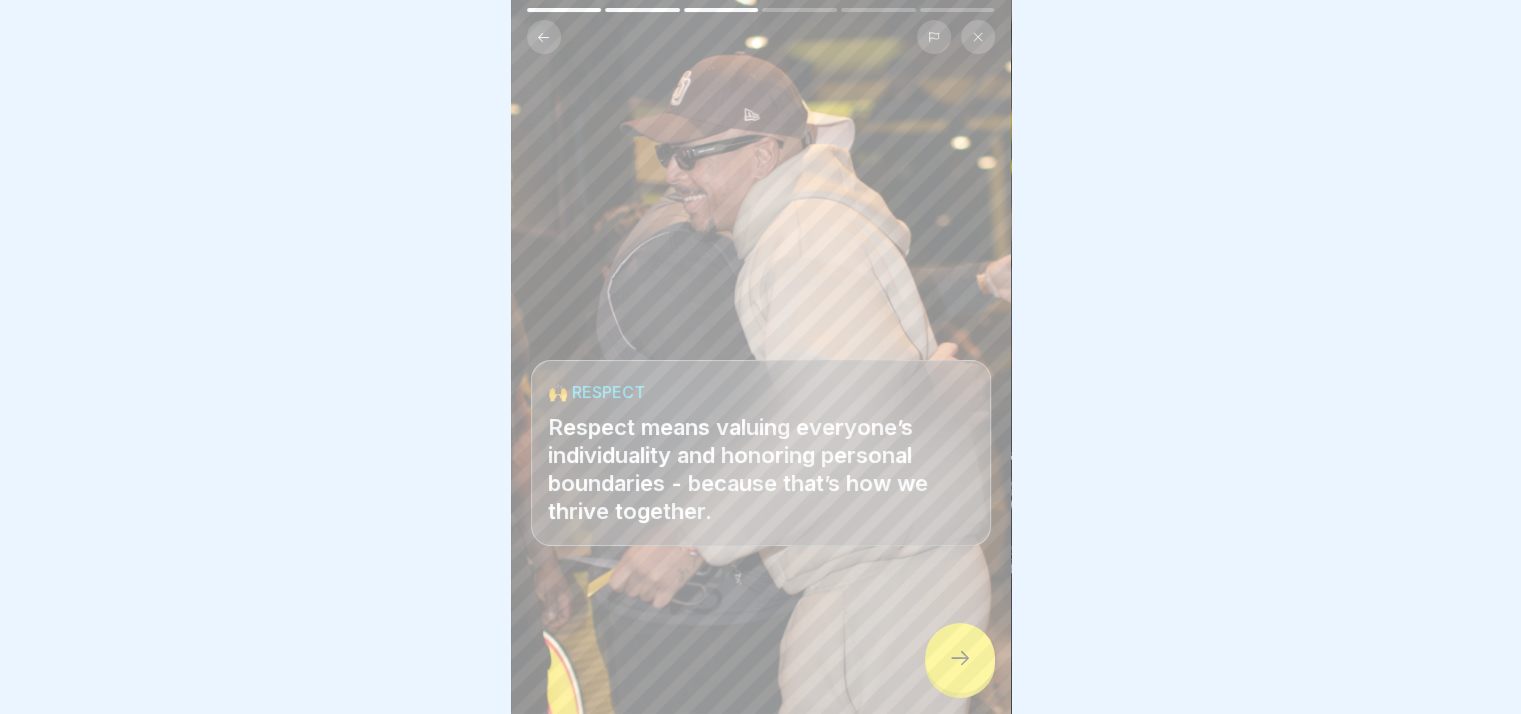click at bounding box center [960, 658] 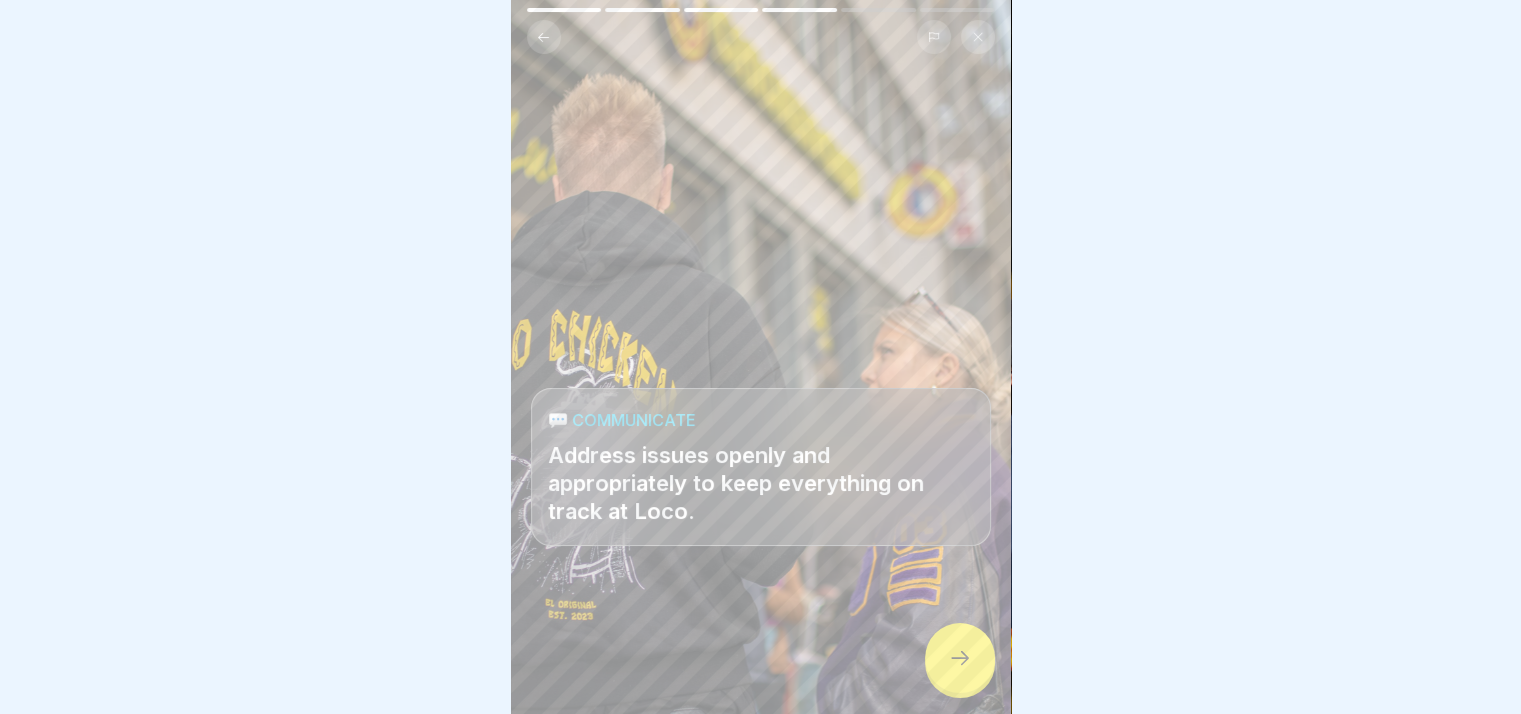 click at bounding box center [960, 658] 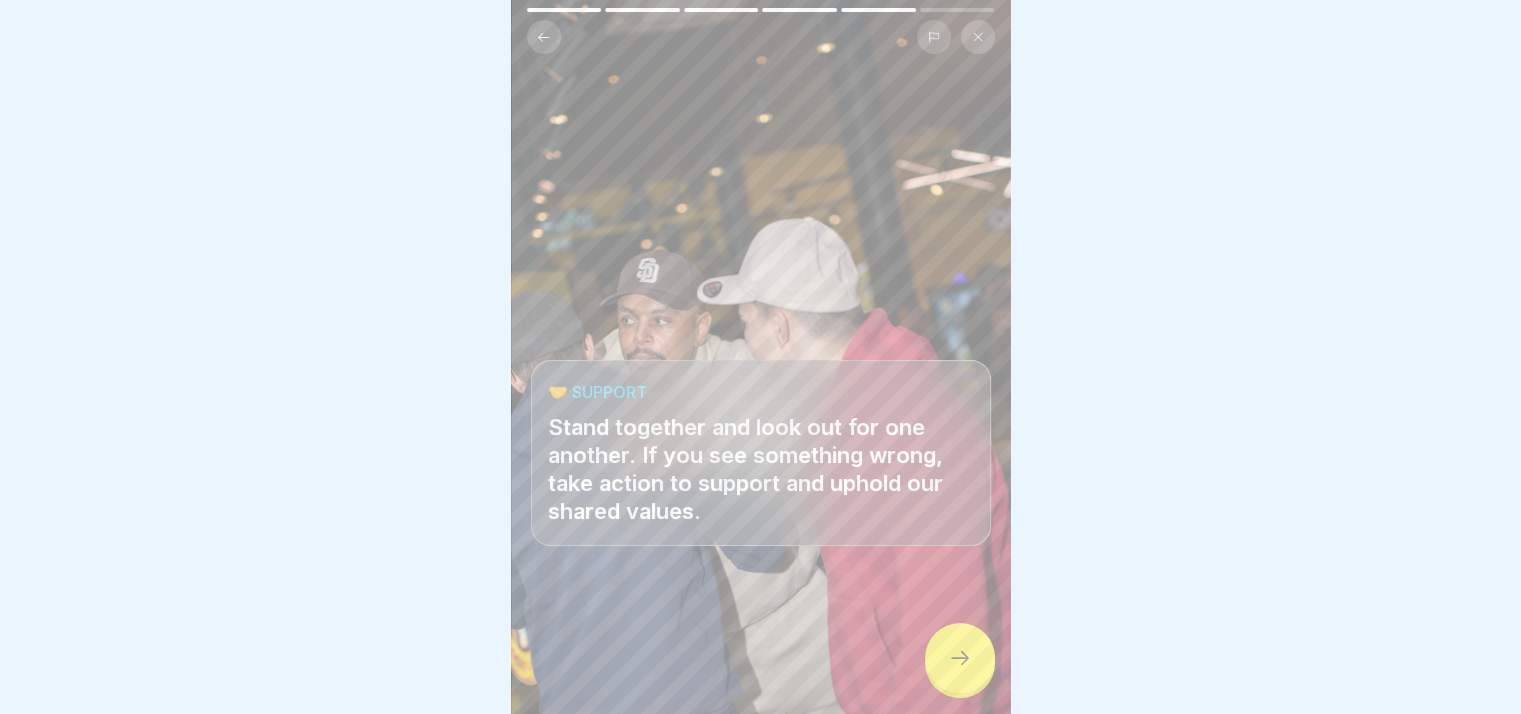 click at bounding box center (960, 658) 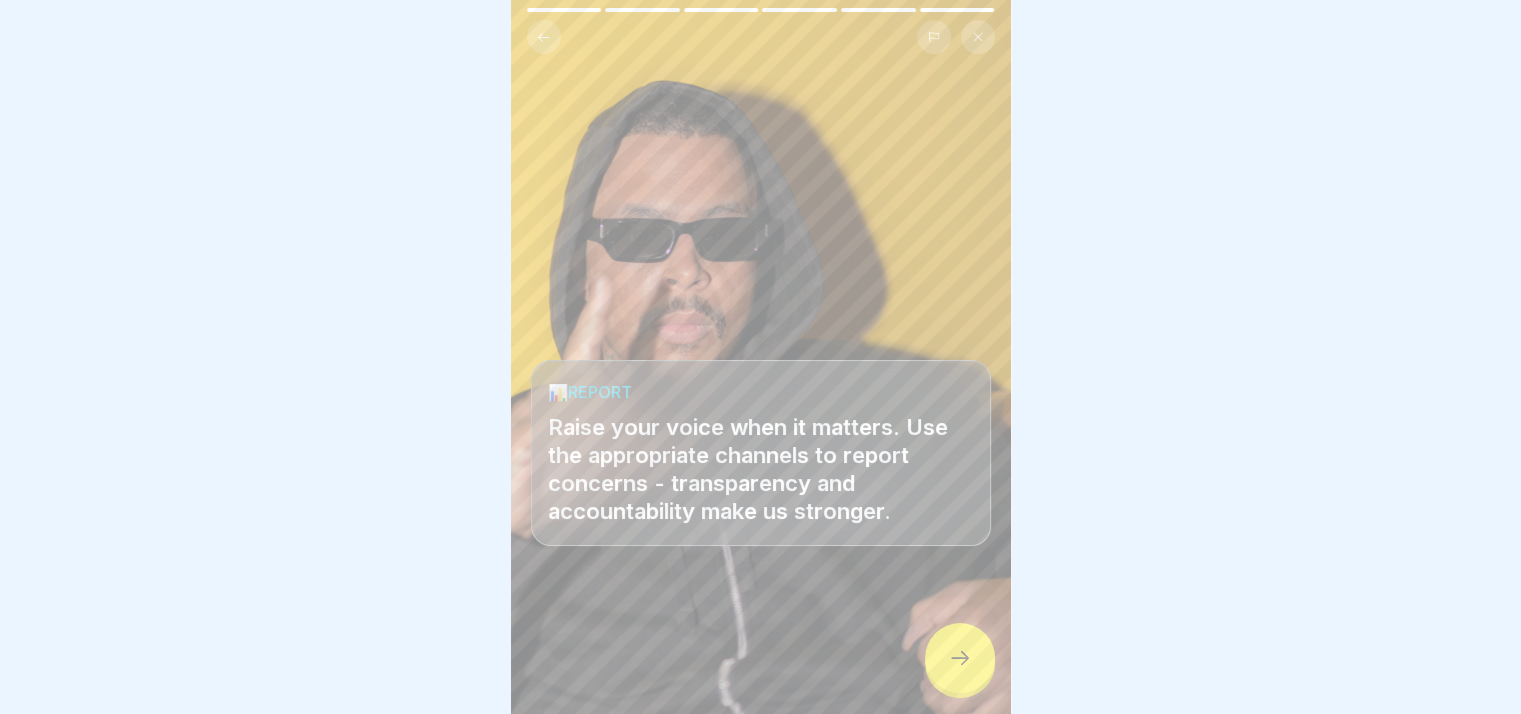 click at bounding box center (960, 658) 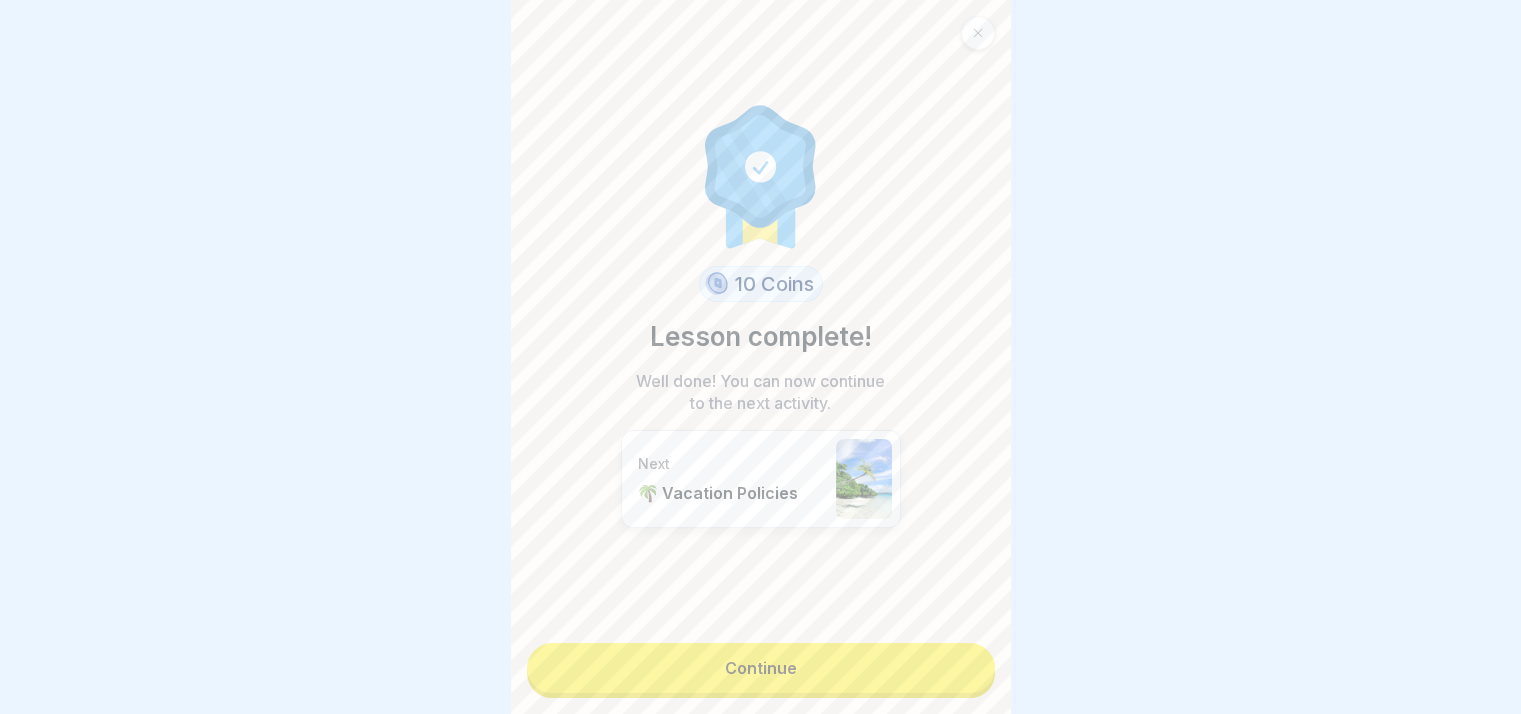 click on "Continue" at bounding box center [761, 668] 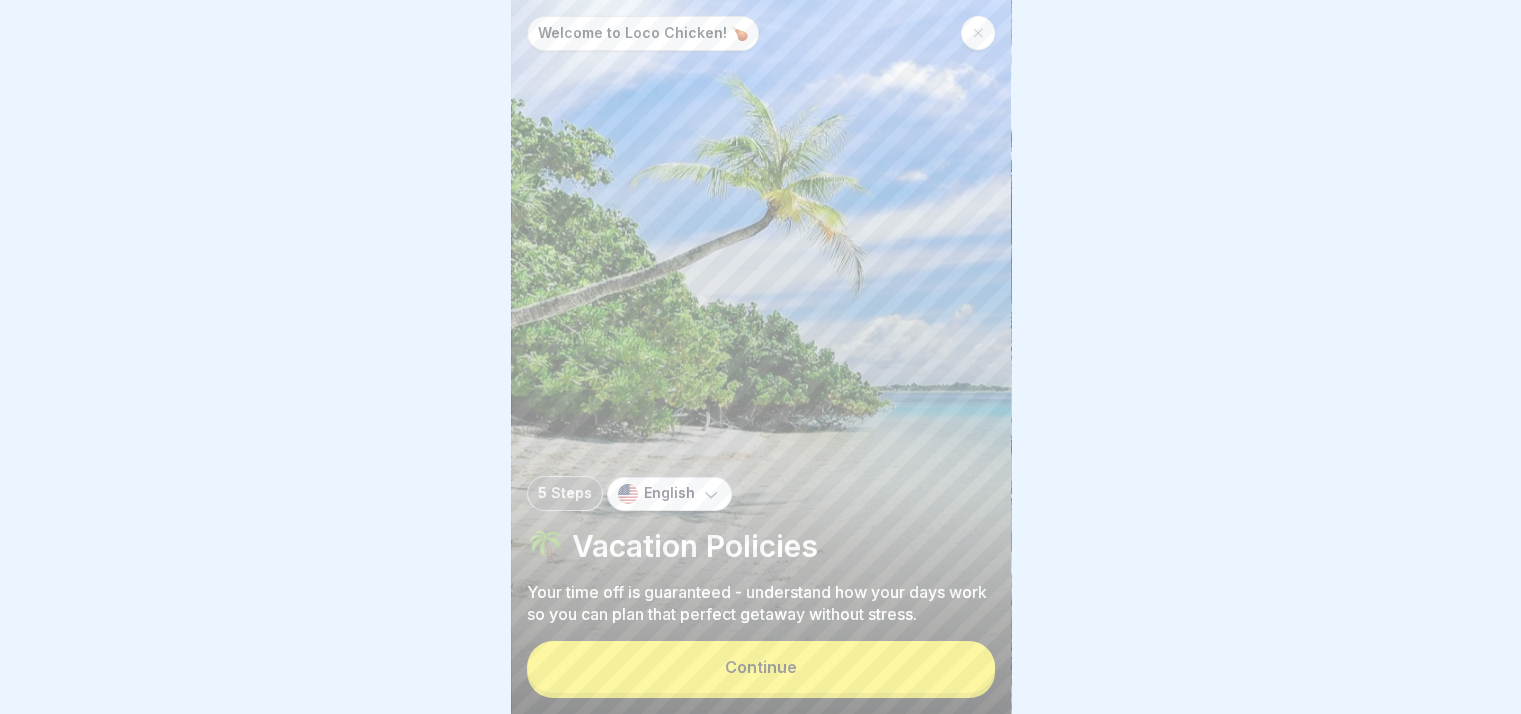 click on "Continue" at bounding box center [761, 667] 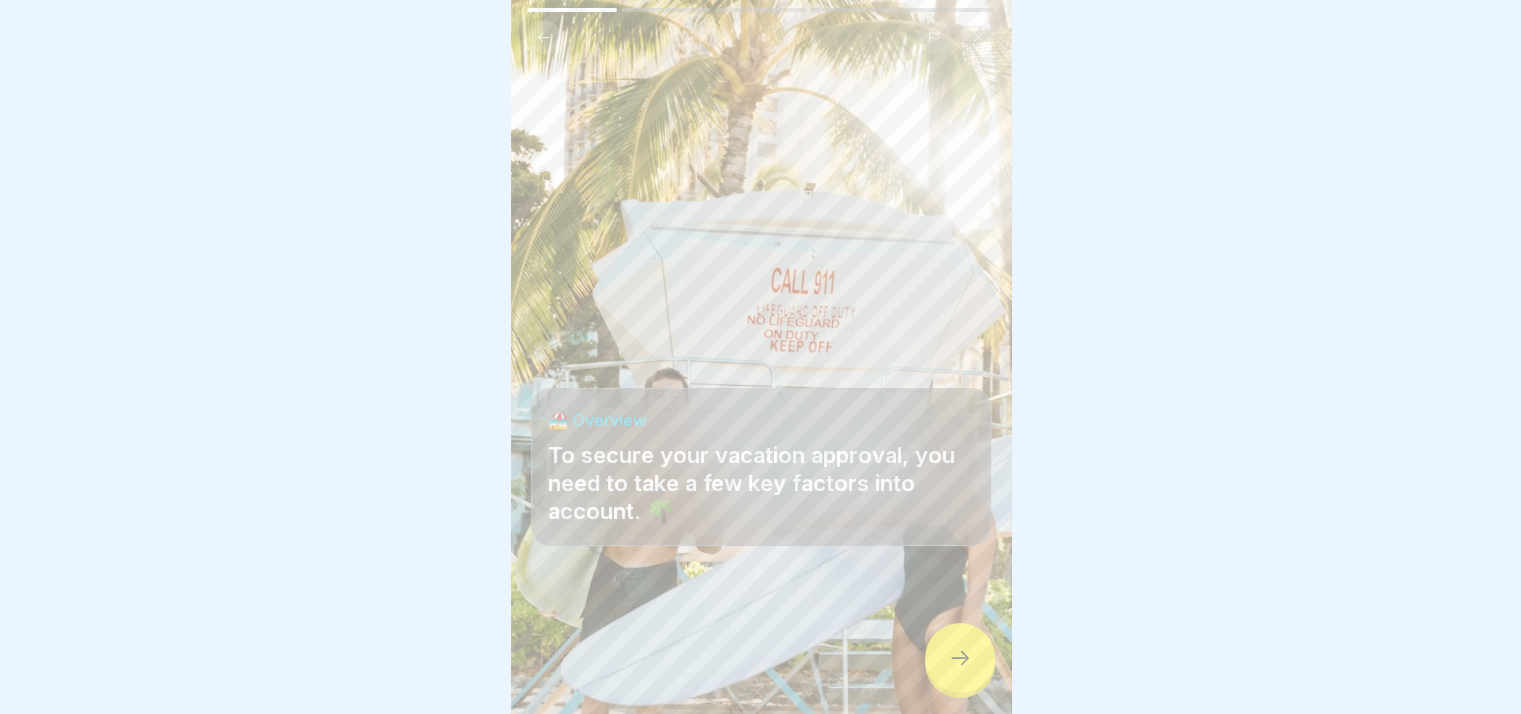 click at bounding box center (960, 658) 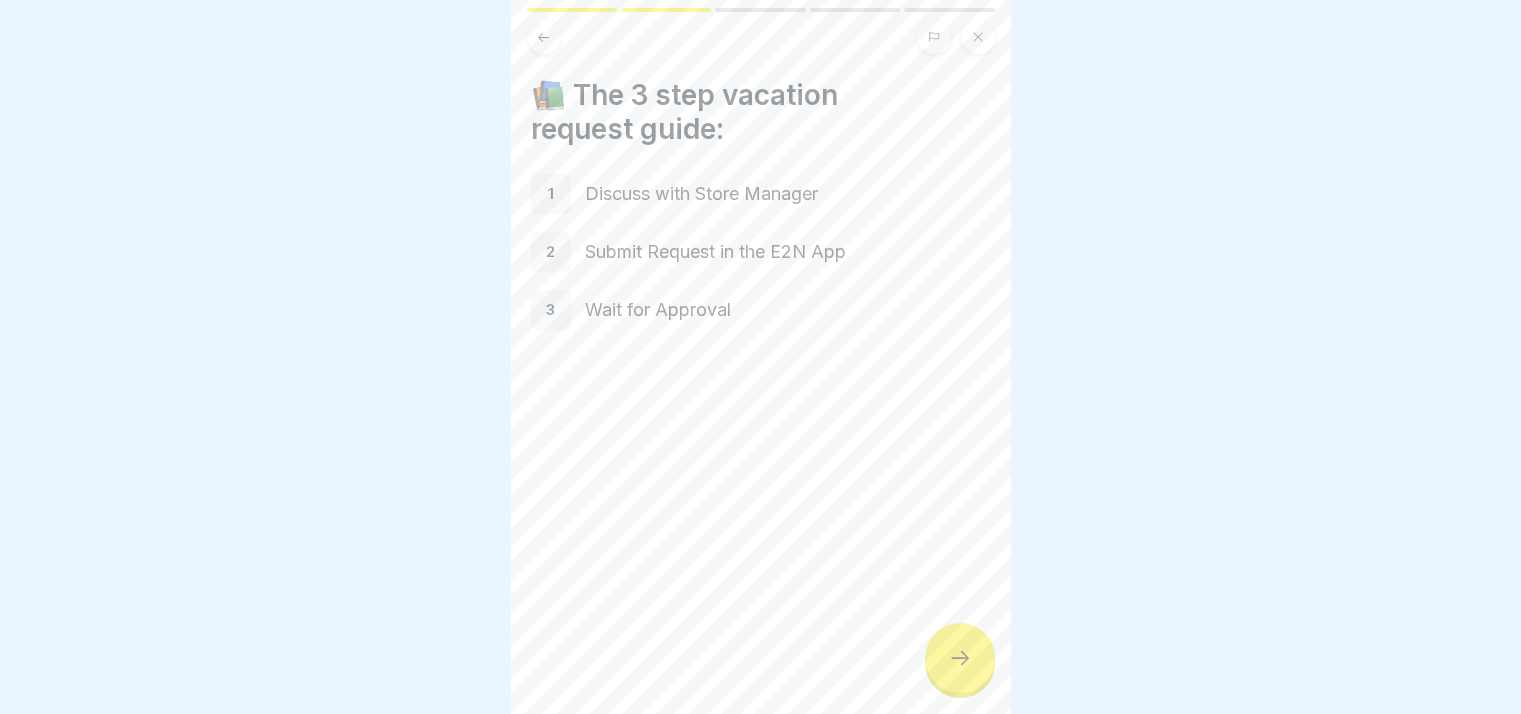 click at bounding box center [960, 658] 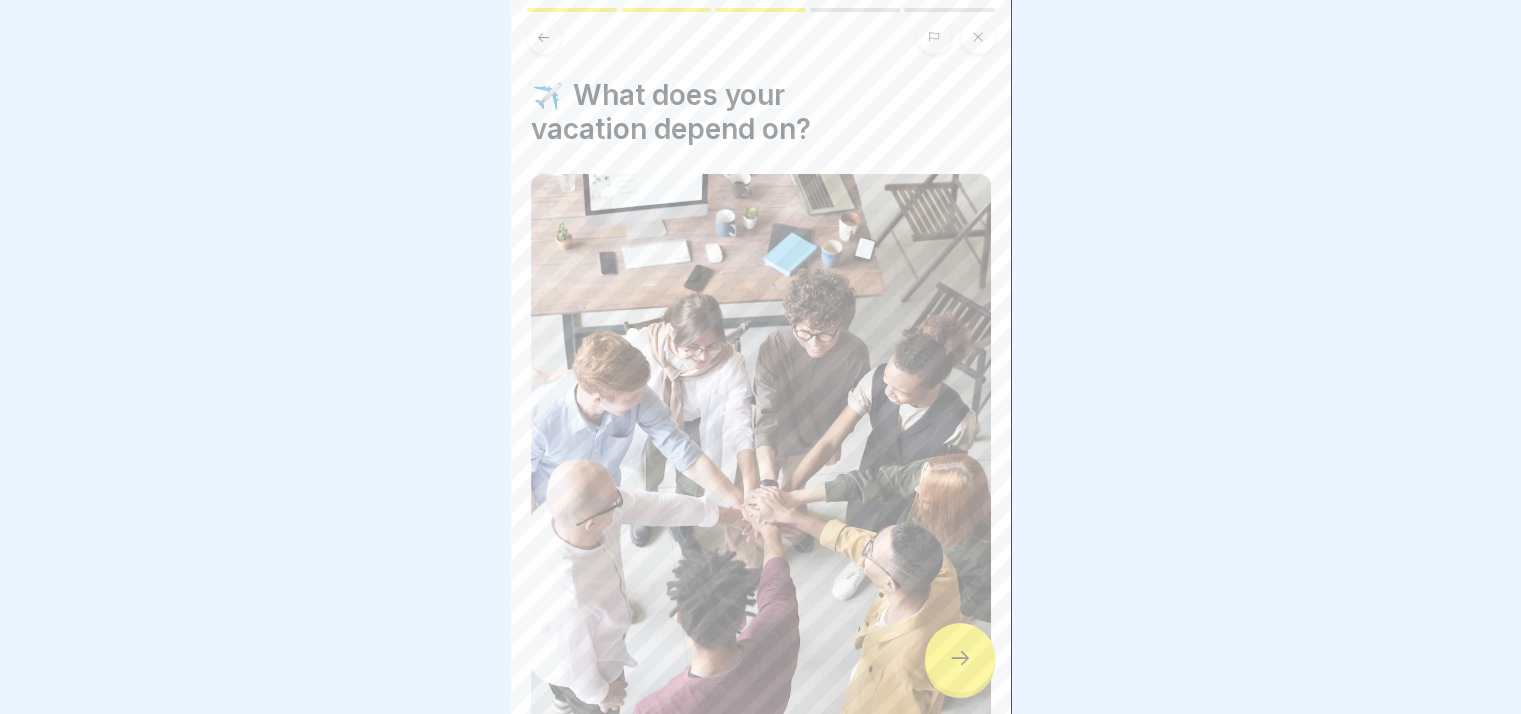 click at bounding box center (960, 658) 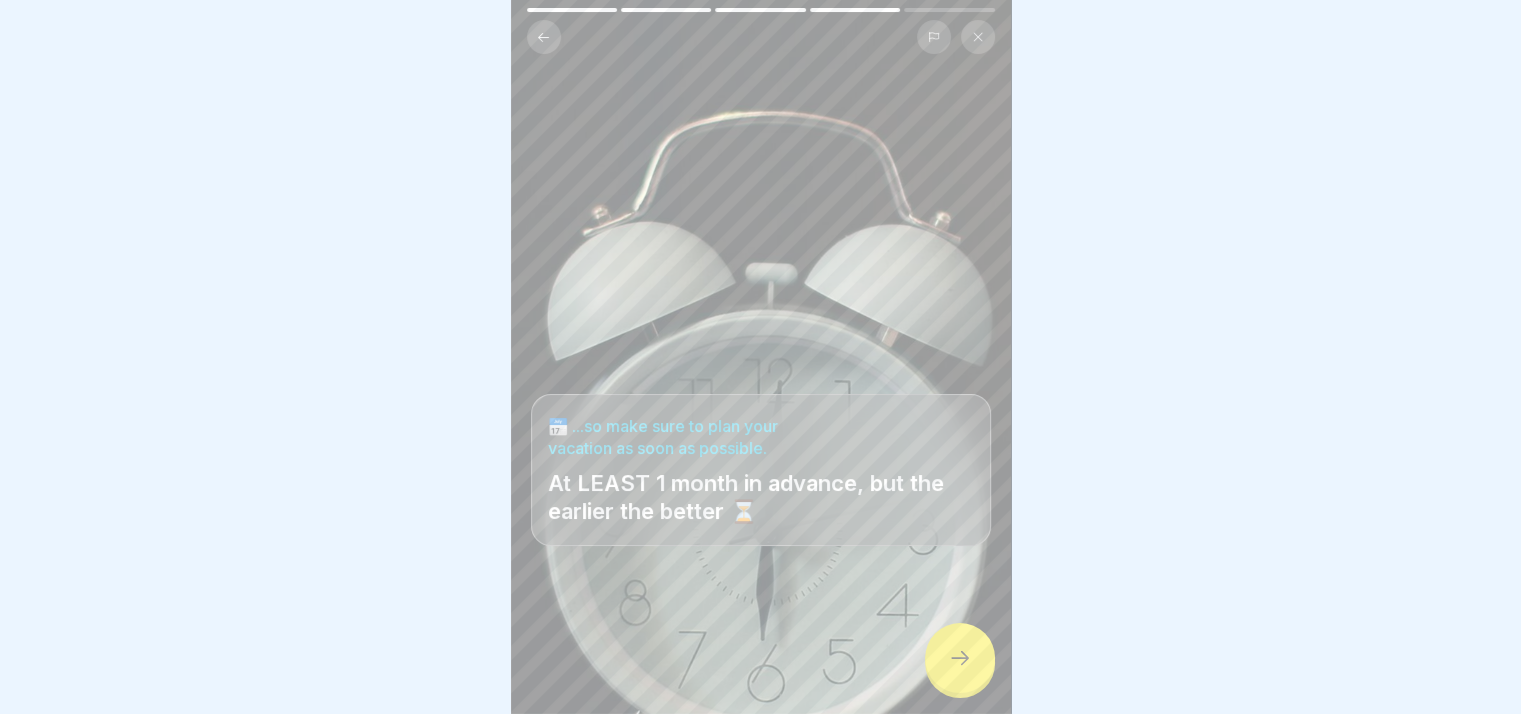 click at bounding box center [960, 658] 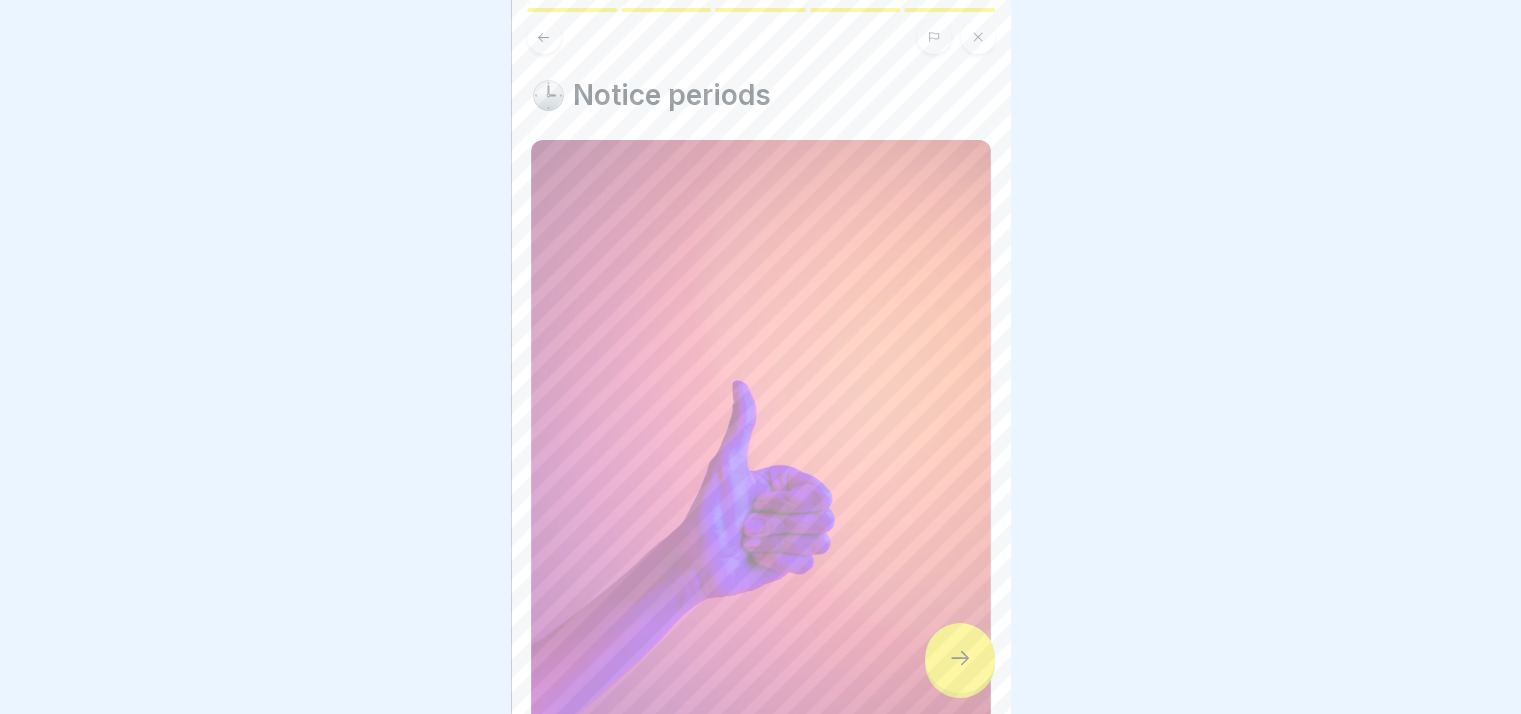 click at bounding box center [960, 658] 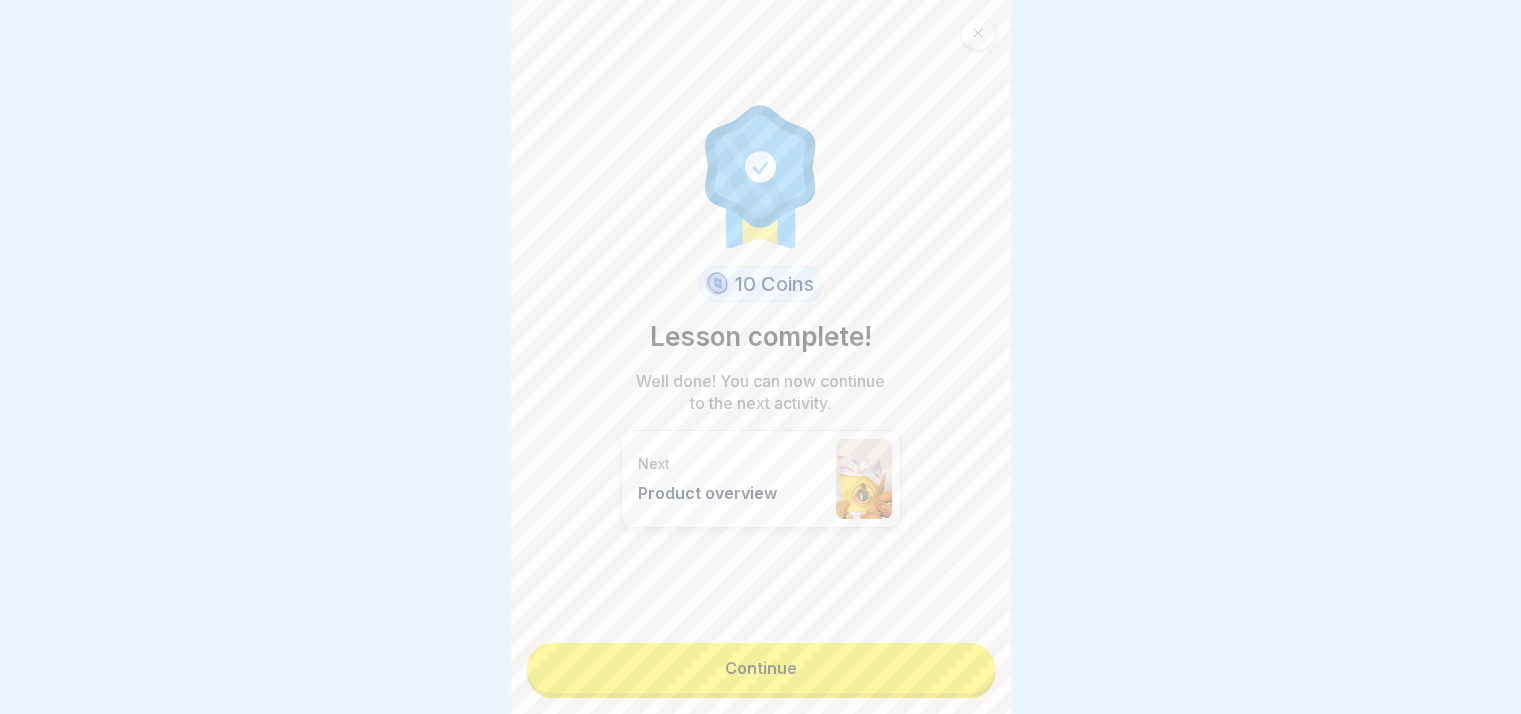 click on "Continue" at bounding box center (761, 668) 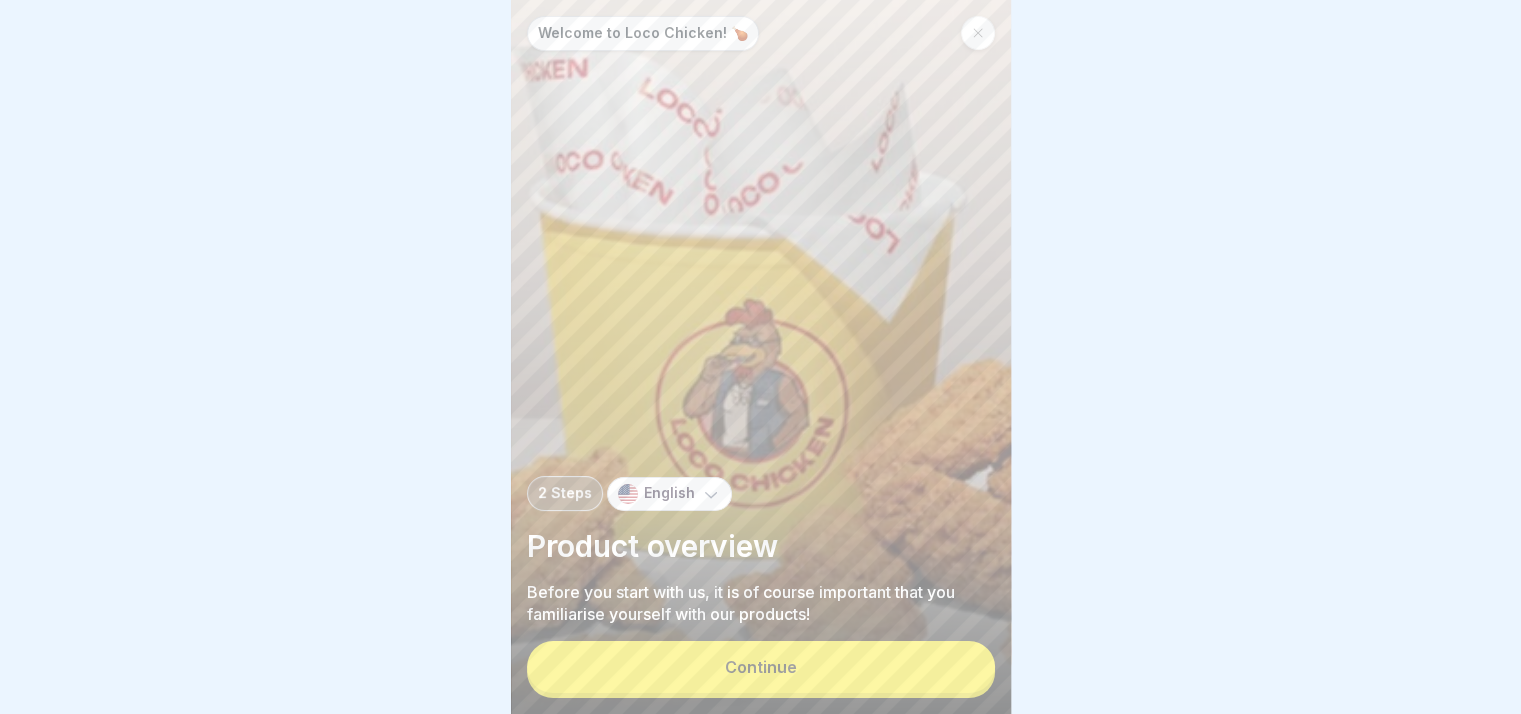click on "Continue" at bounding box center [761, 667] 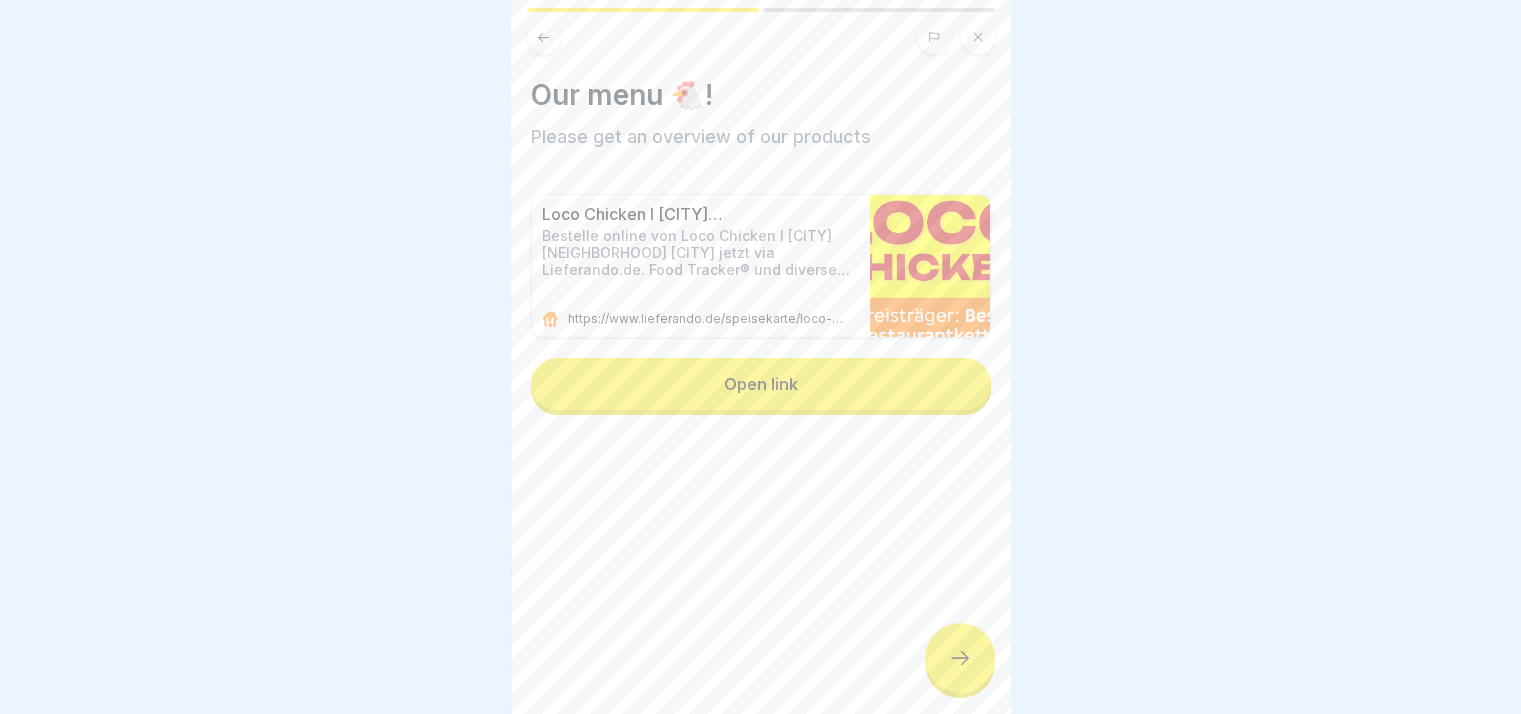 click at bounding box center (960, 658) 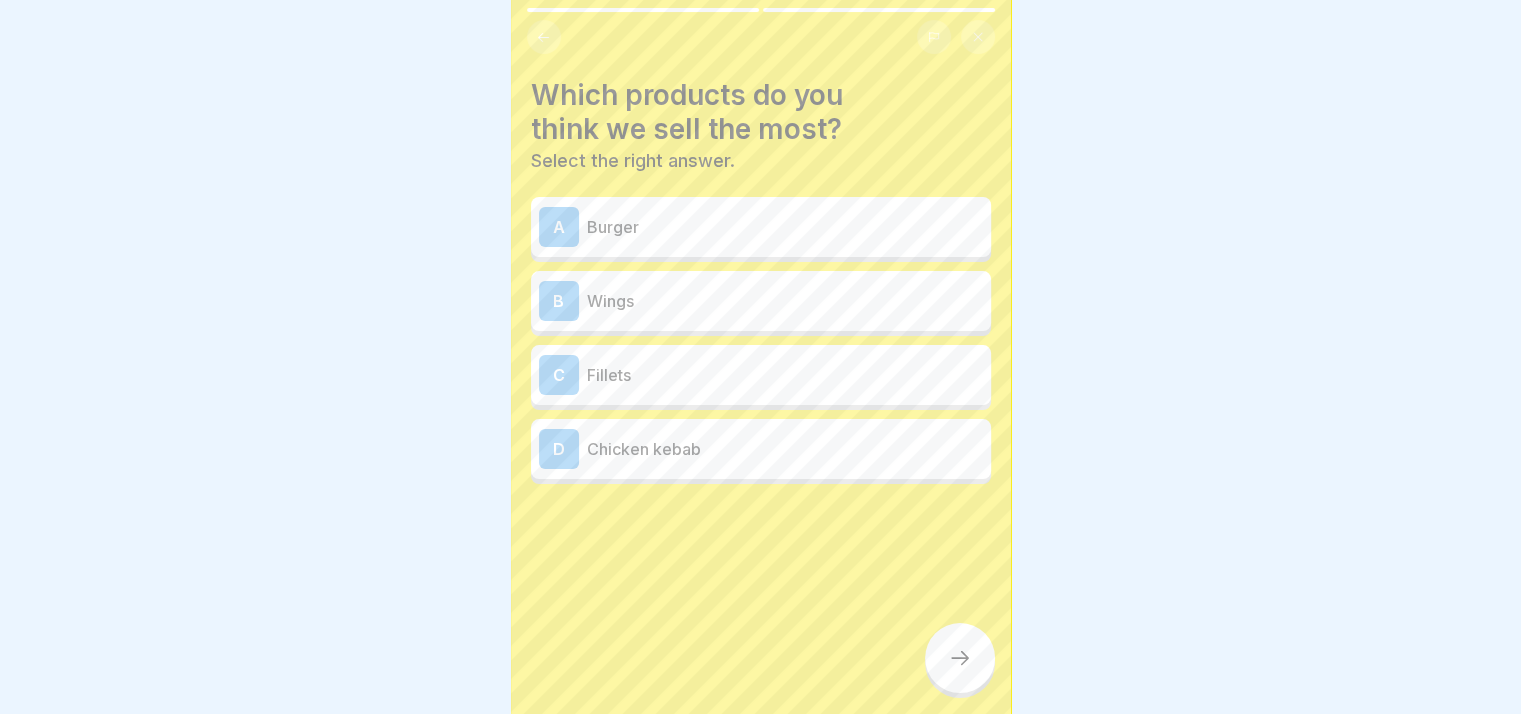 click on "Wings" at bounding box center (785, 301) 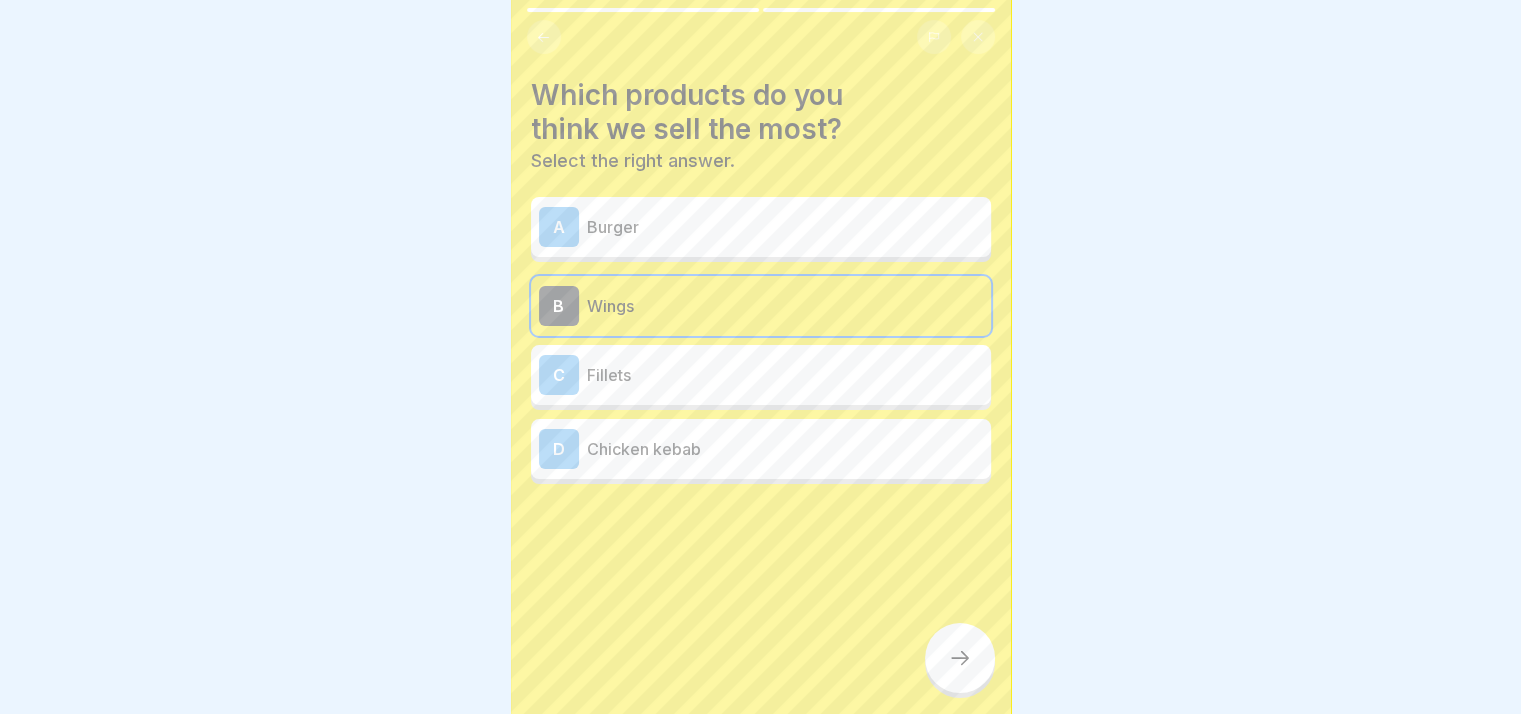 click 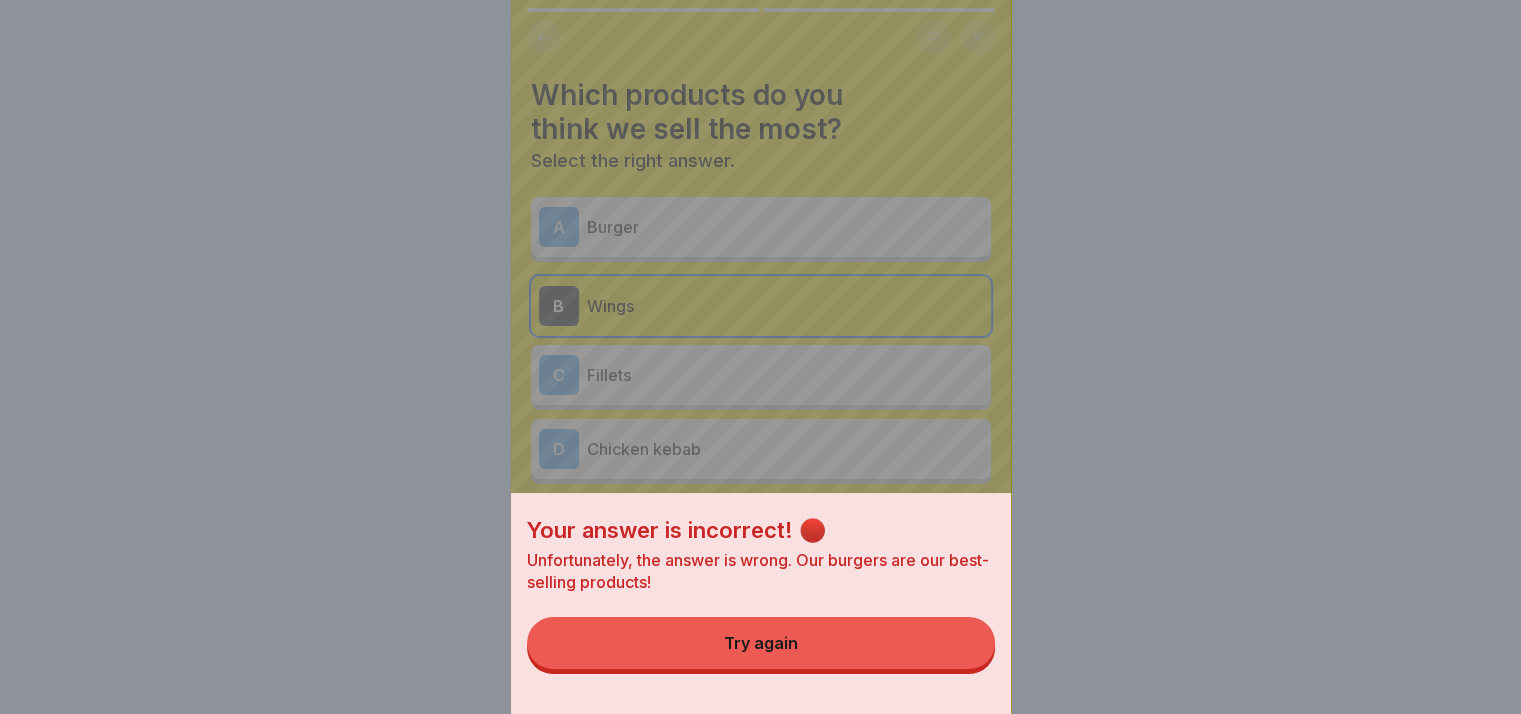 click on "Try again" at bounding box center [761, 643] 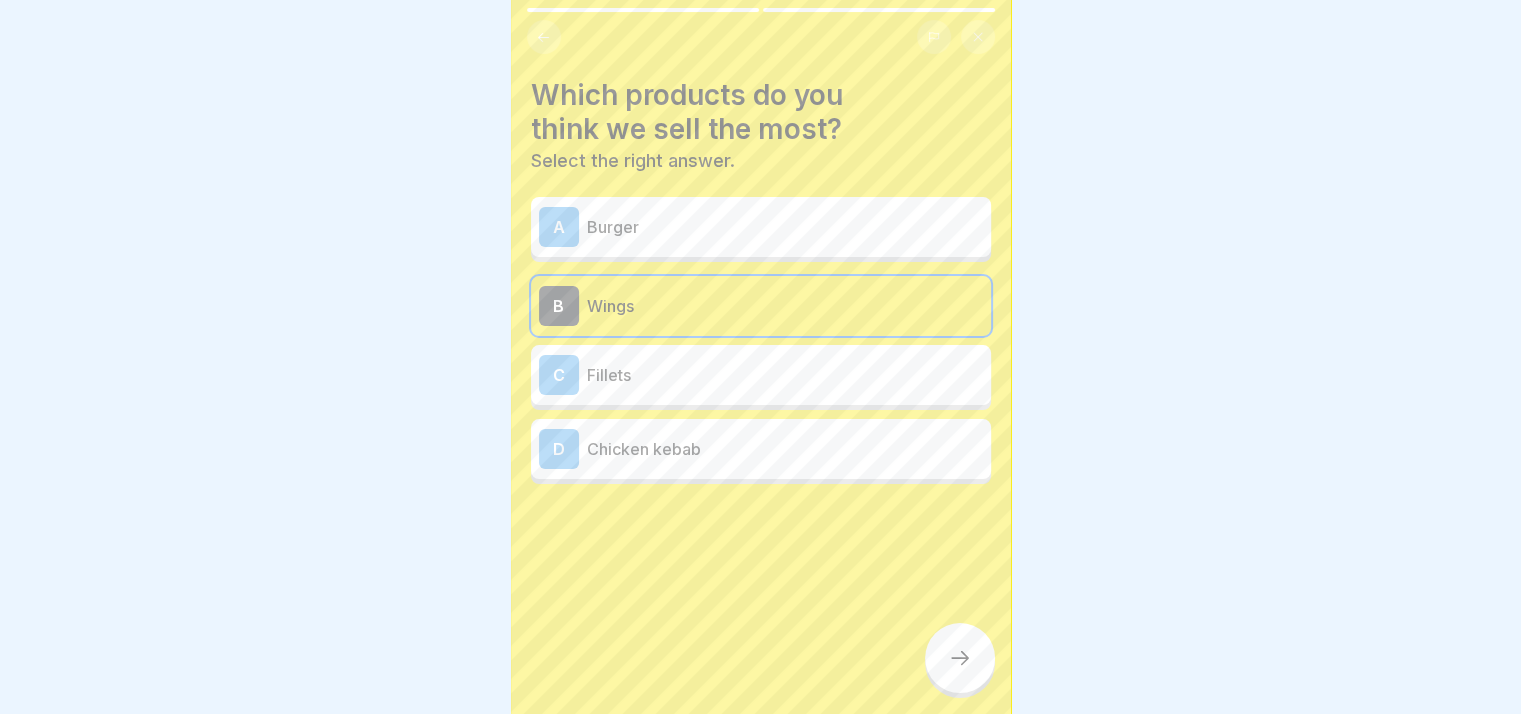 click on "Wings" at bounding box center (785, 306) 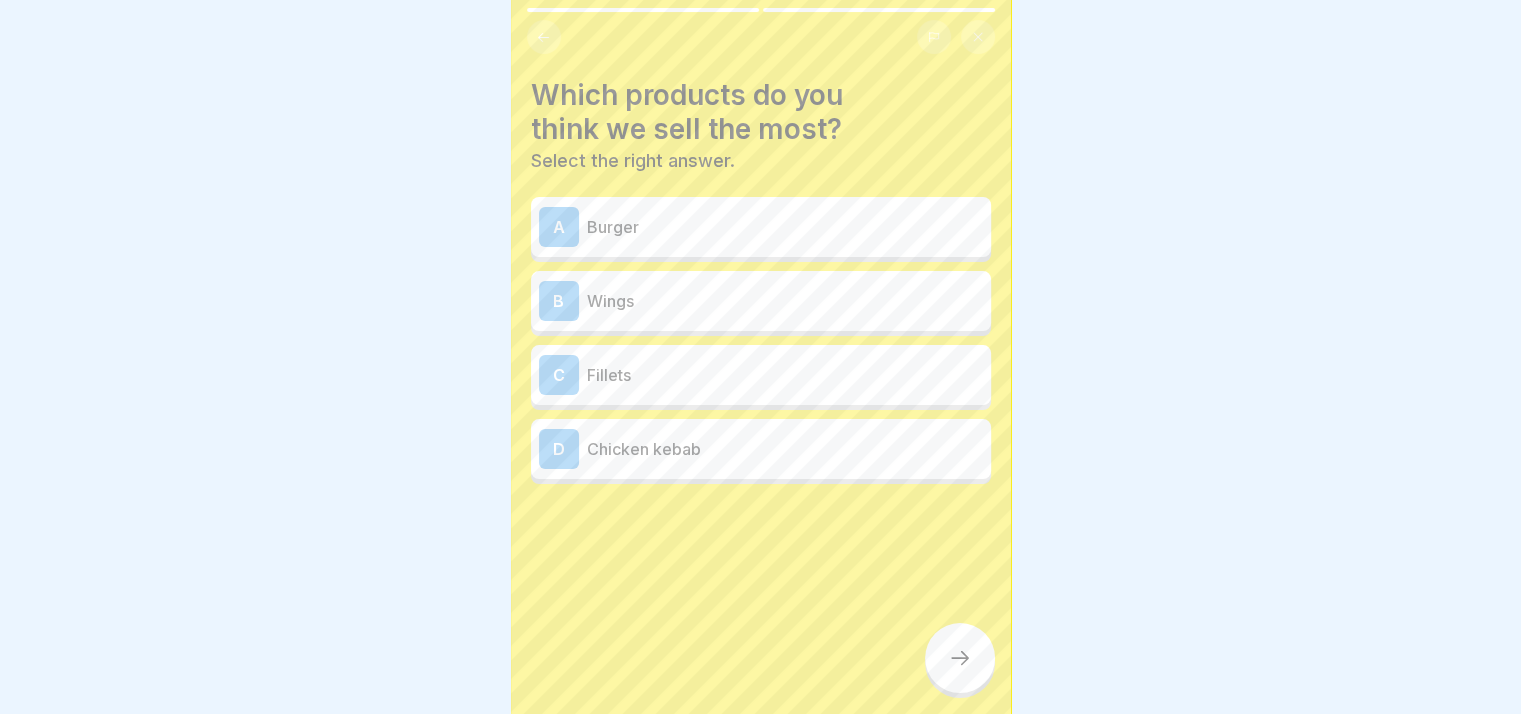 click on "A Burger" at bounding box center [761, 227] 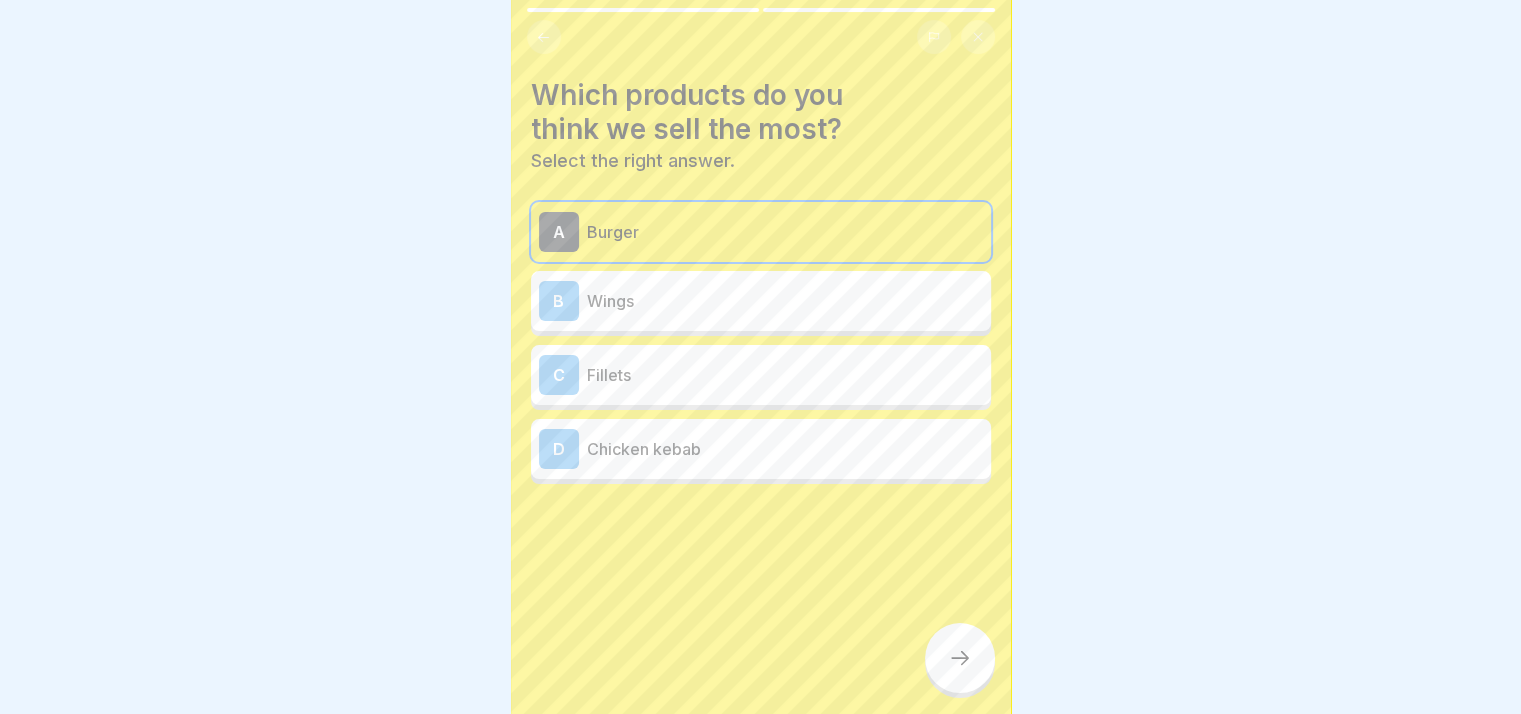 click at bounding box center [960, 658] 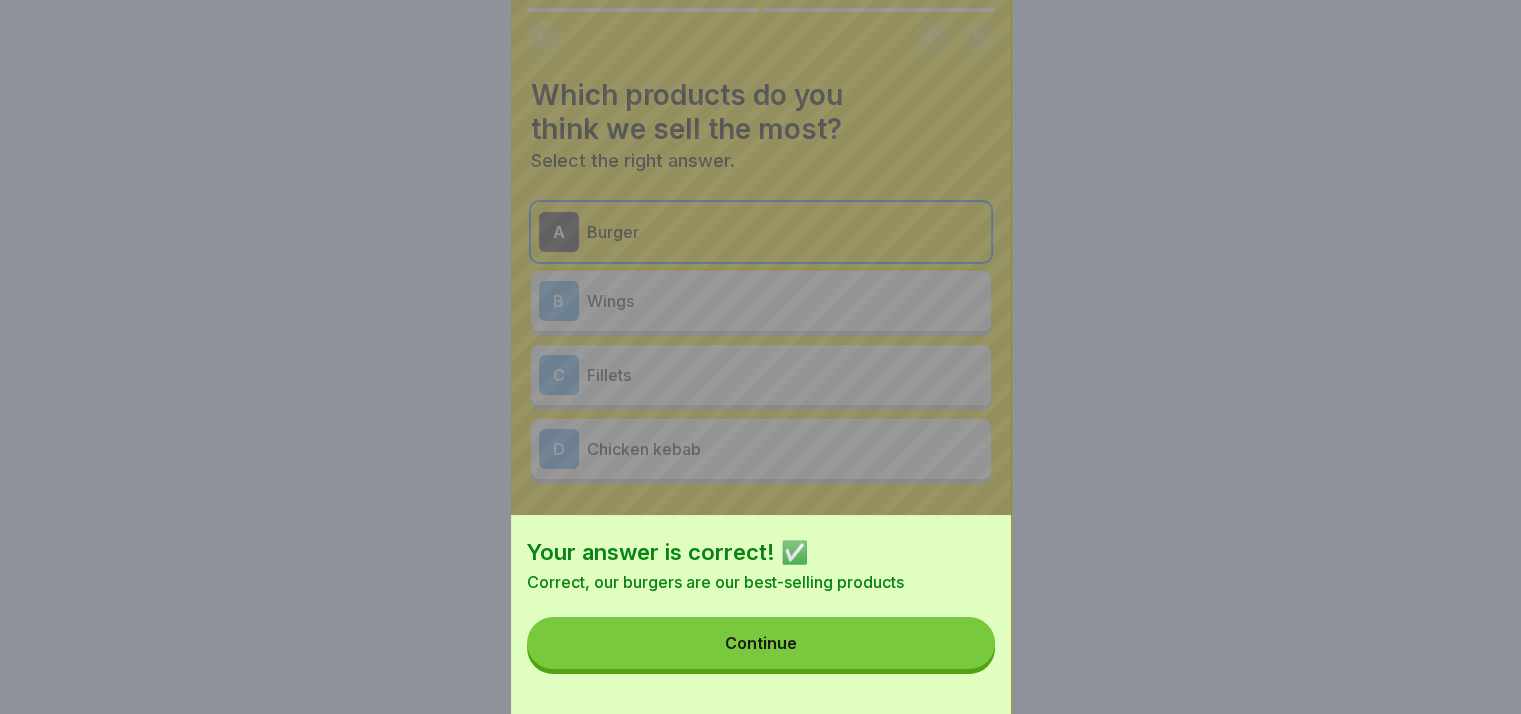 click on "Continue" at bounding box center [761, 643] 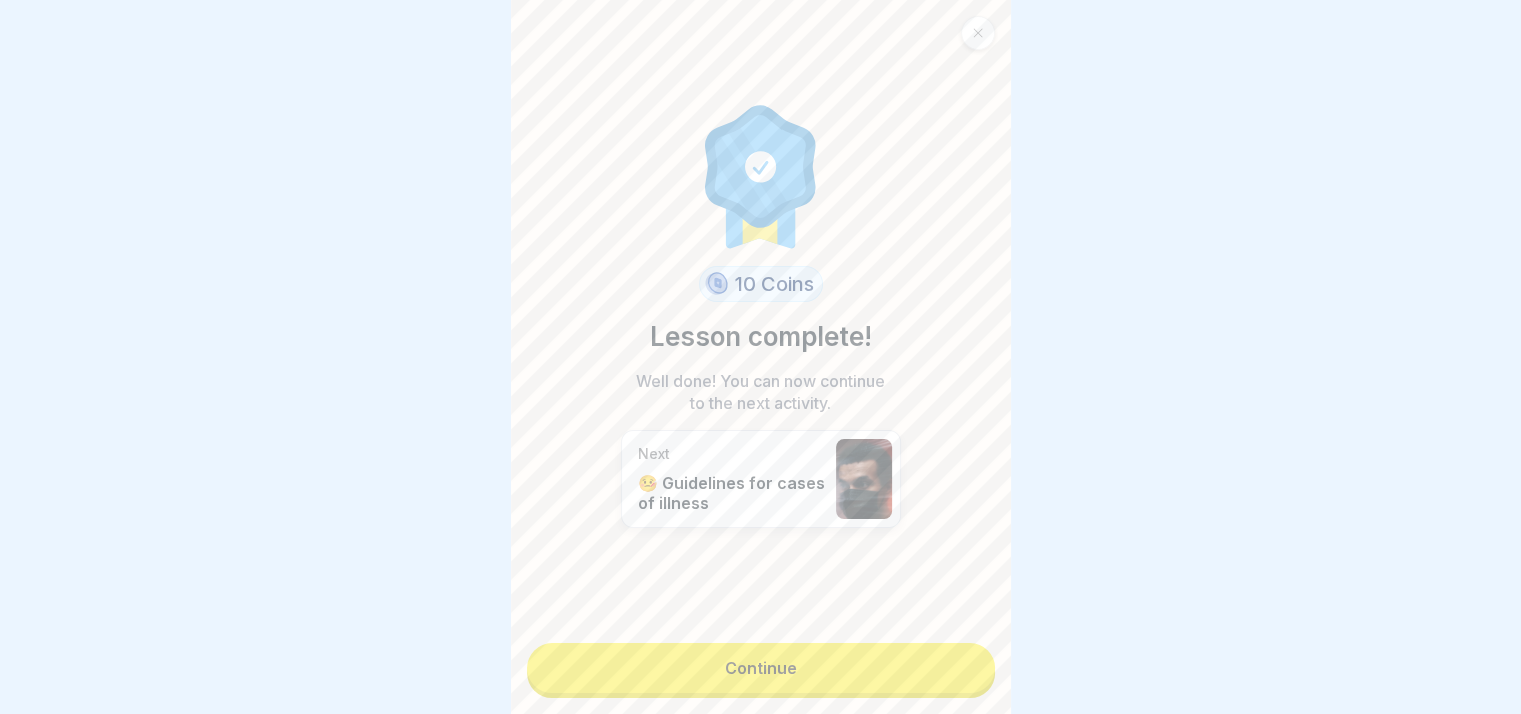 click on "Continue" at bounding box center [761, 668] 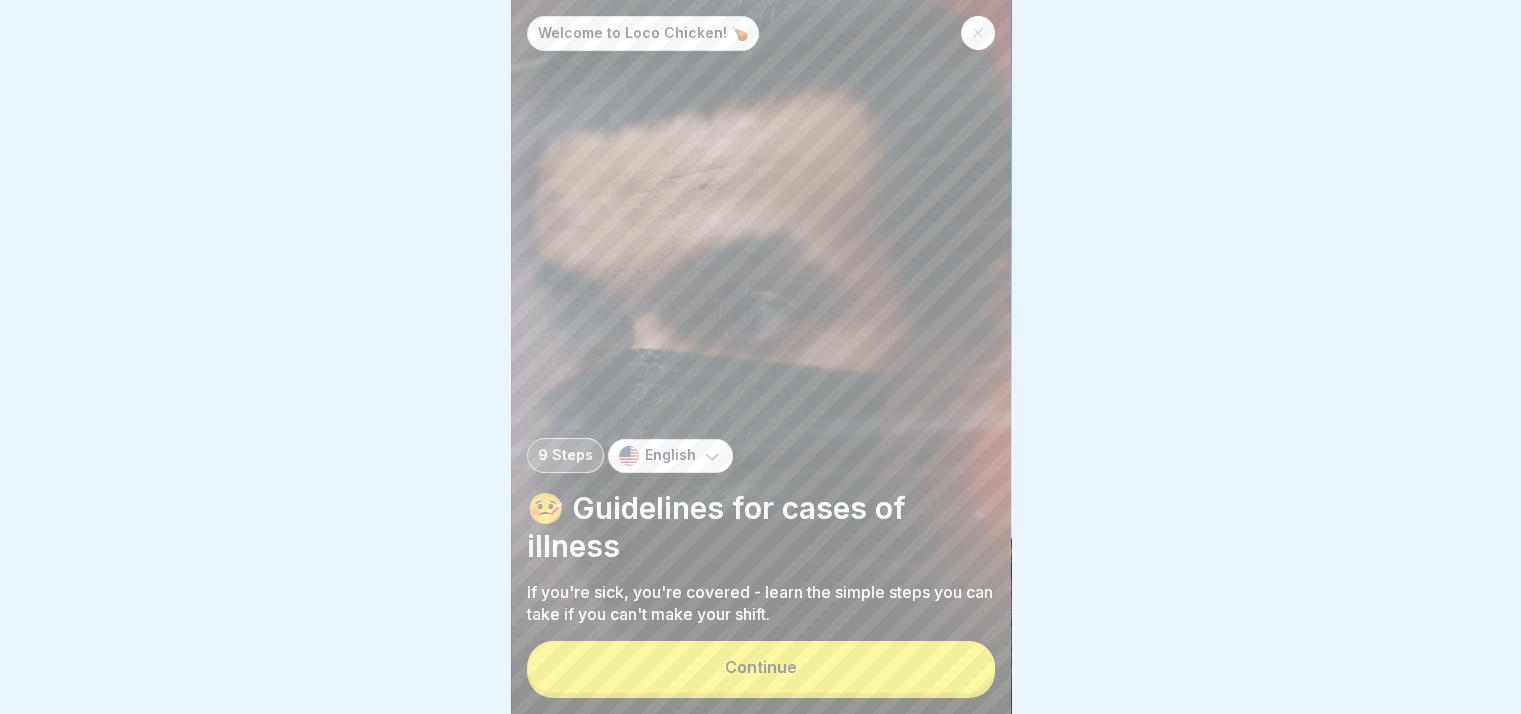 click on "Continue" at bounding box center (761, 667) 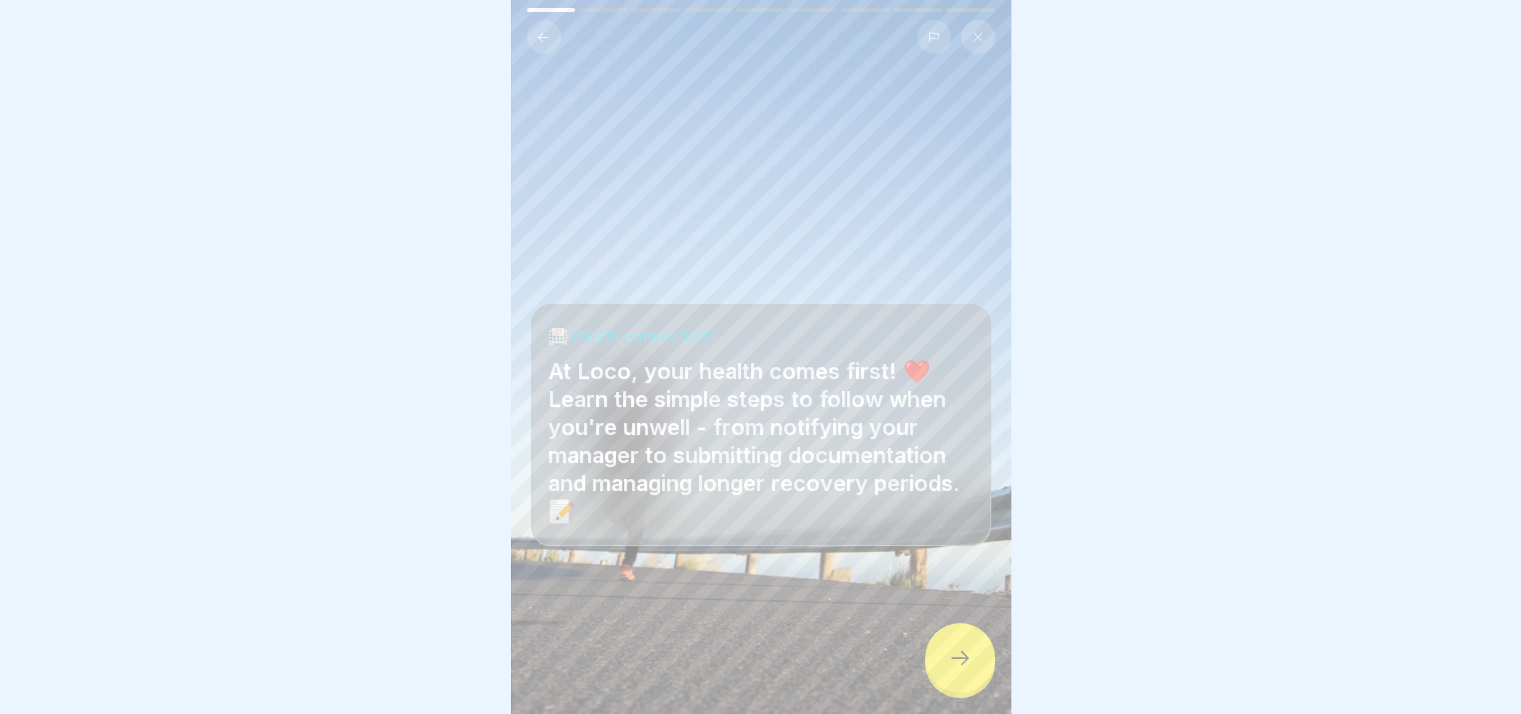 click at bounding box center [960, 658] 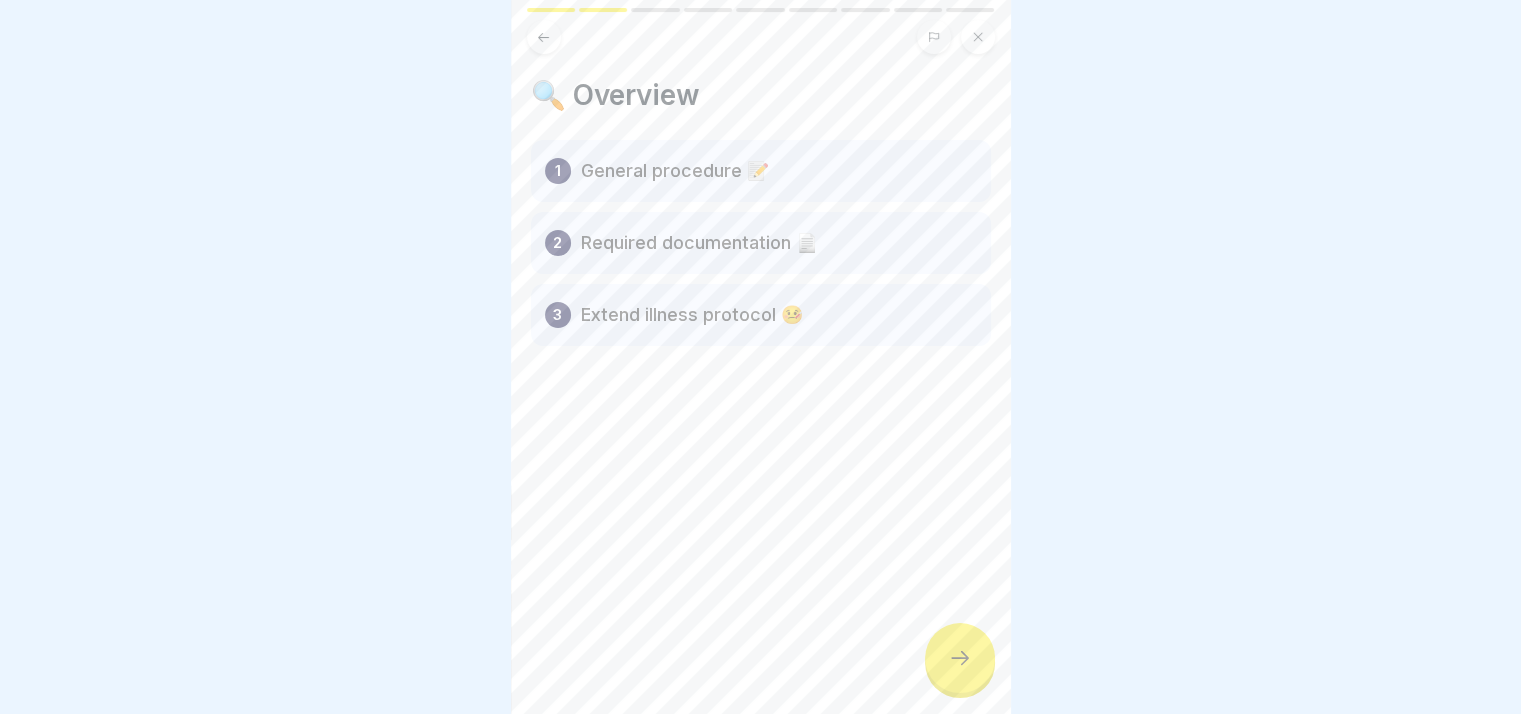 click at bounding box center [960, 658] 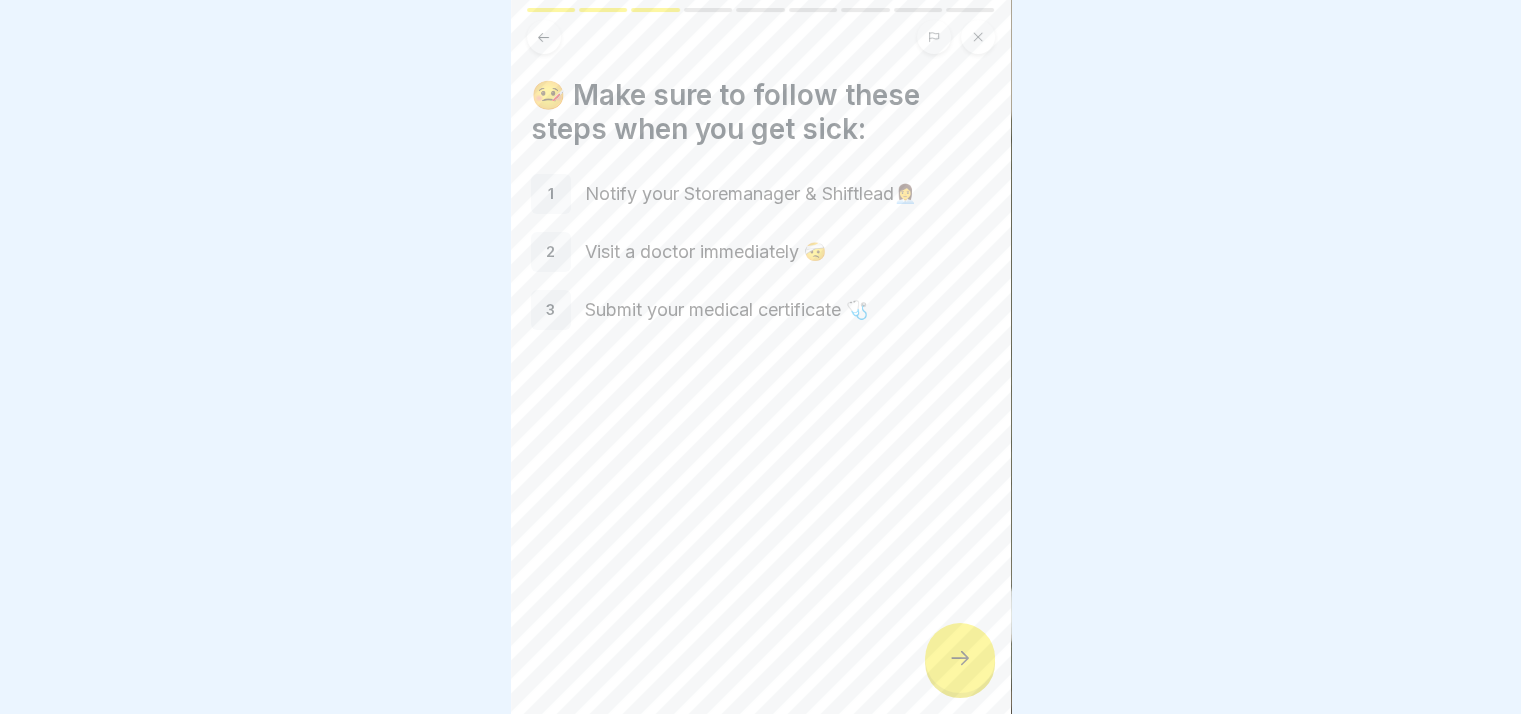 click at bounding box center [960, 658] 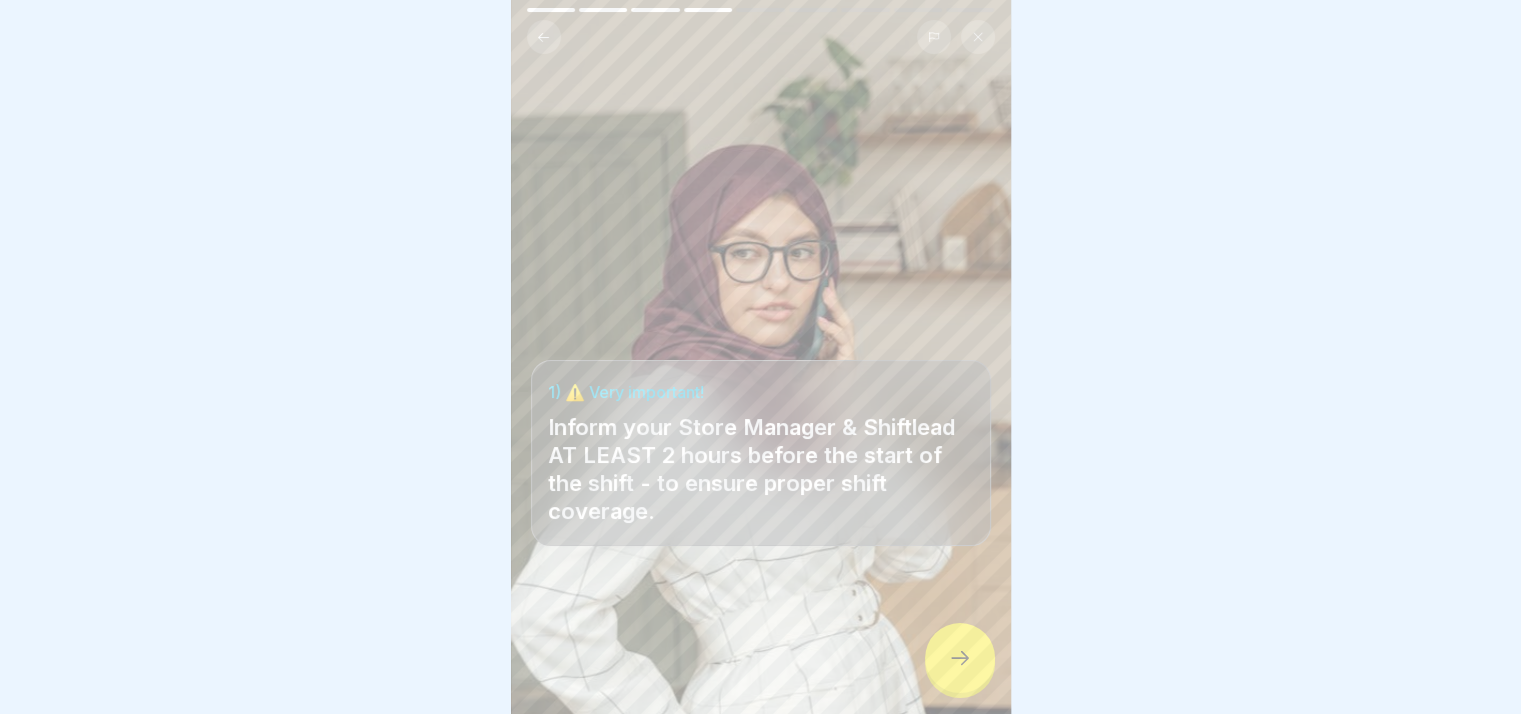 click at bounding box center [960, 658] 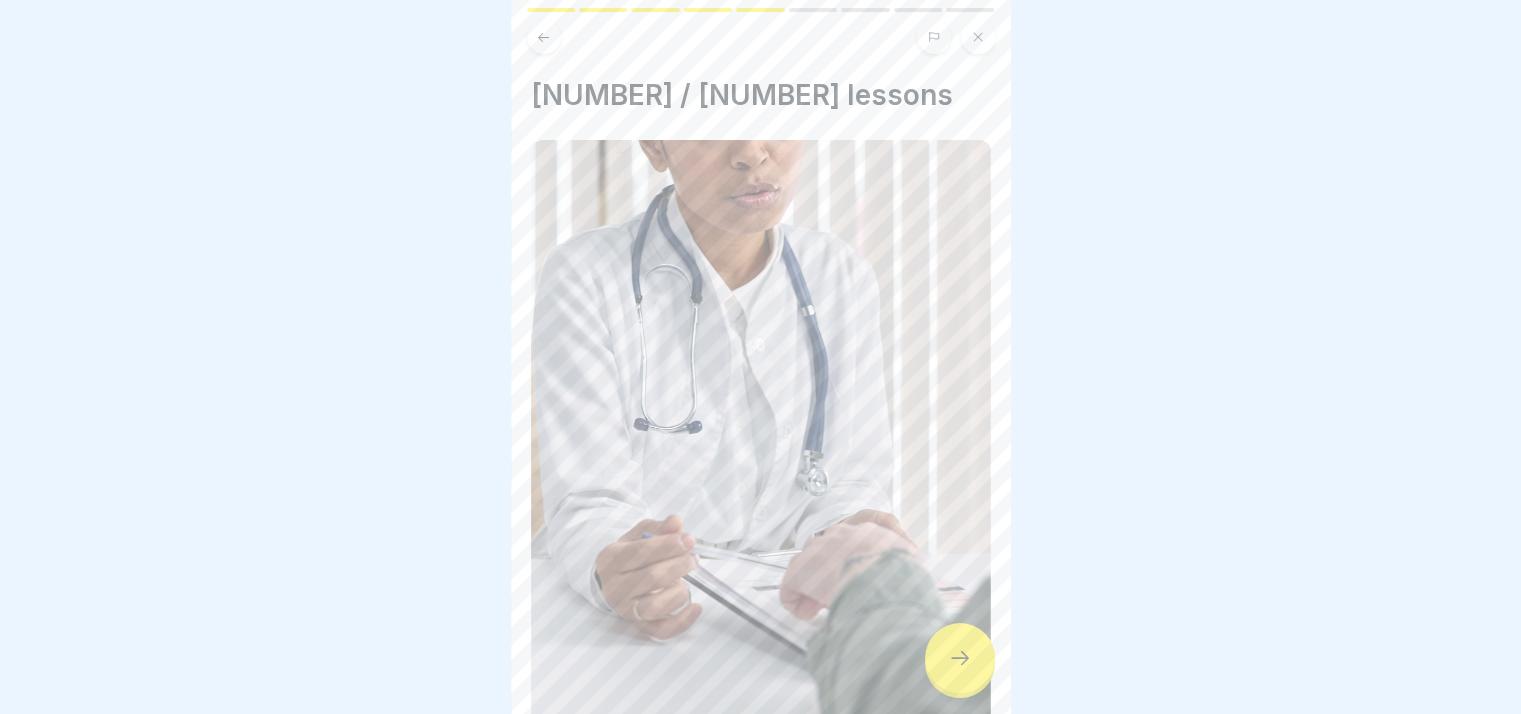 click at bounding box center (960, 658) 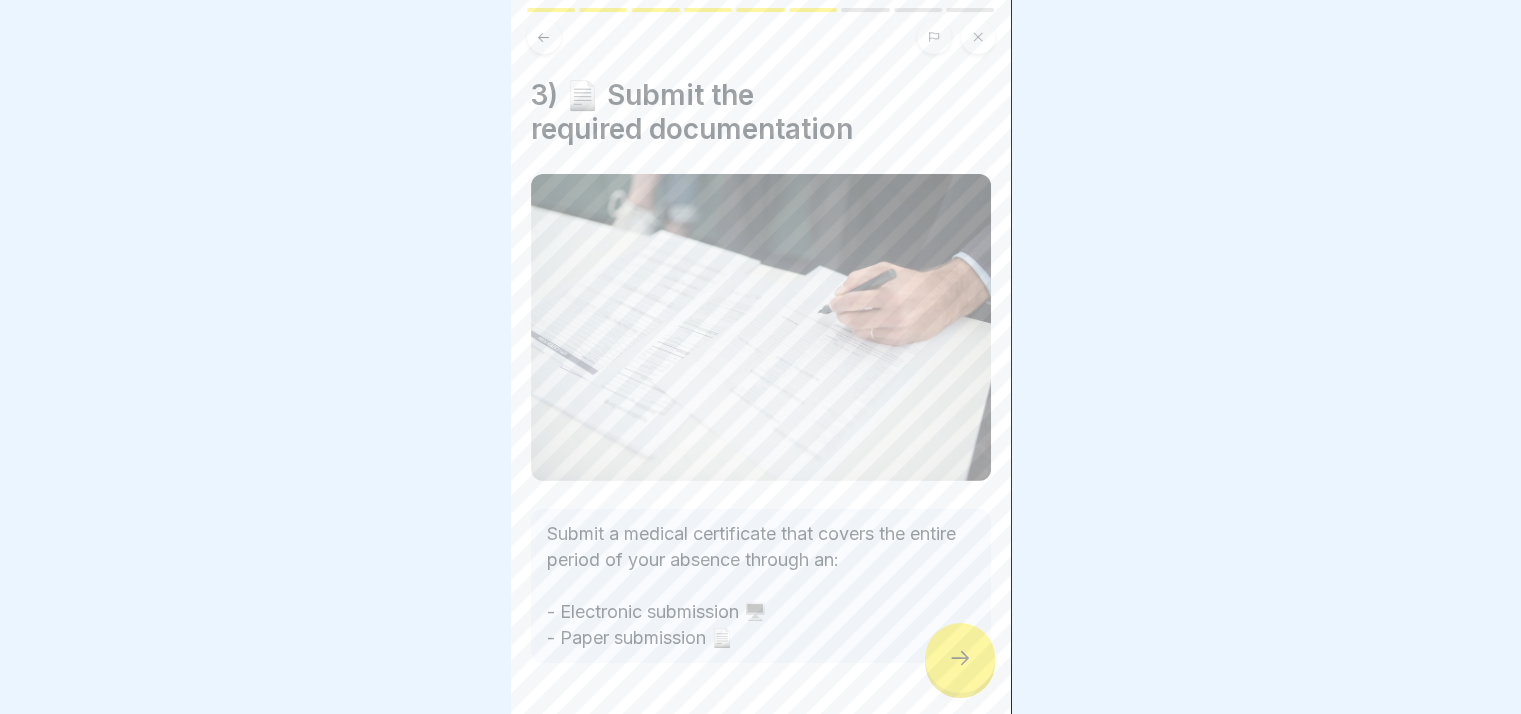click at bounding box center (960, 658) 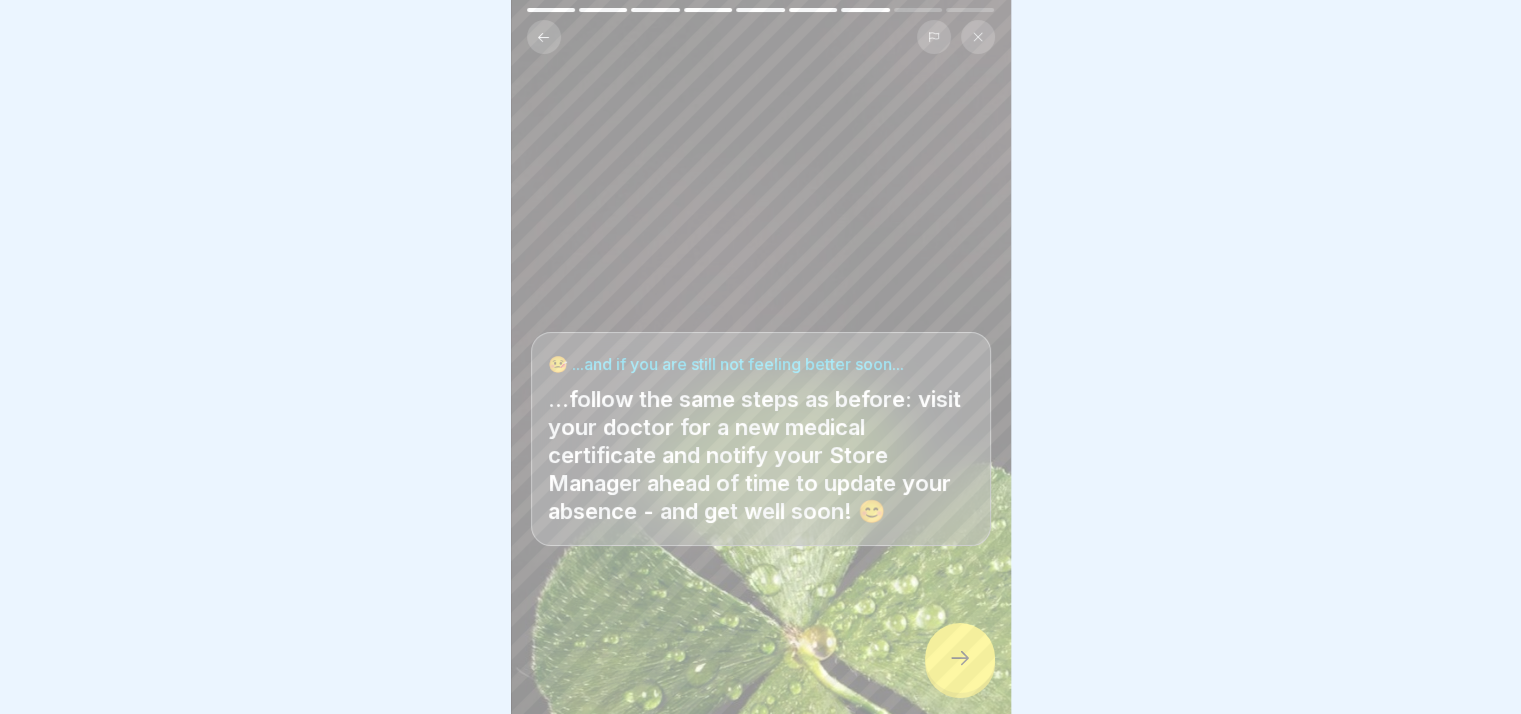 click at bounding box center [960, 658] 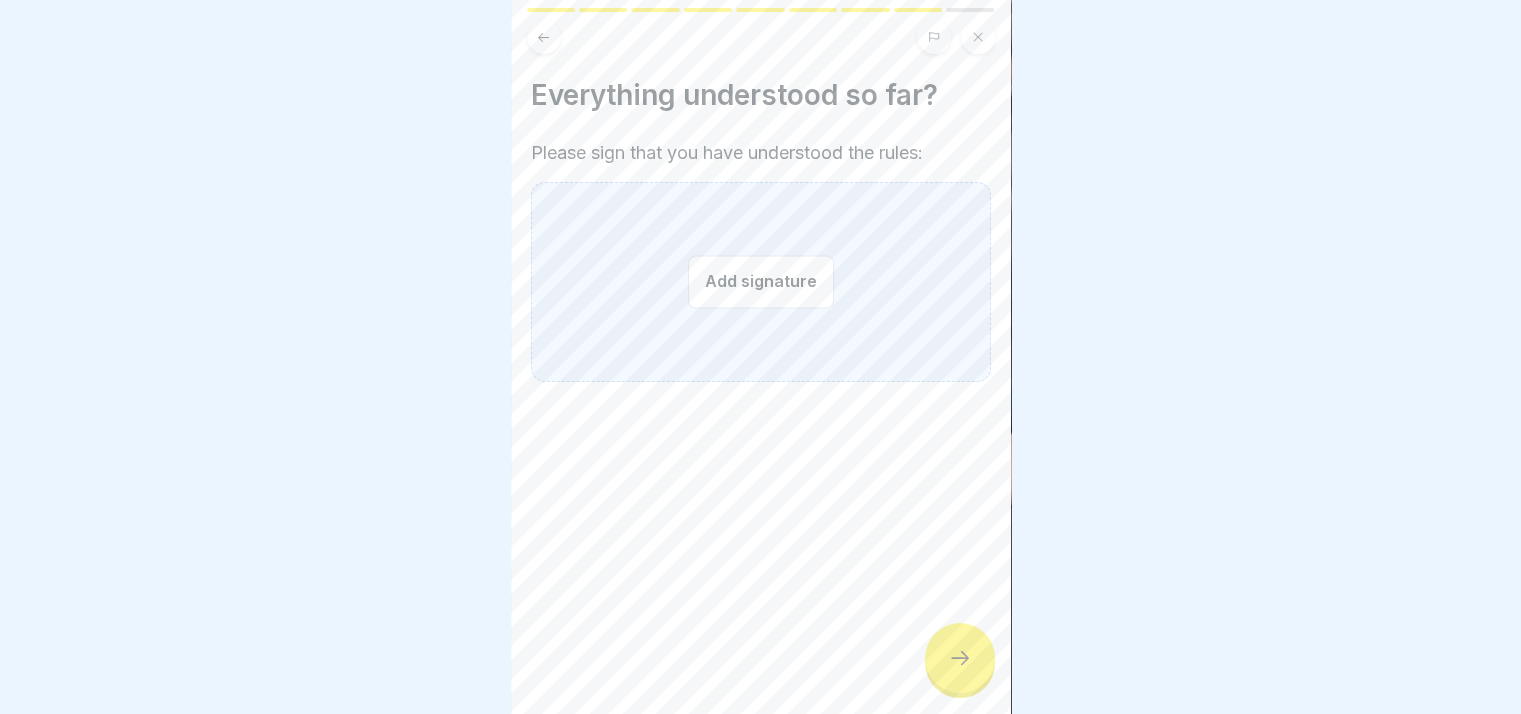click at bounding box center (960, 658) 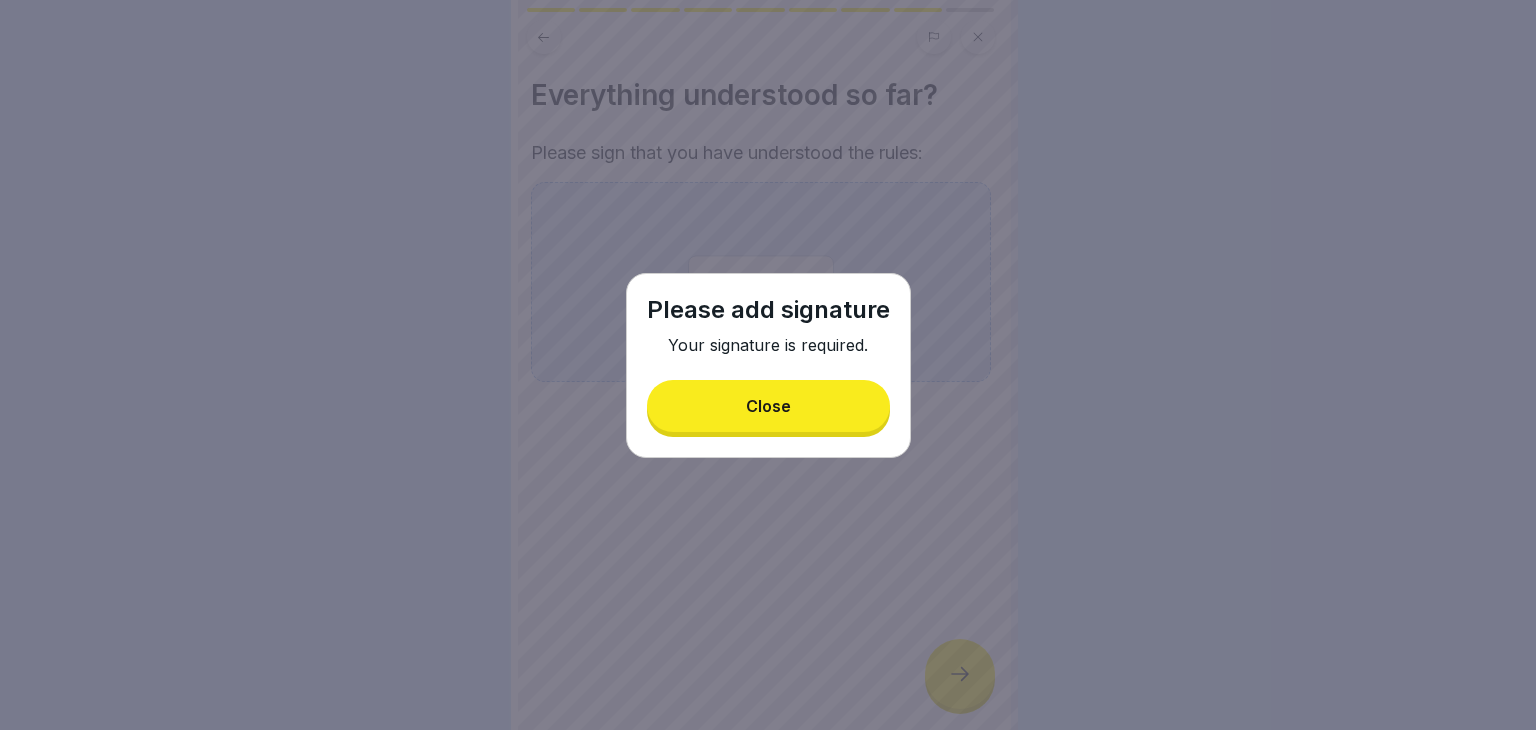 click on "Please add signature Your signature is required. Close" at bounding box center [768, 365] 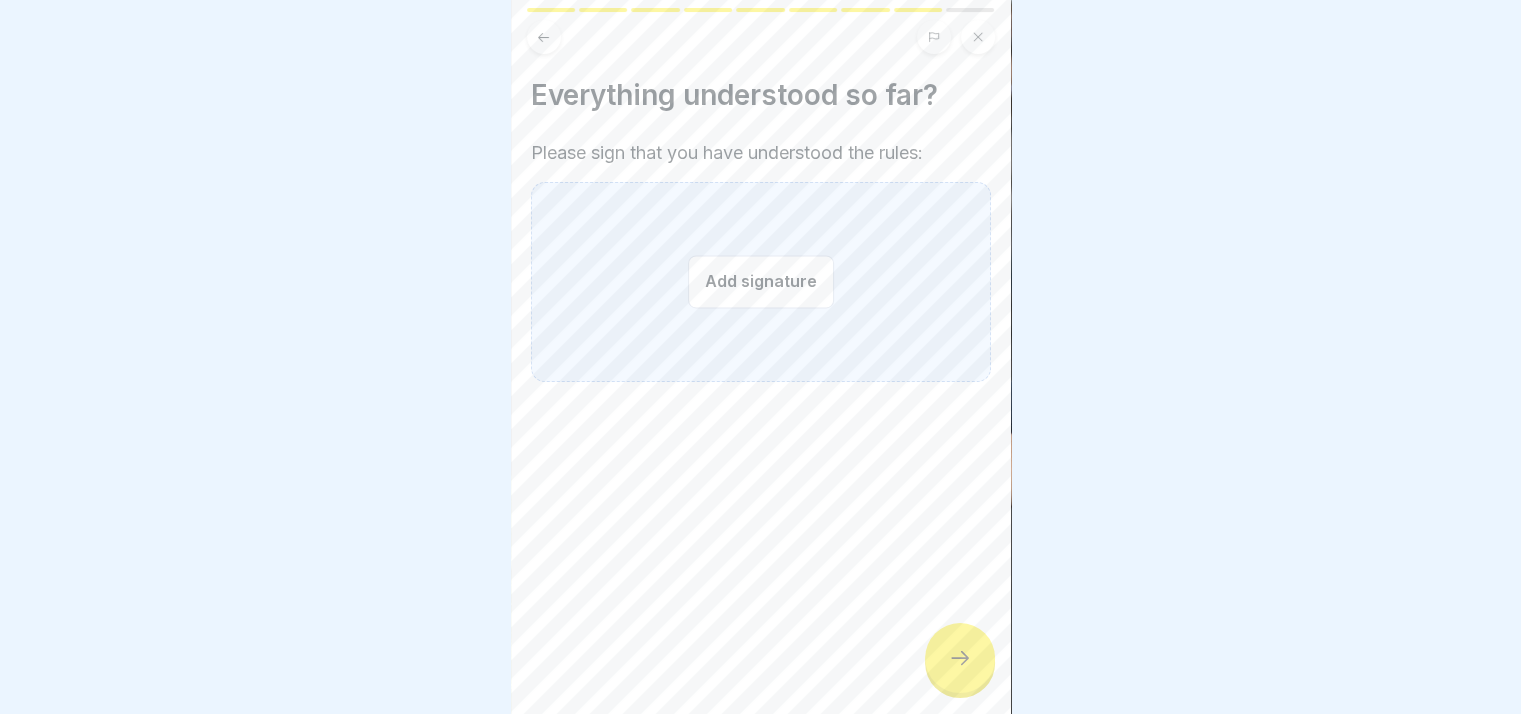 click on "Add signature" at bounding box center [761, 281] 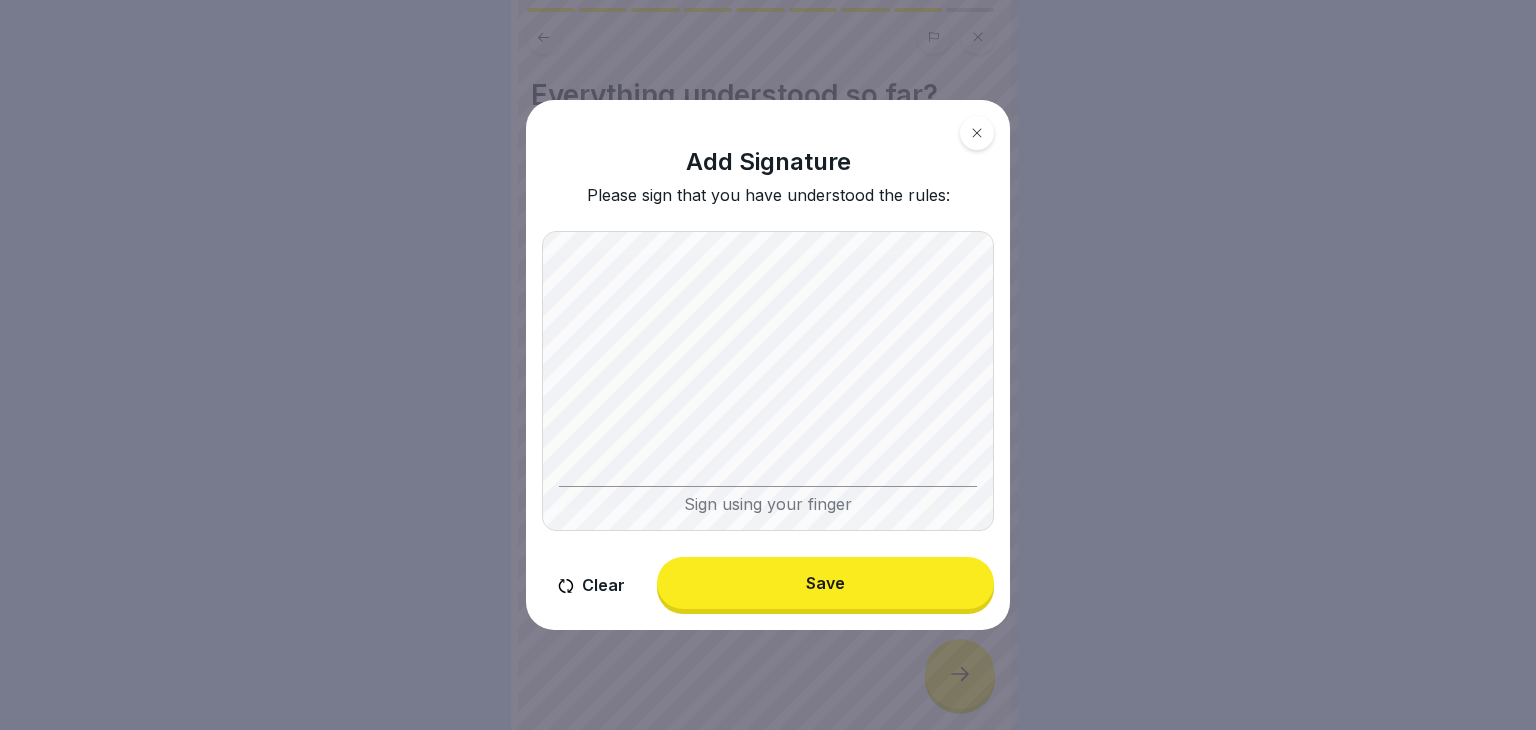 click on "Save" at bounding box center [825, 583] 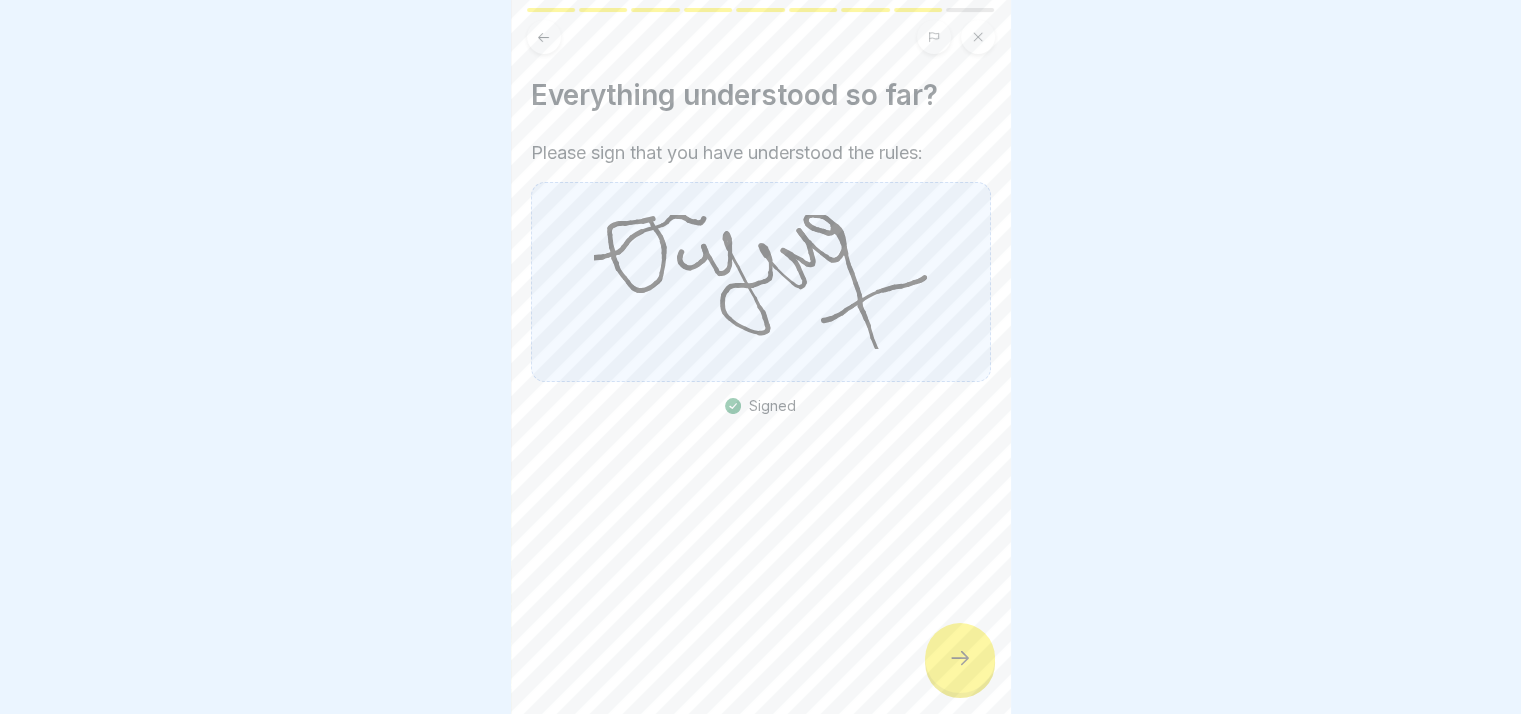 click at bounding box center (960, 658) 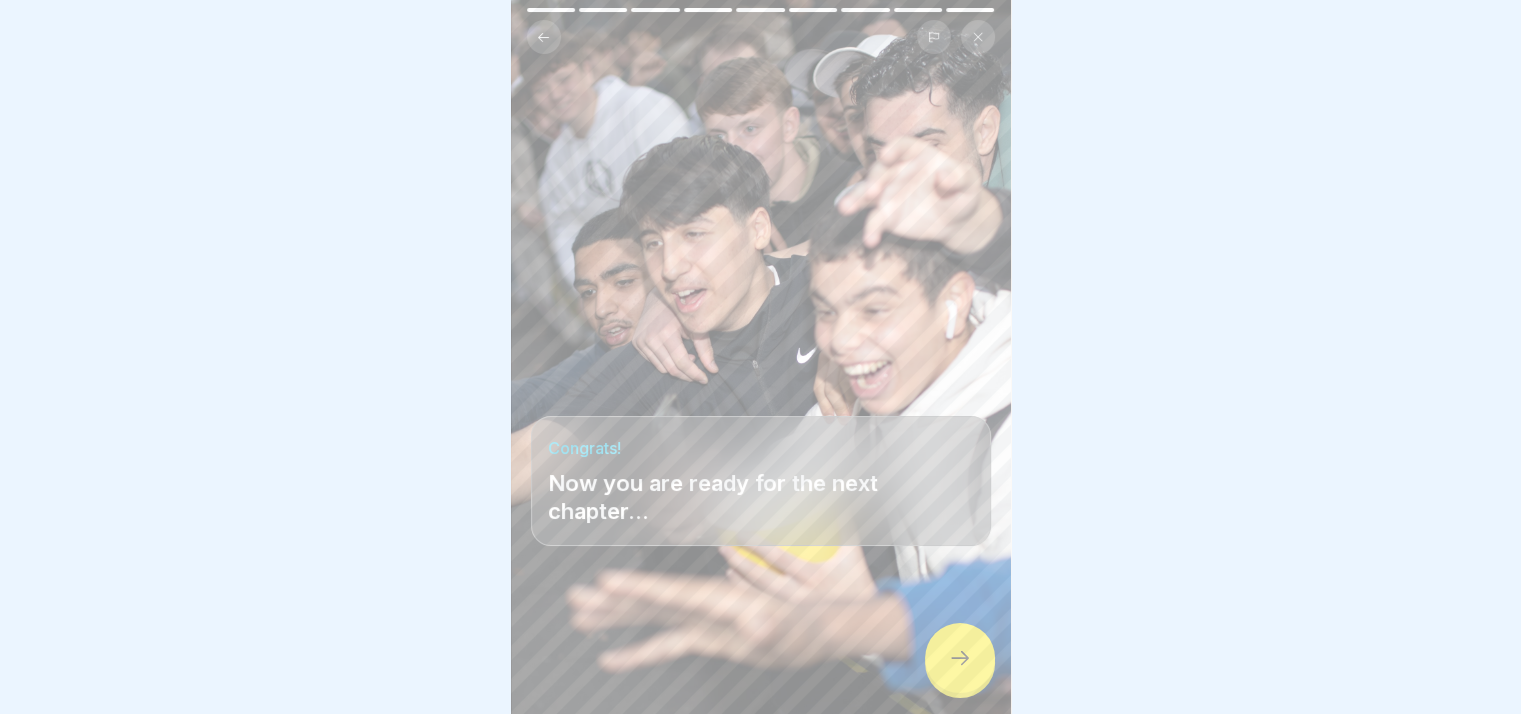 click 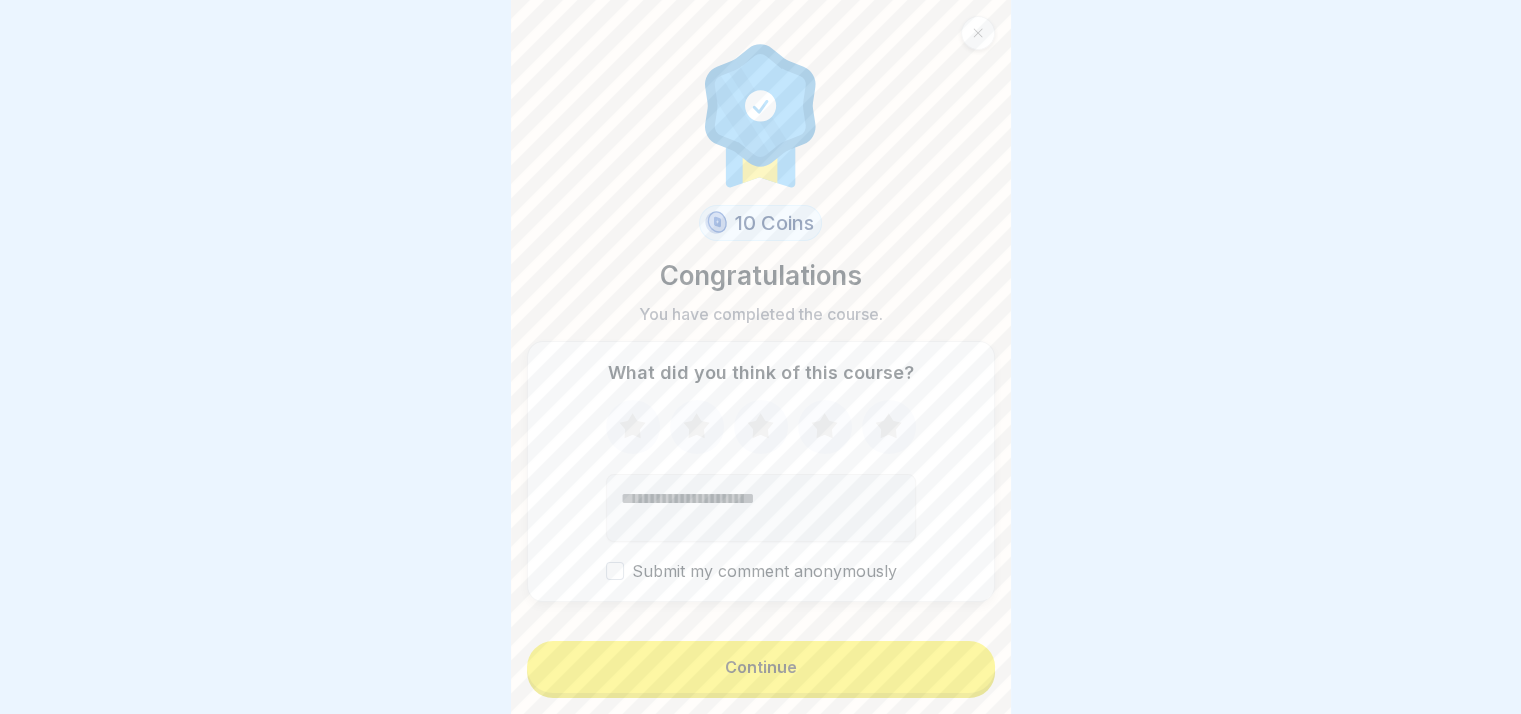 click on "Continue" at bounding box center [761, 667] 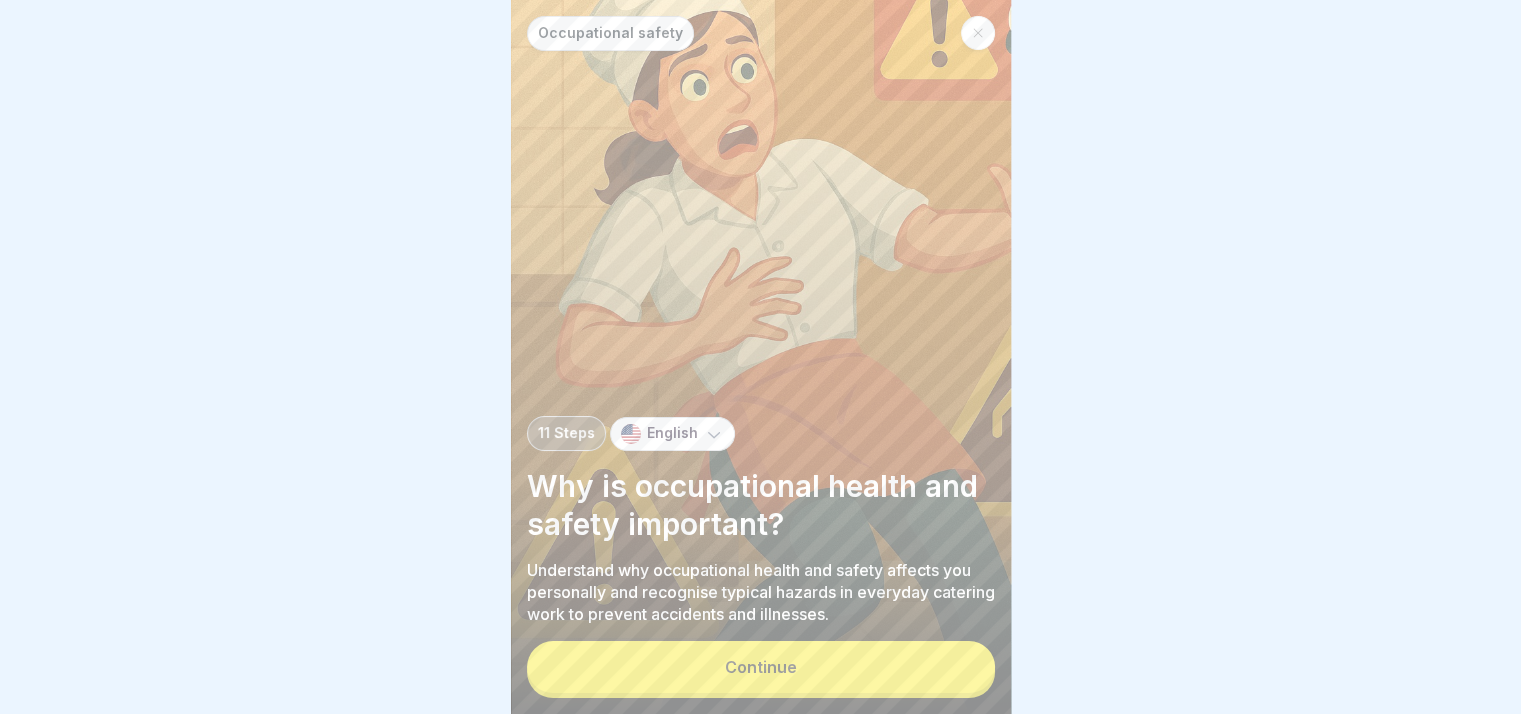 click on "Continue" at bounding box center (761, 667) 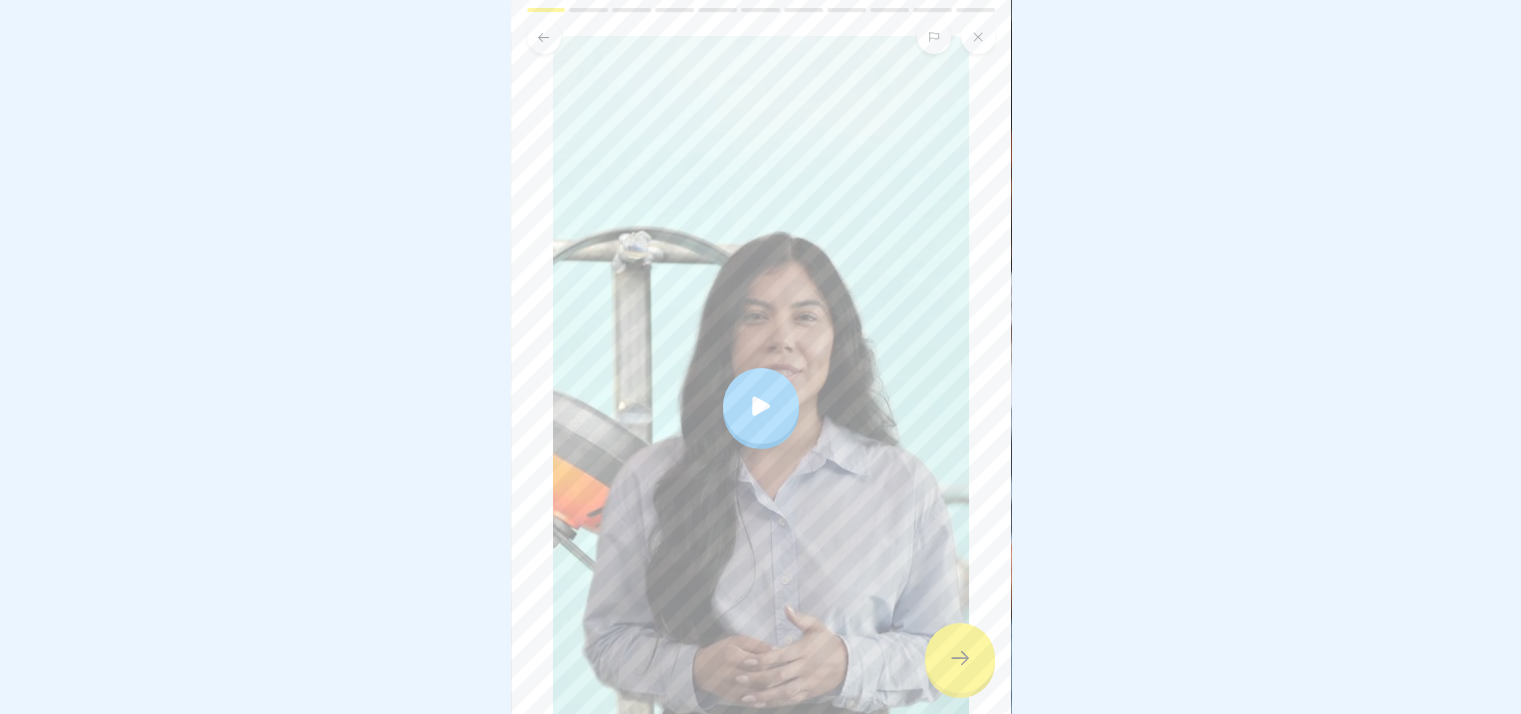 scroll, scrollTop: 176, scrollLeft: 0, axis: vertical 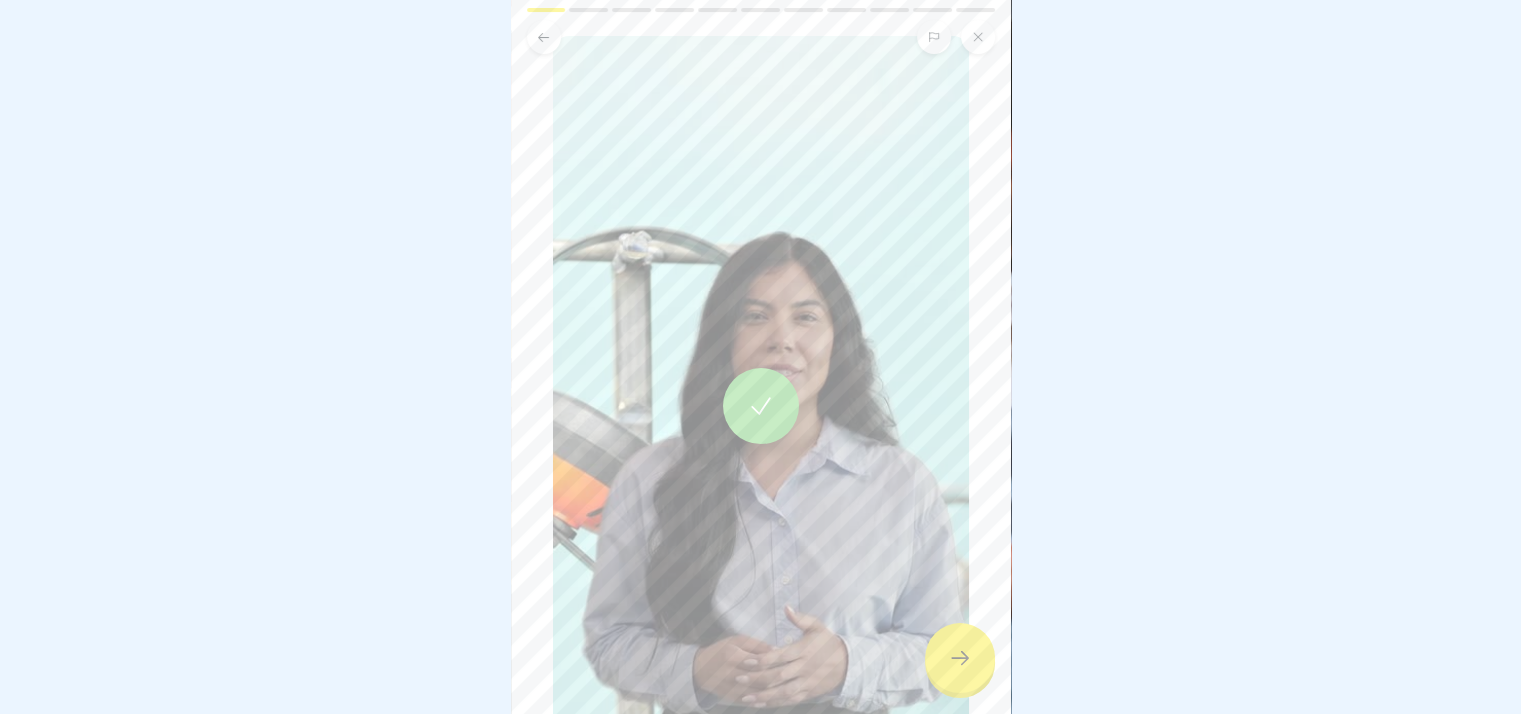 click at bounding box center (960, 658) 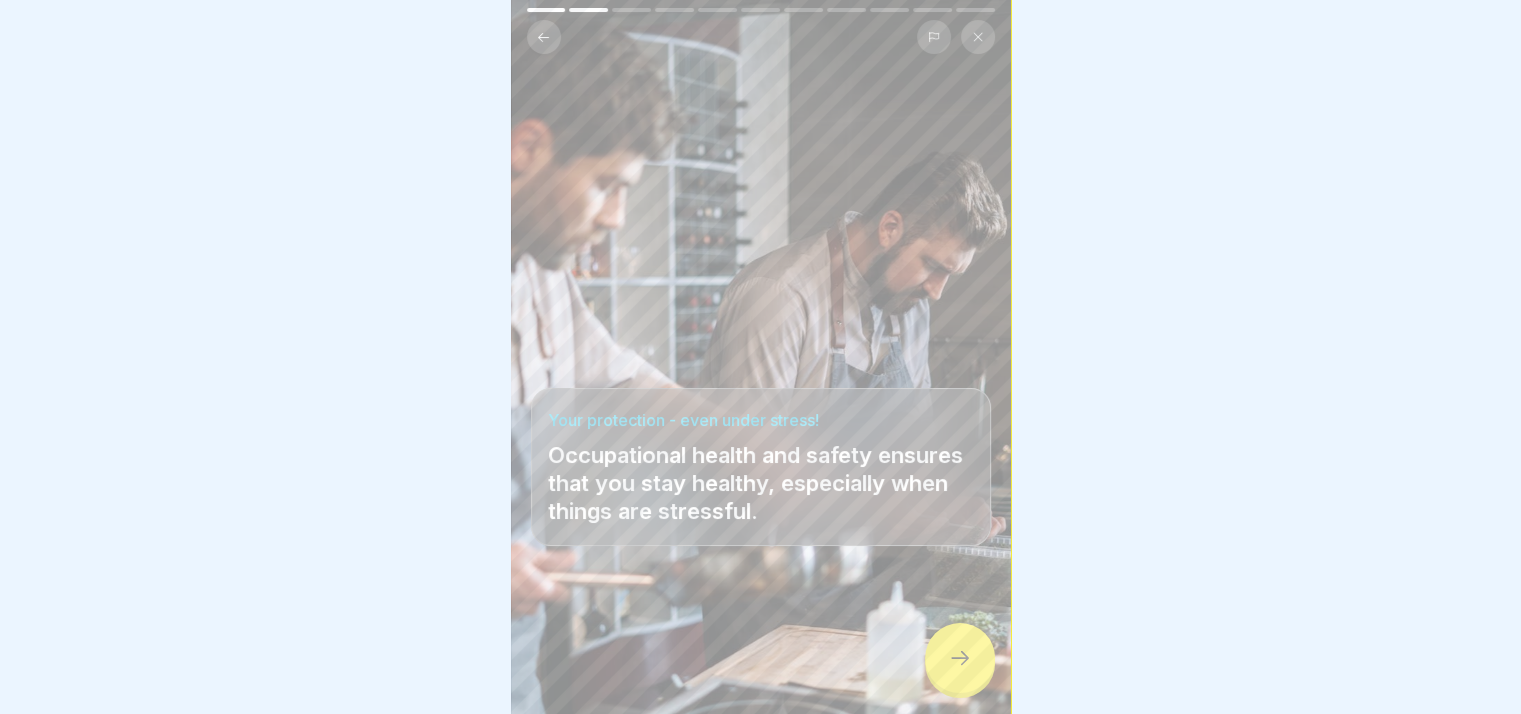 click at bounding box center (960, 658) 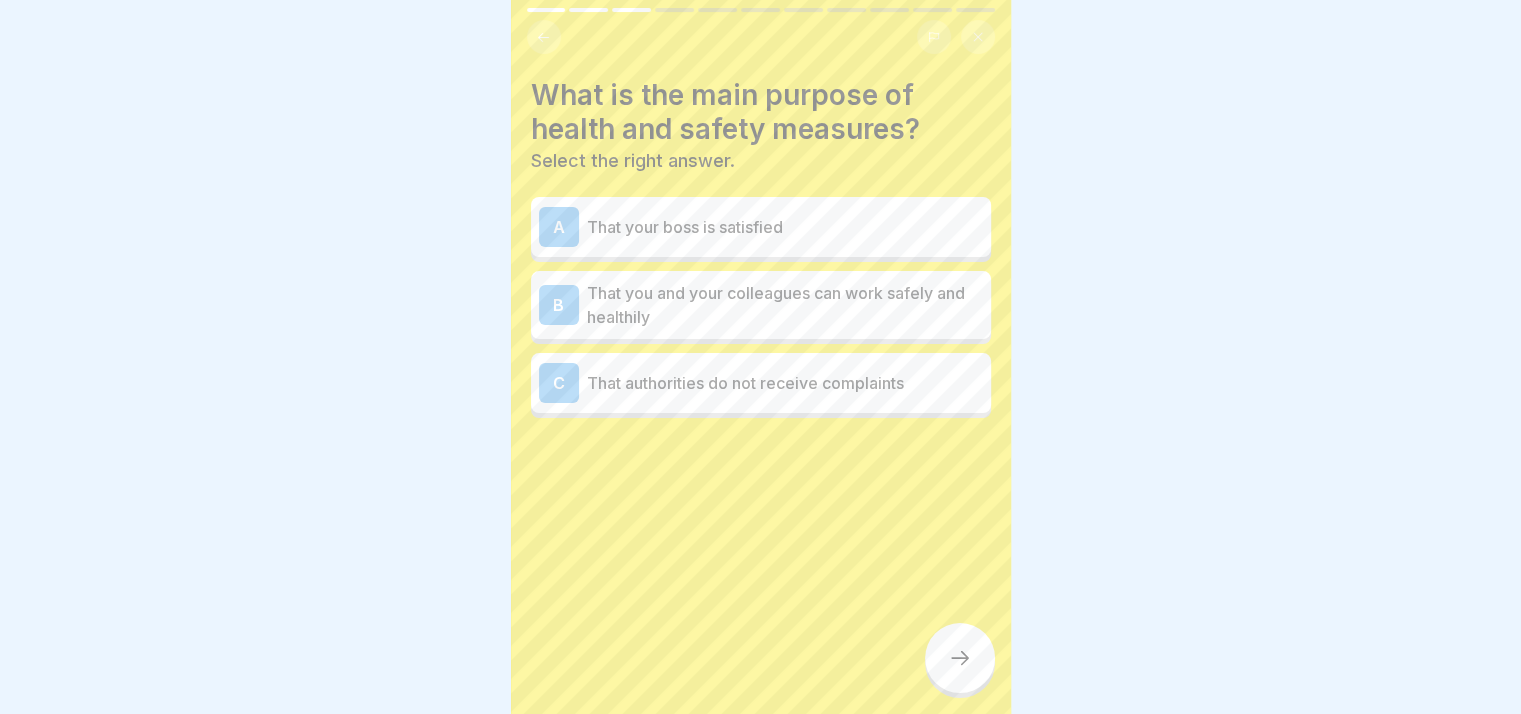 click at bounding box center (960, 658) 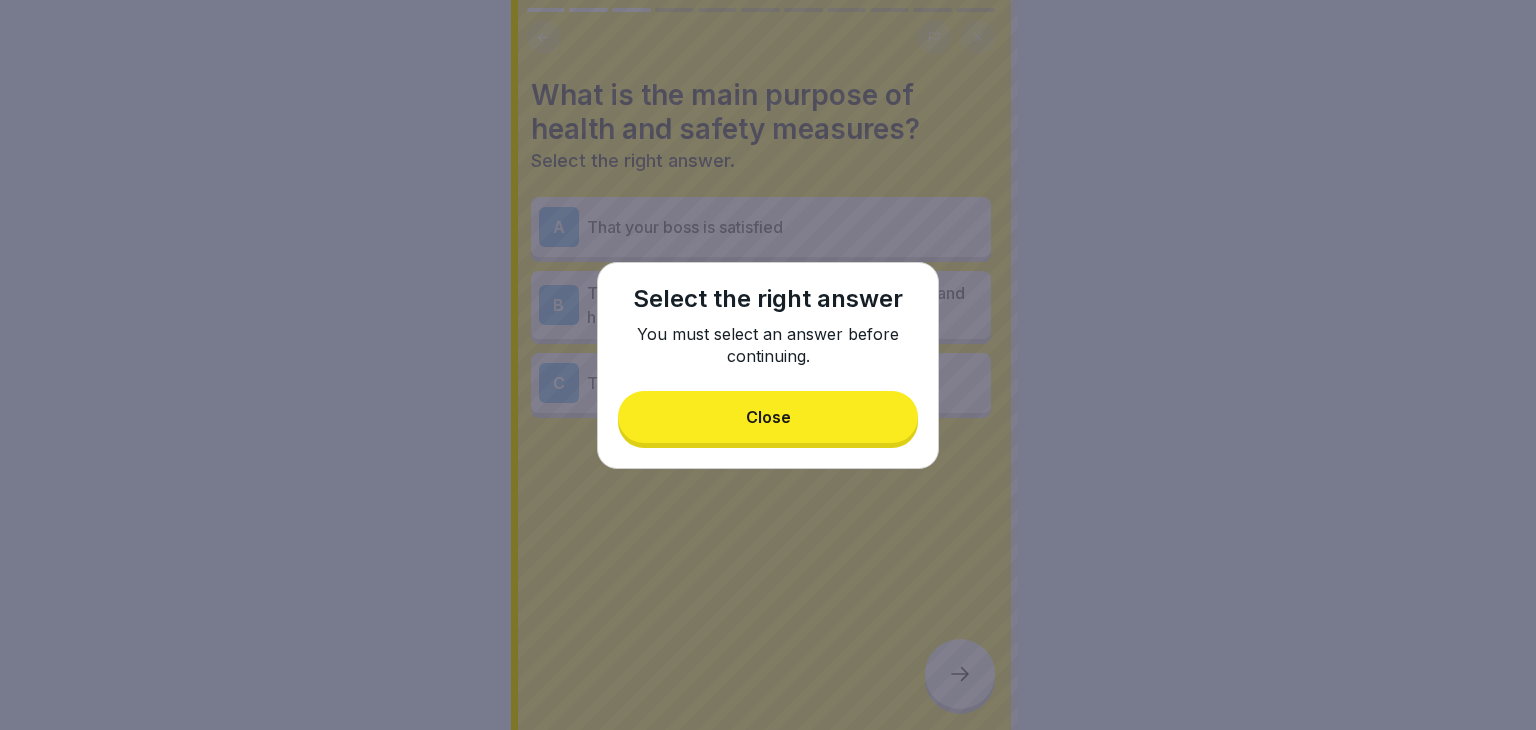 click on "Close" at bounding box center (768, 417) 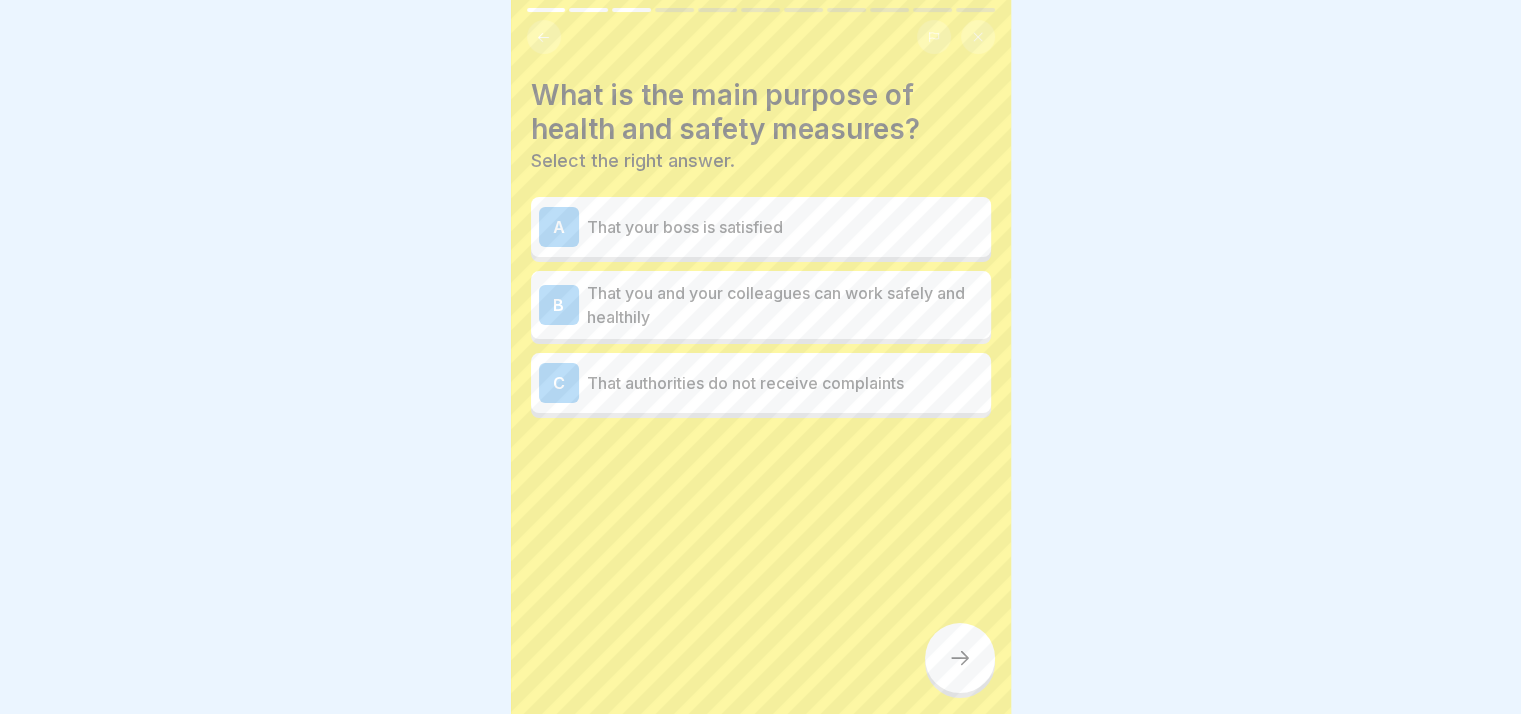 scroll, scrollTop: 0, scrollLeft: 0, axis: both 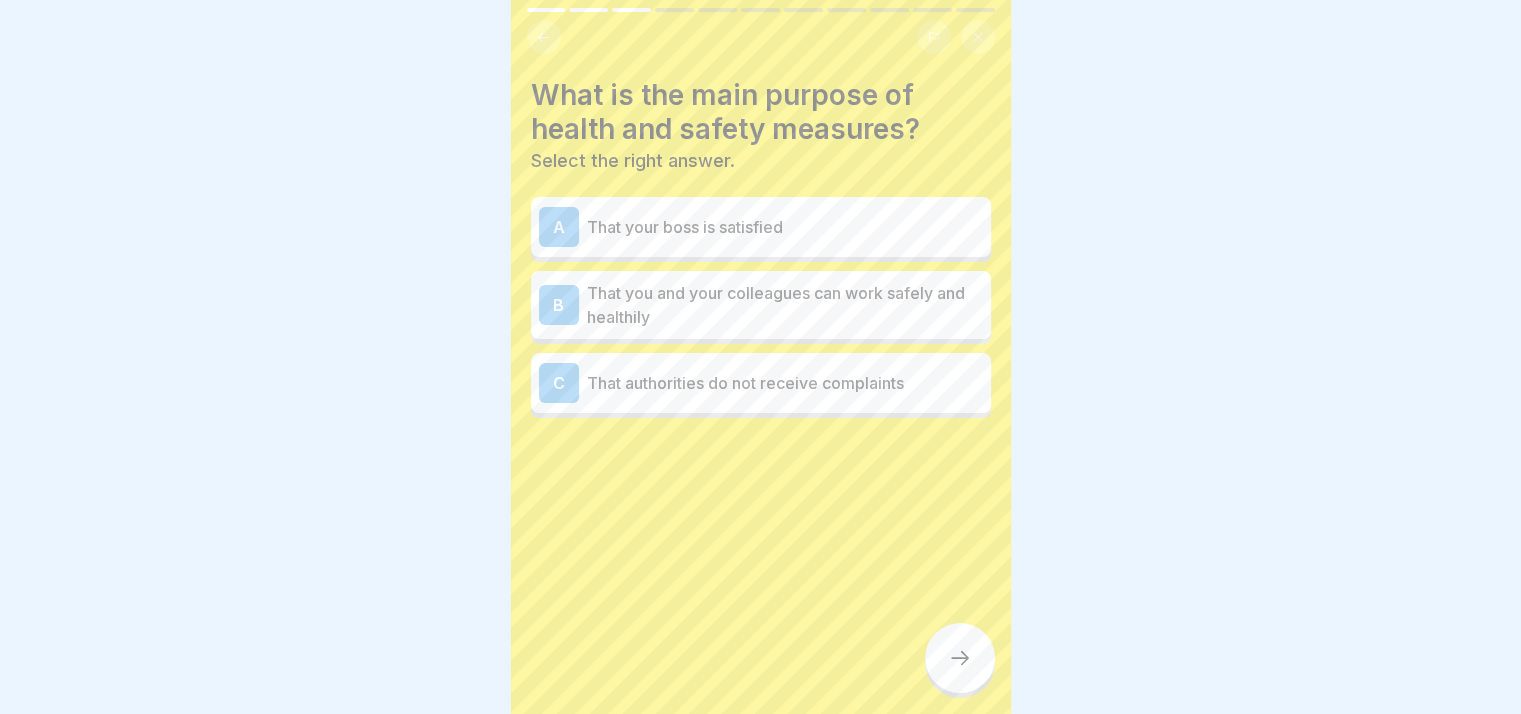 click on "That you and your colleagues can work safely and healthily" at bounding box center (785, 305) 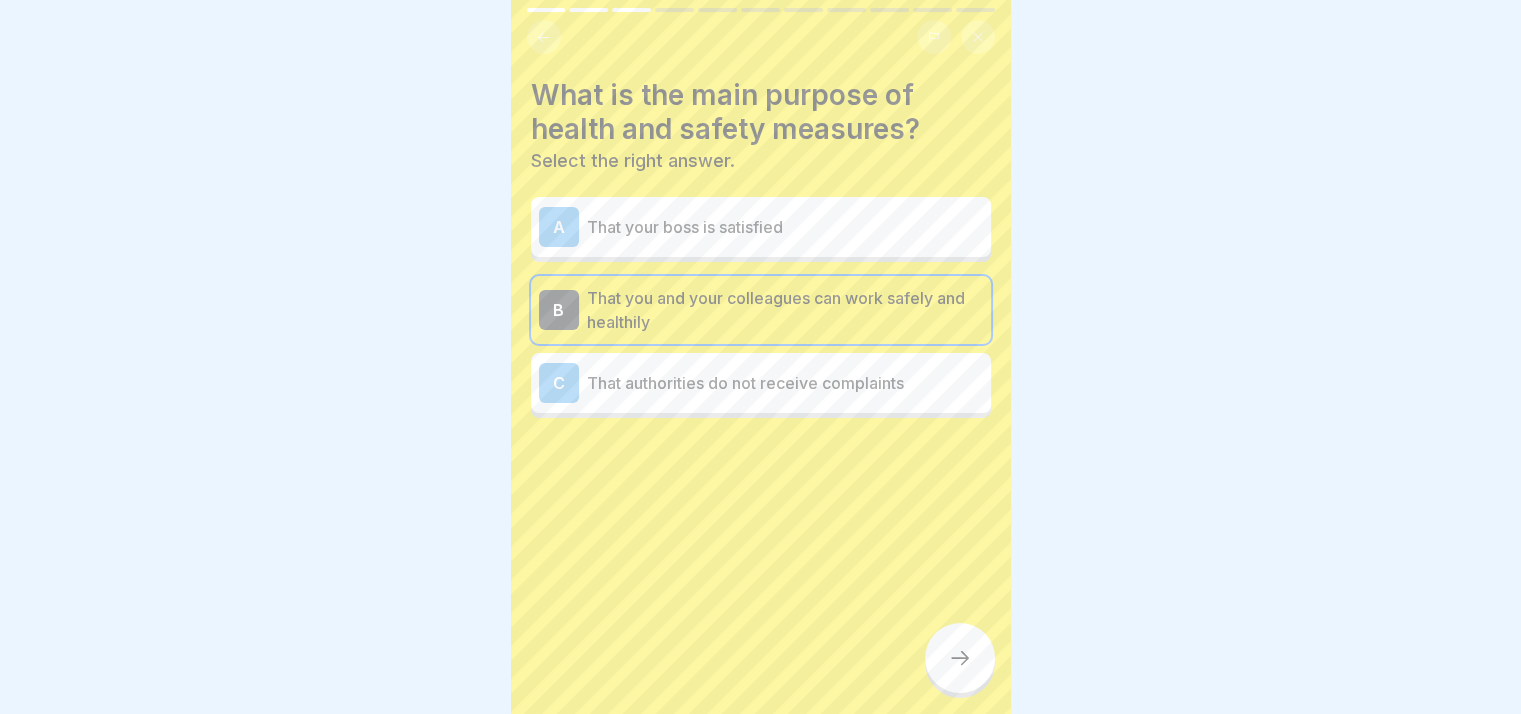 click at bounding box center (960, 658) 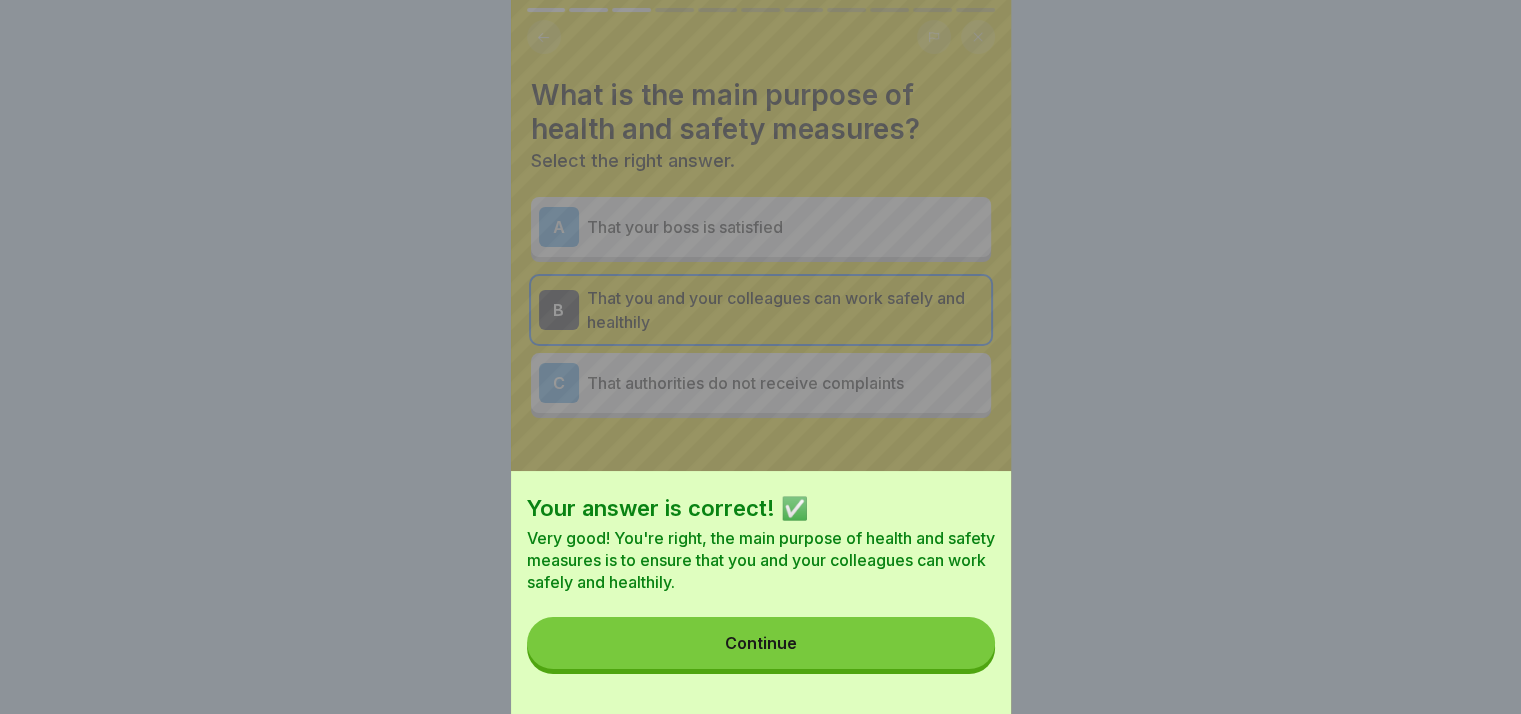 click on "Continue" at bounding box center (761, 643) 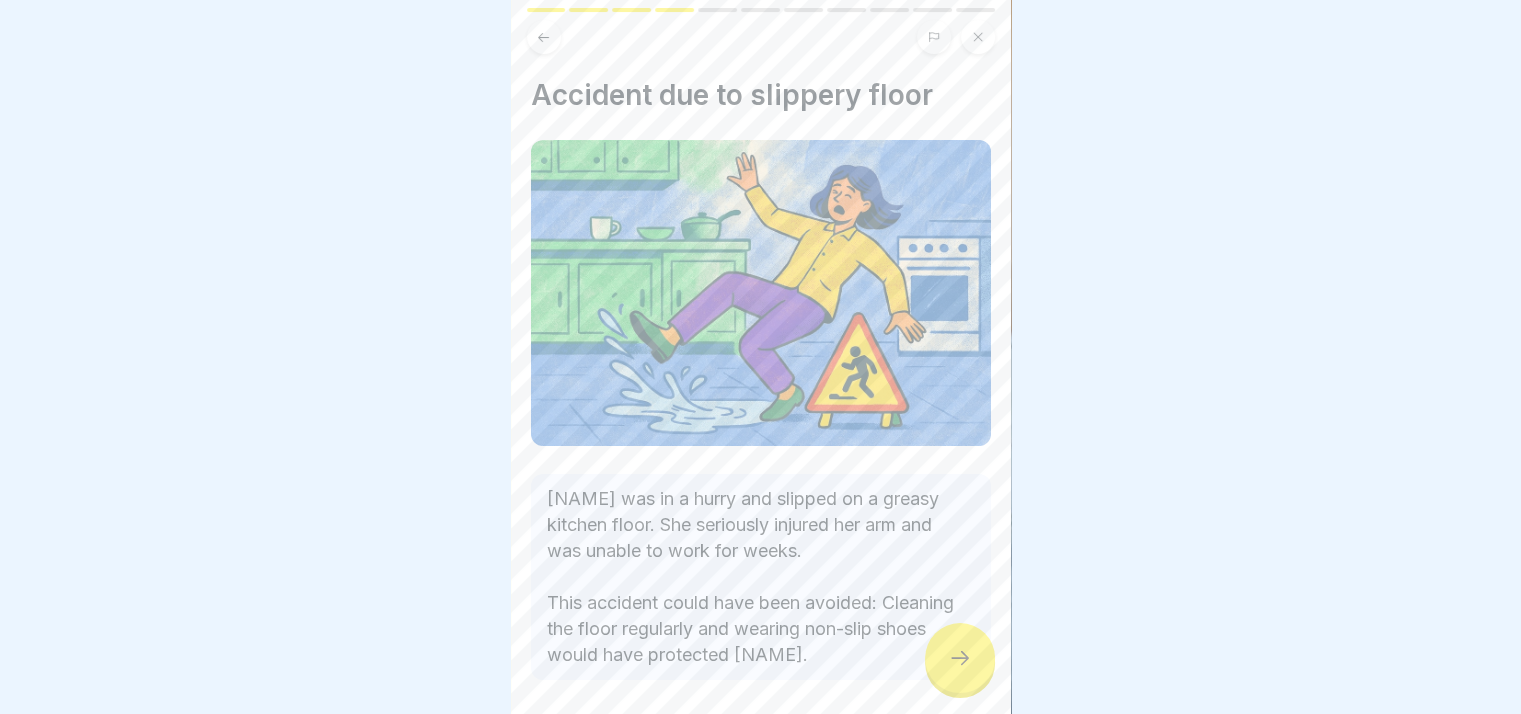 click at bounding box center [960, 658] 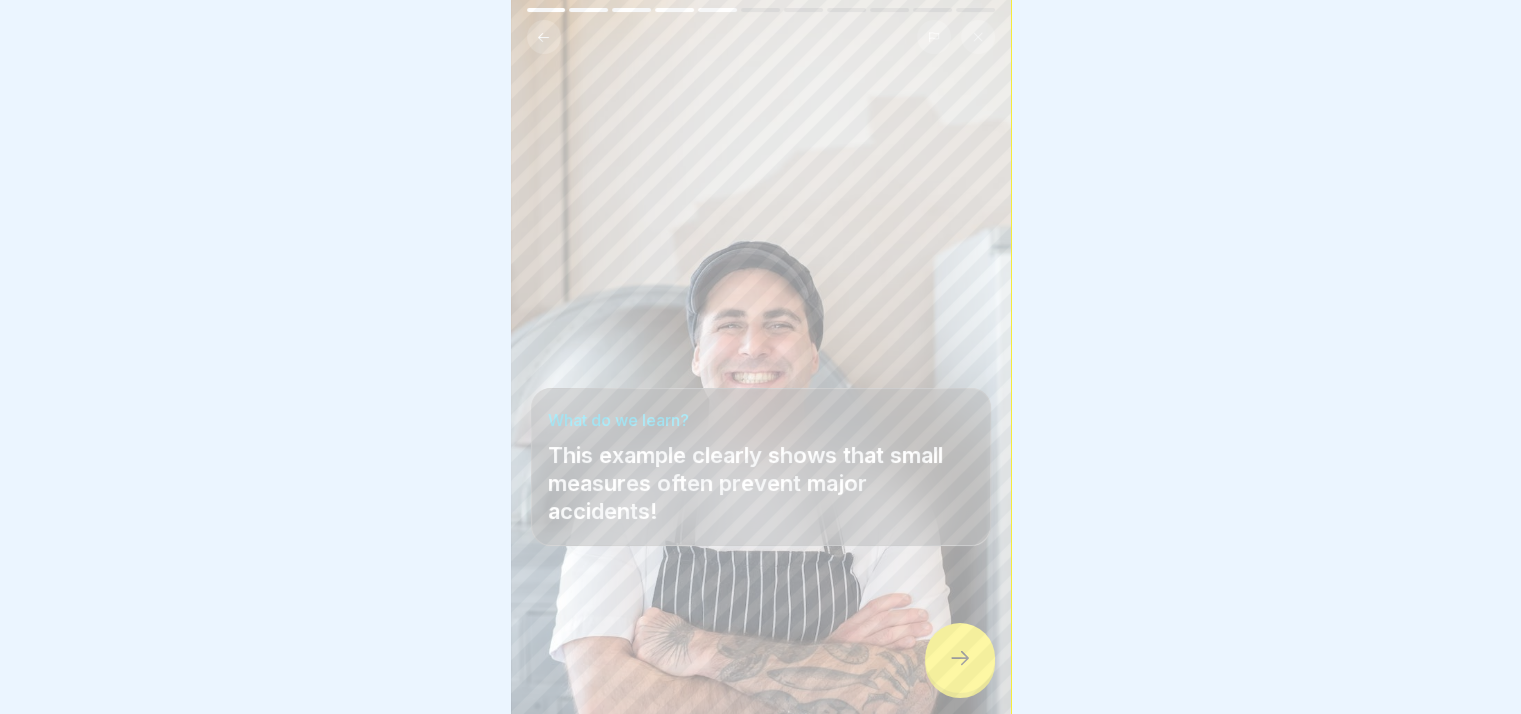 click at bounding box center [960, 658] 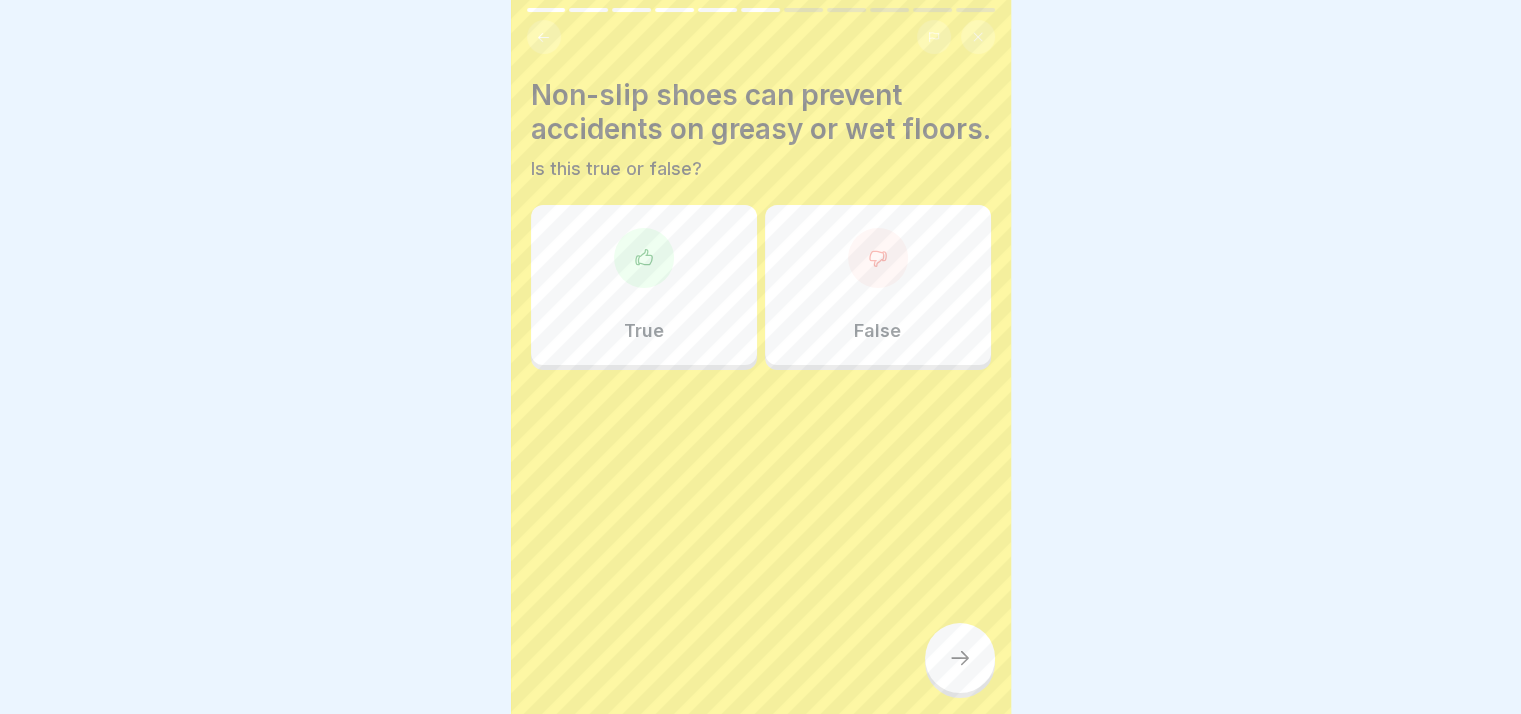 click at bounding box center [960, 658] 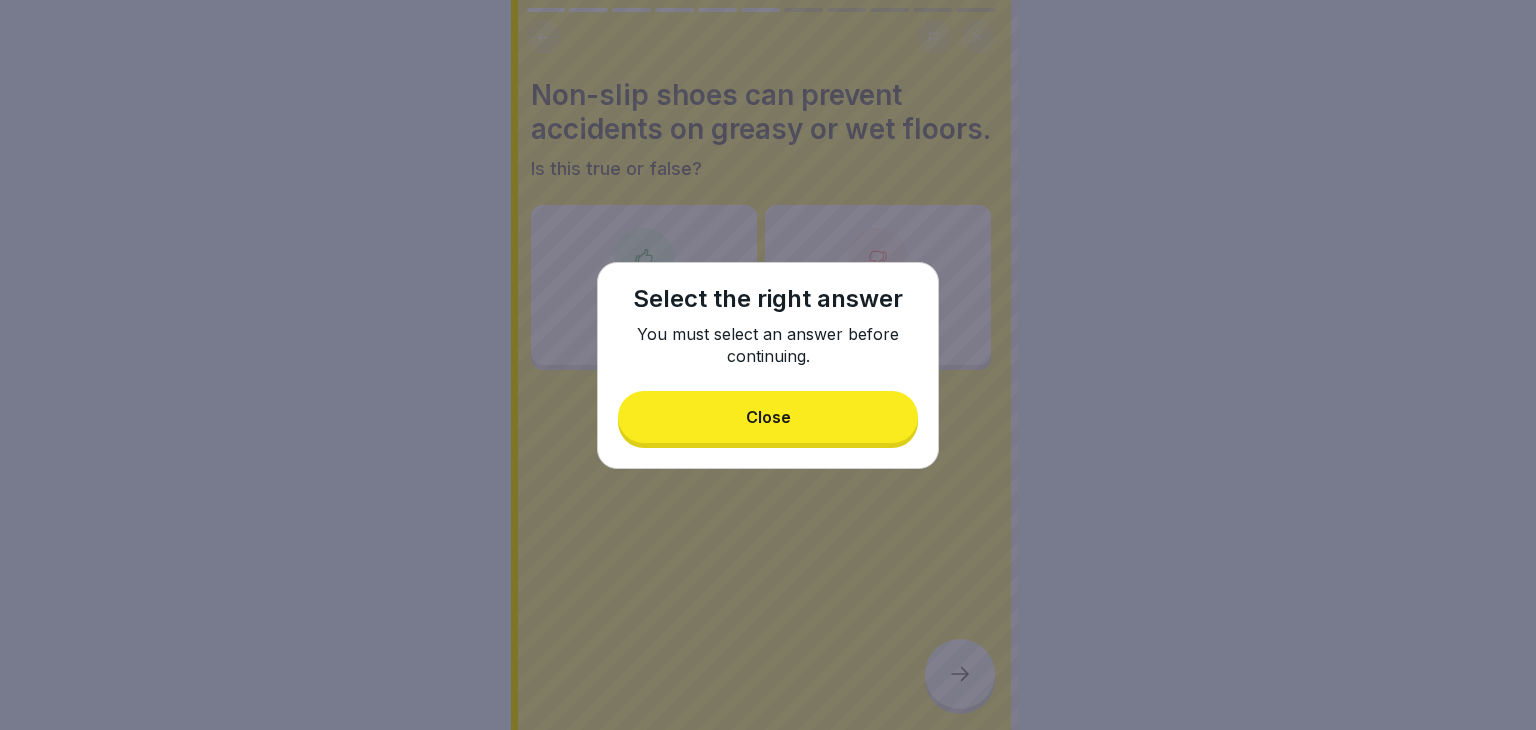 click on "Select the right answer You must select an answer before continuing. Close" at bounding box center [768, 365] 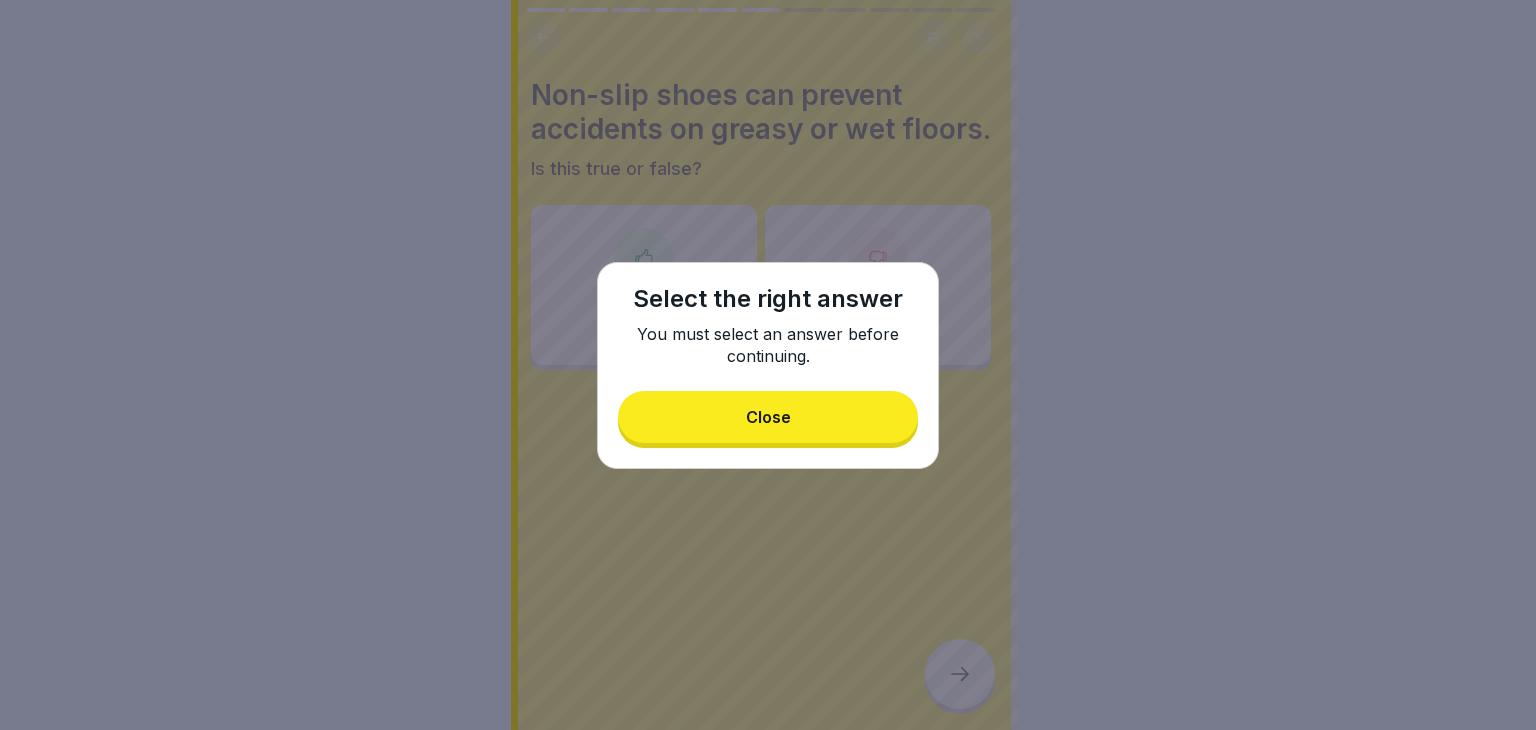 click on "Close" at bounding box center [768, 417] 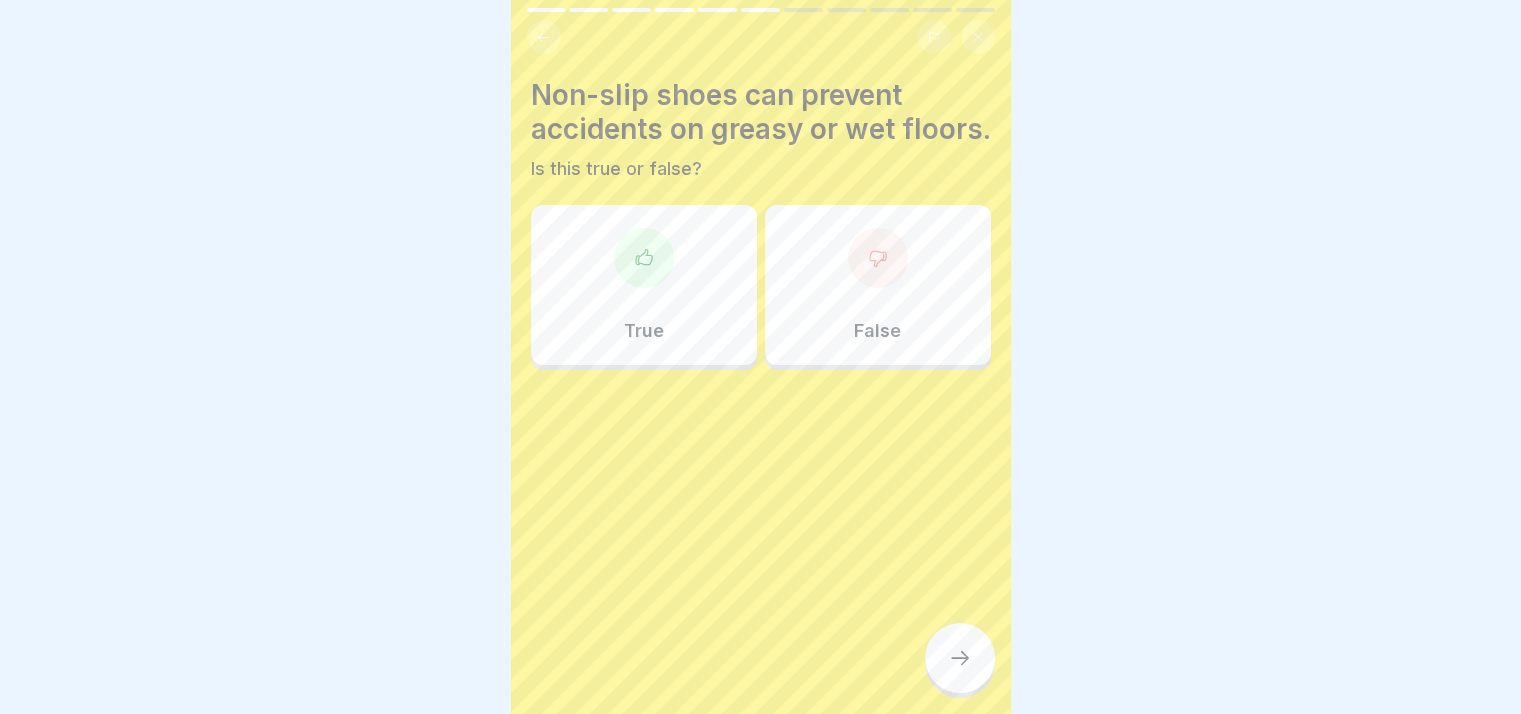 click at bounding box center (644, 258) 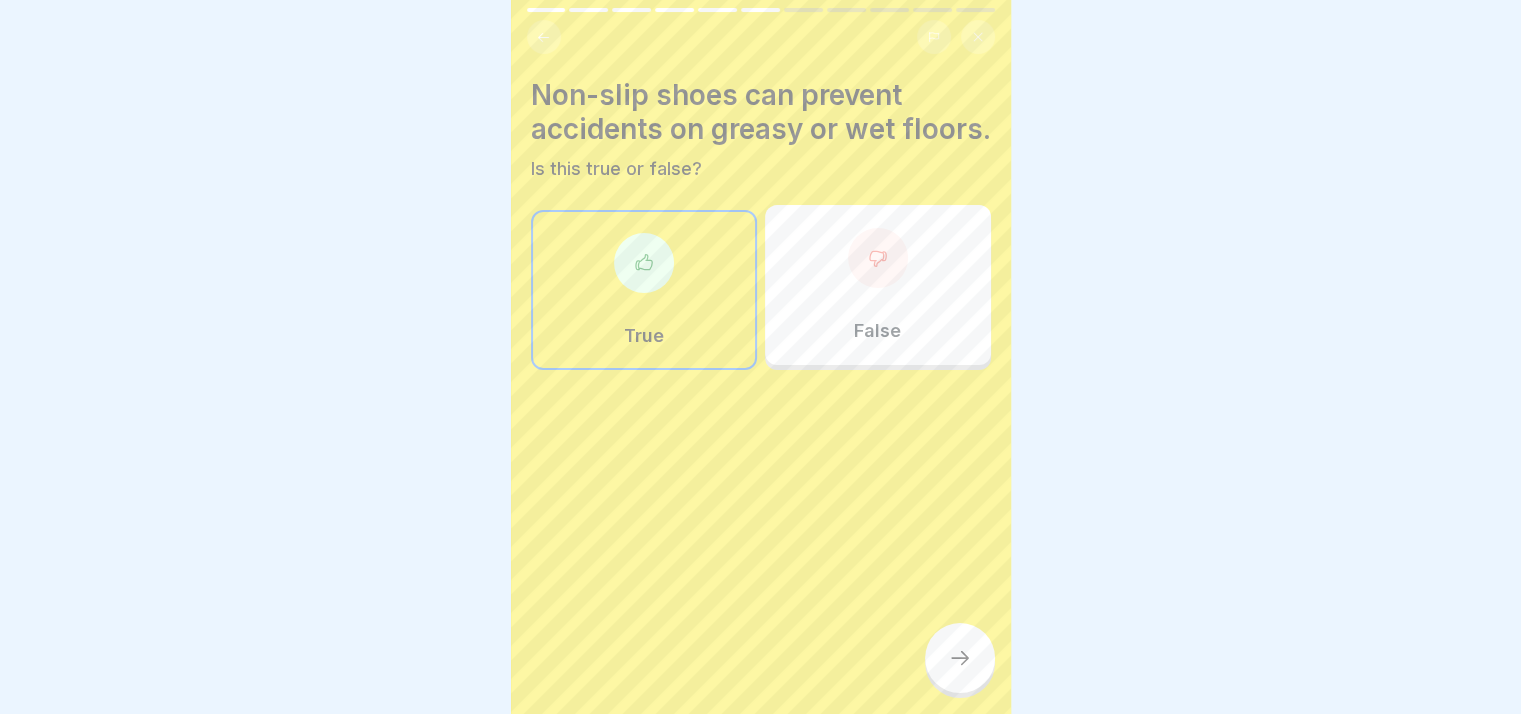 click at bounding box center (960, 658) 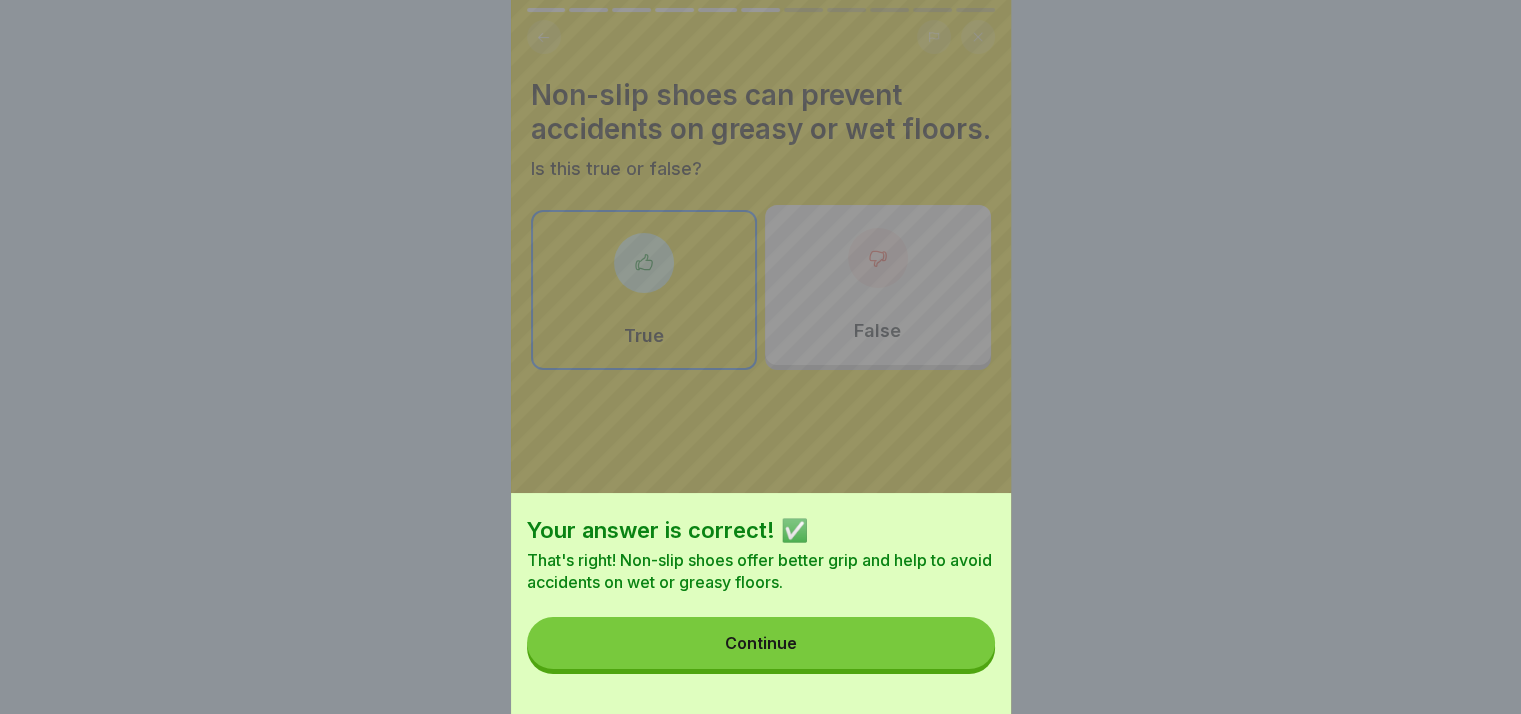 click on "Continue" at bounding box center (761, 643) 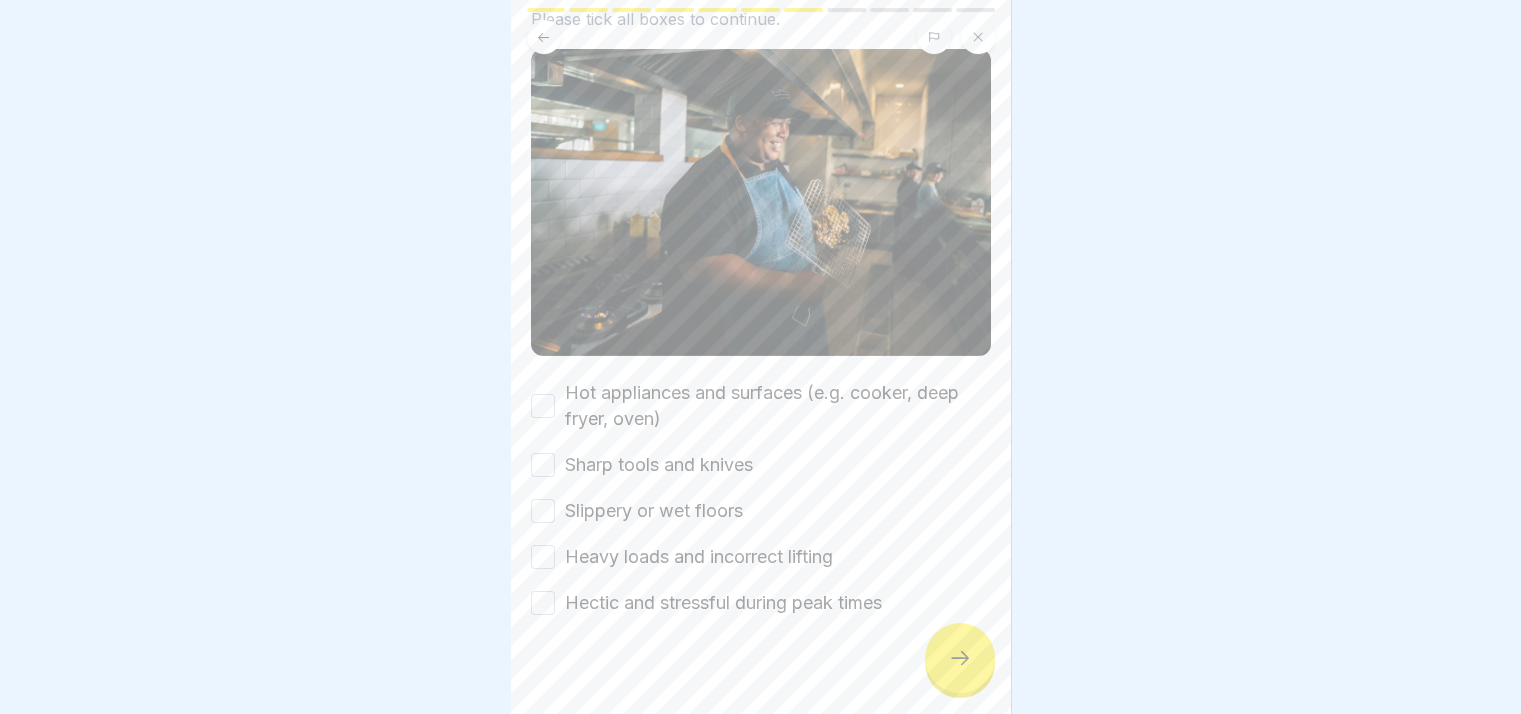 scroll, scrollTop: 171, scrollLeft: 0, axis: vertical 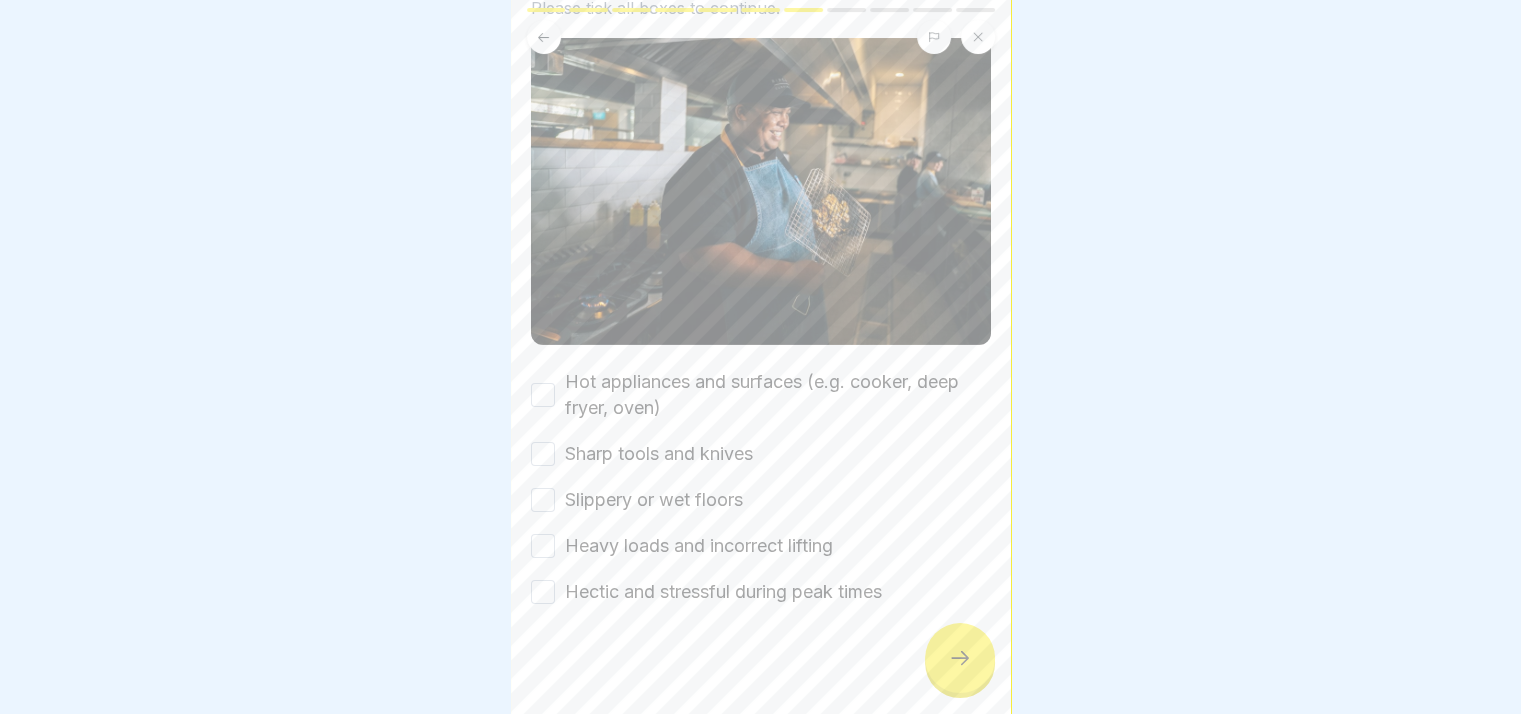 click on "Hot appliances and surfaces (e.g. cooker, deep fryer, oven)" at bounding box center [543, 395] 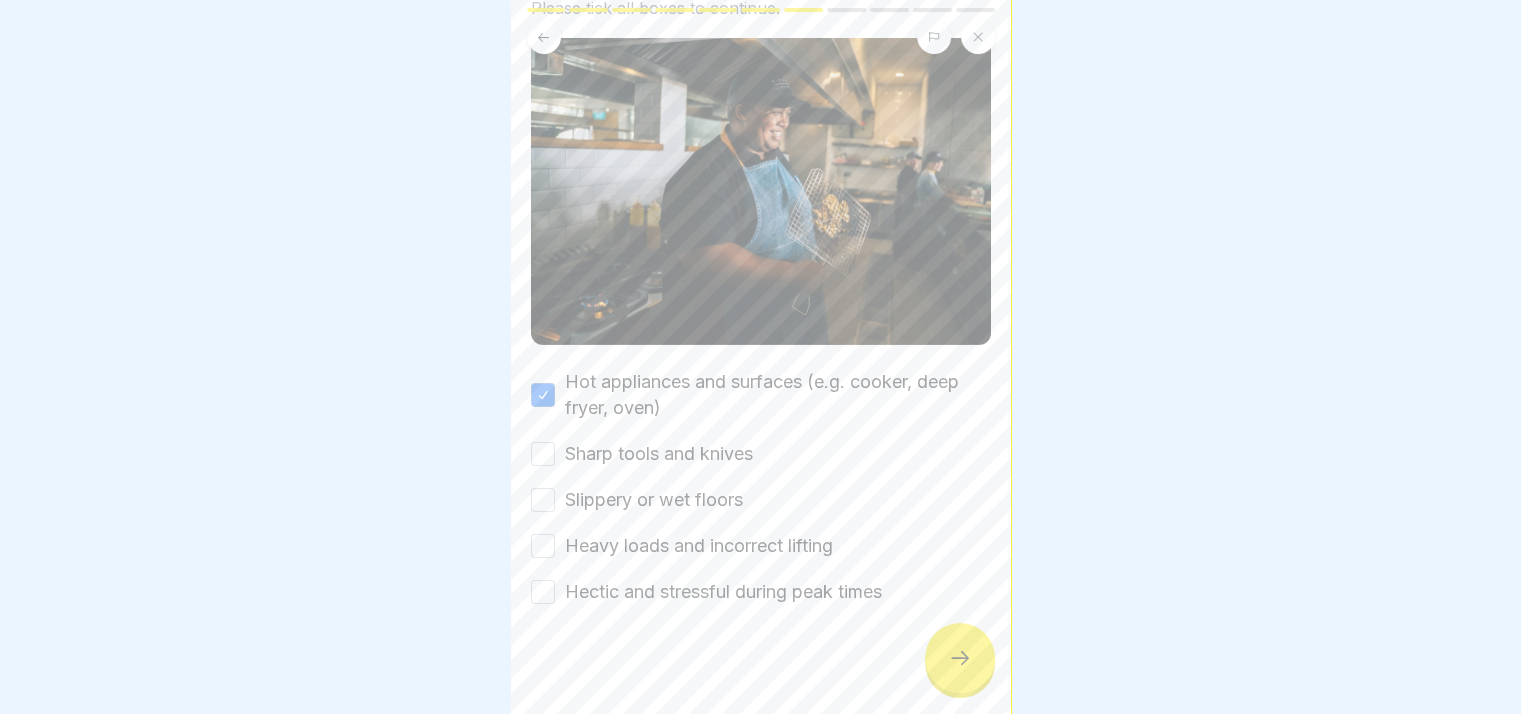 click on "Sharp tools and knives" at bounding box center (543, 454) 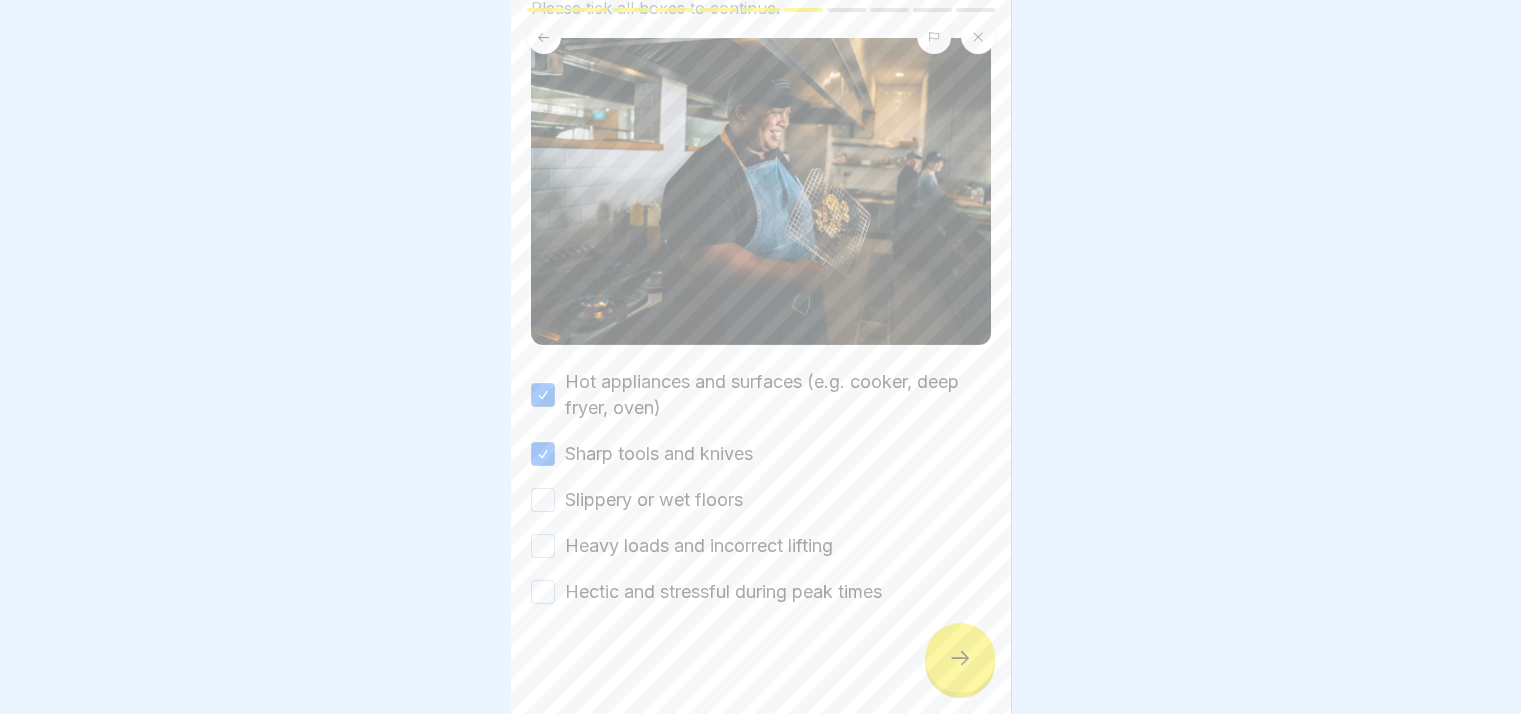 click on "Slippery or wet floors" at bounding box center (543, 500) 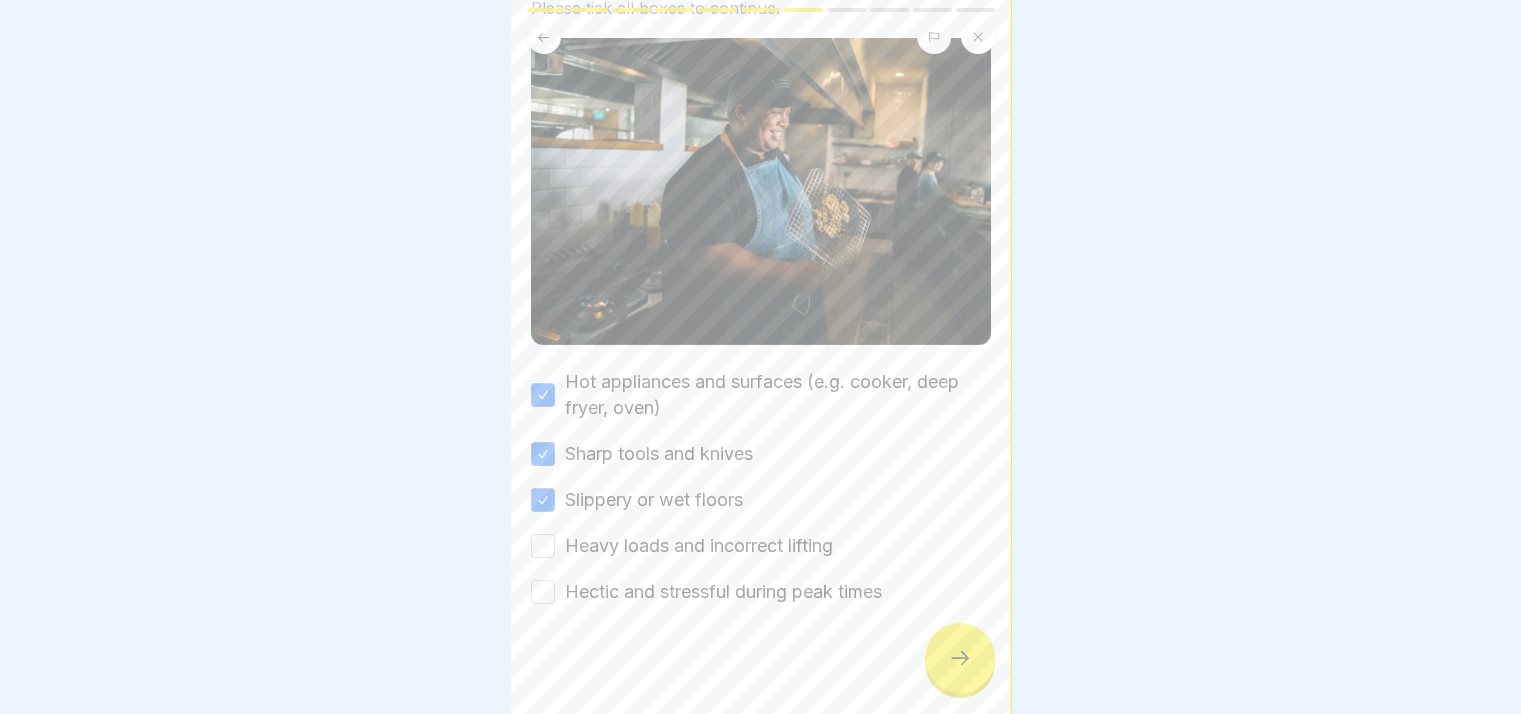 click 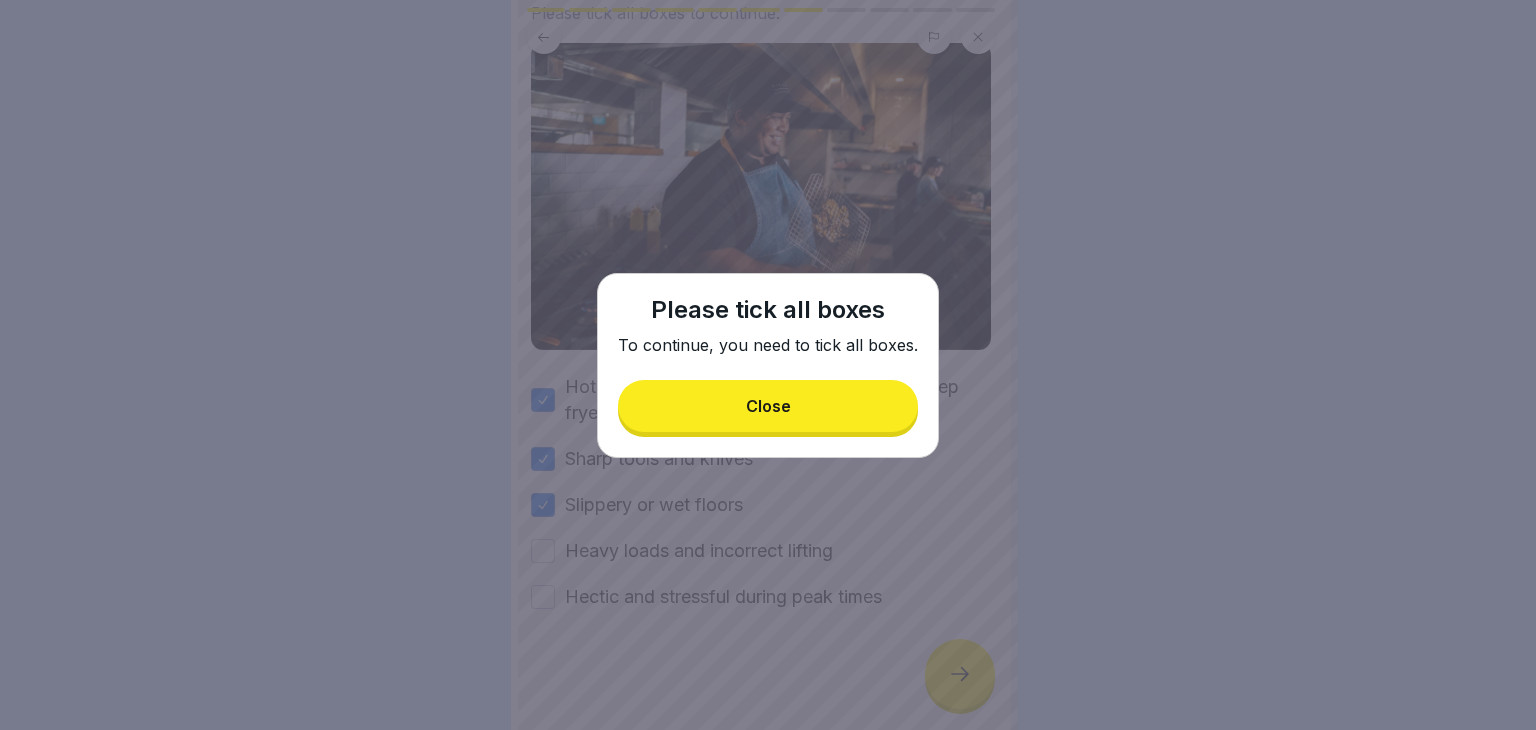 click on "Close" at bounding box center (768, 406) 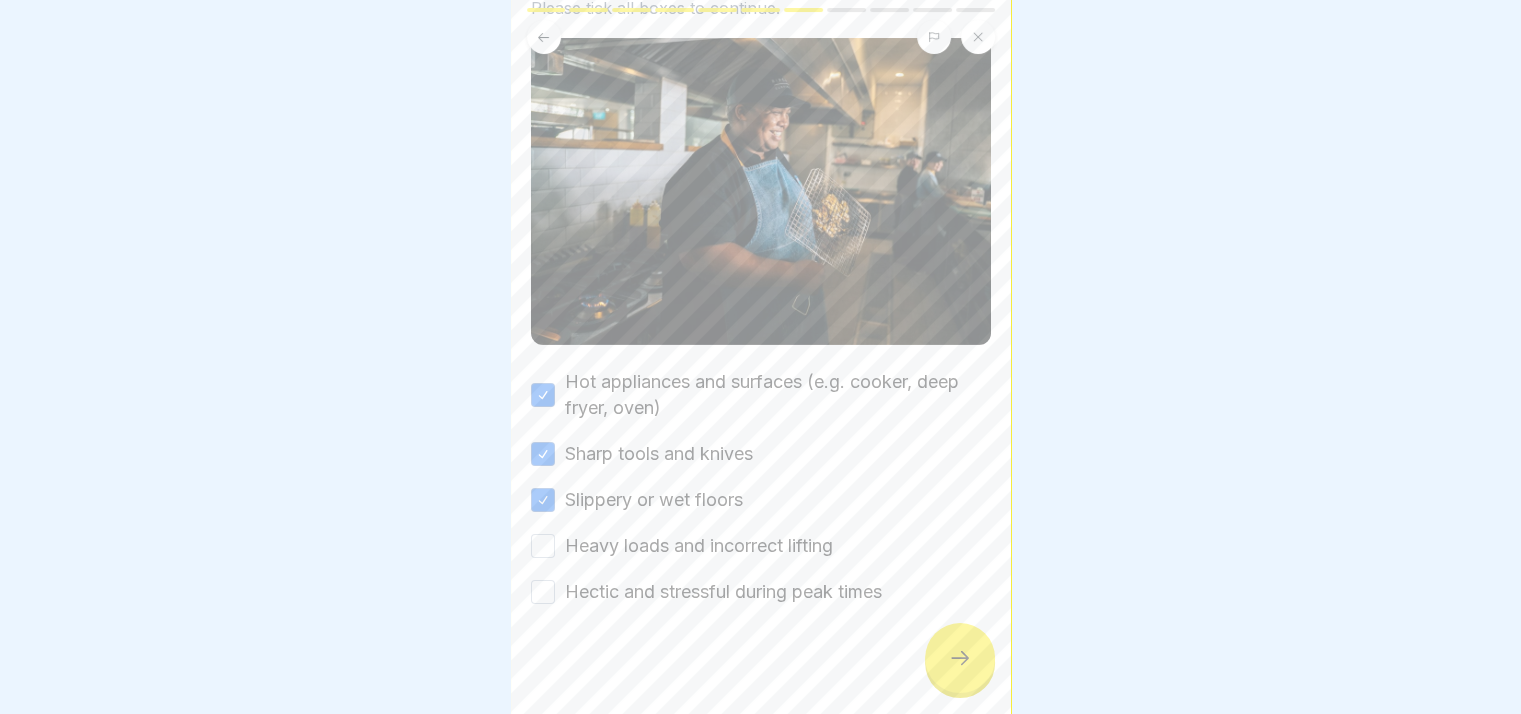 click on "Heavy loads and incorrect lifting" at bounding box center (543, 546) 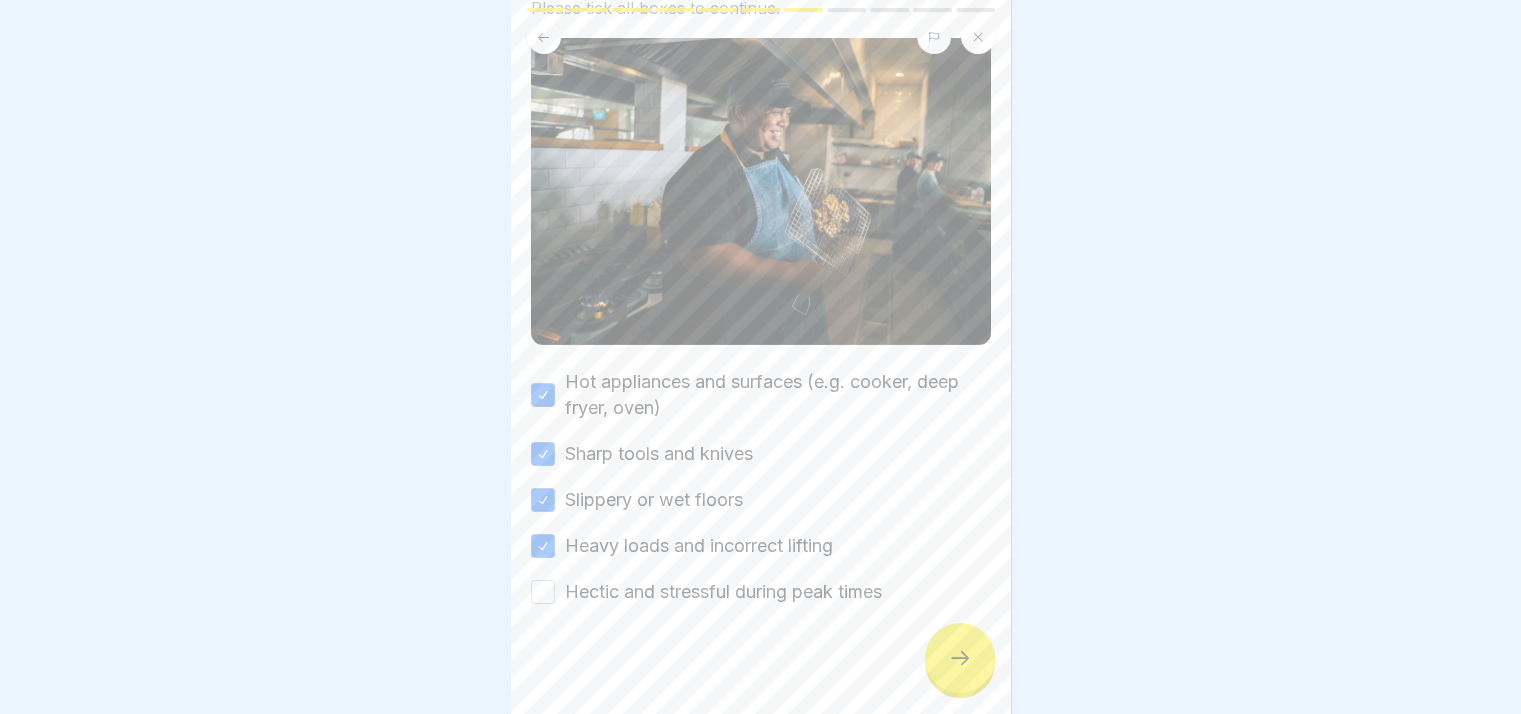 click on "Hectic and stressful during peak times" at bounding box center (543, 592) 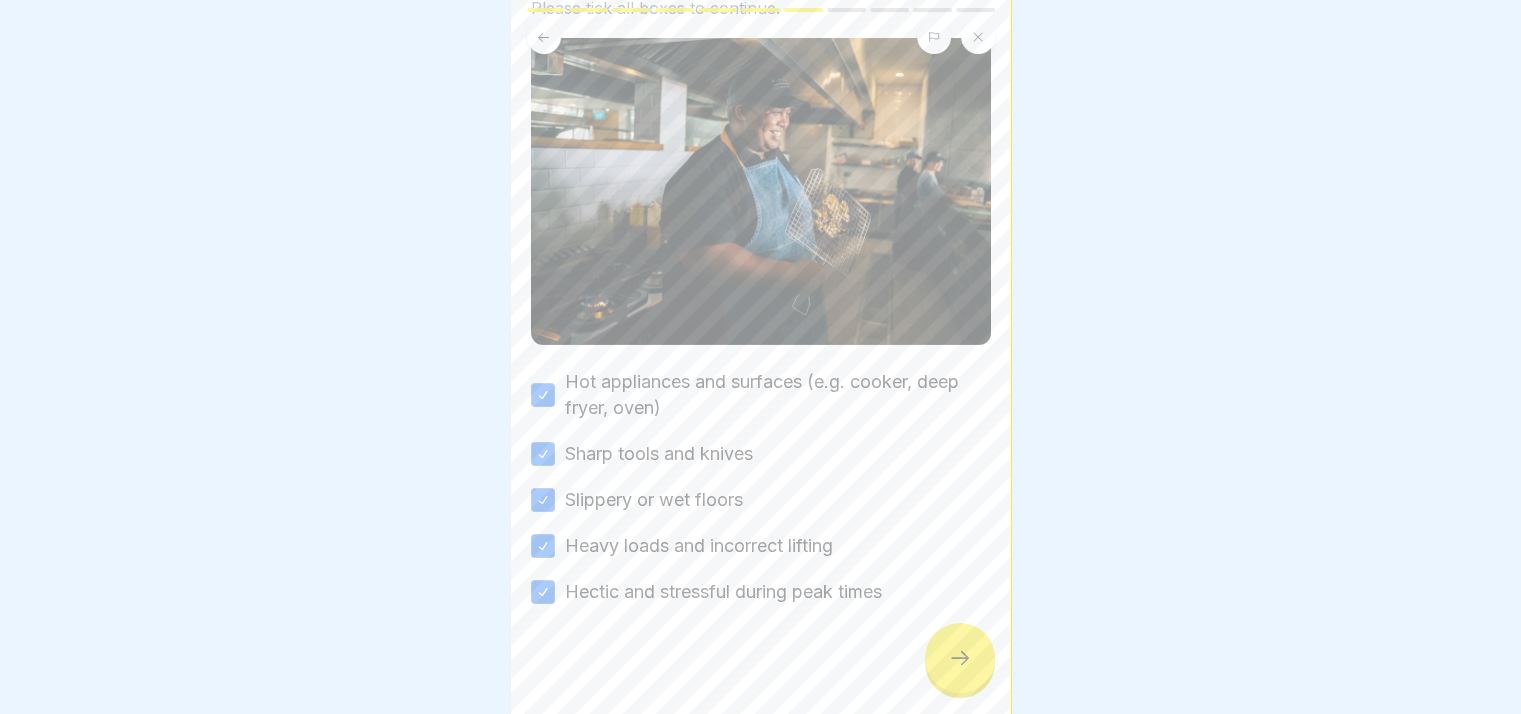 click 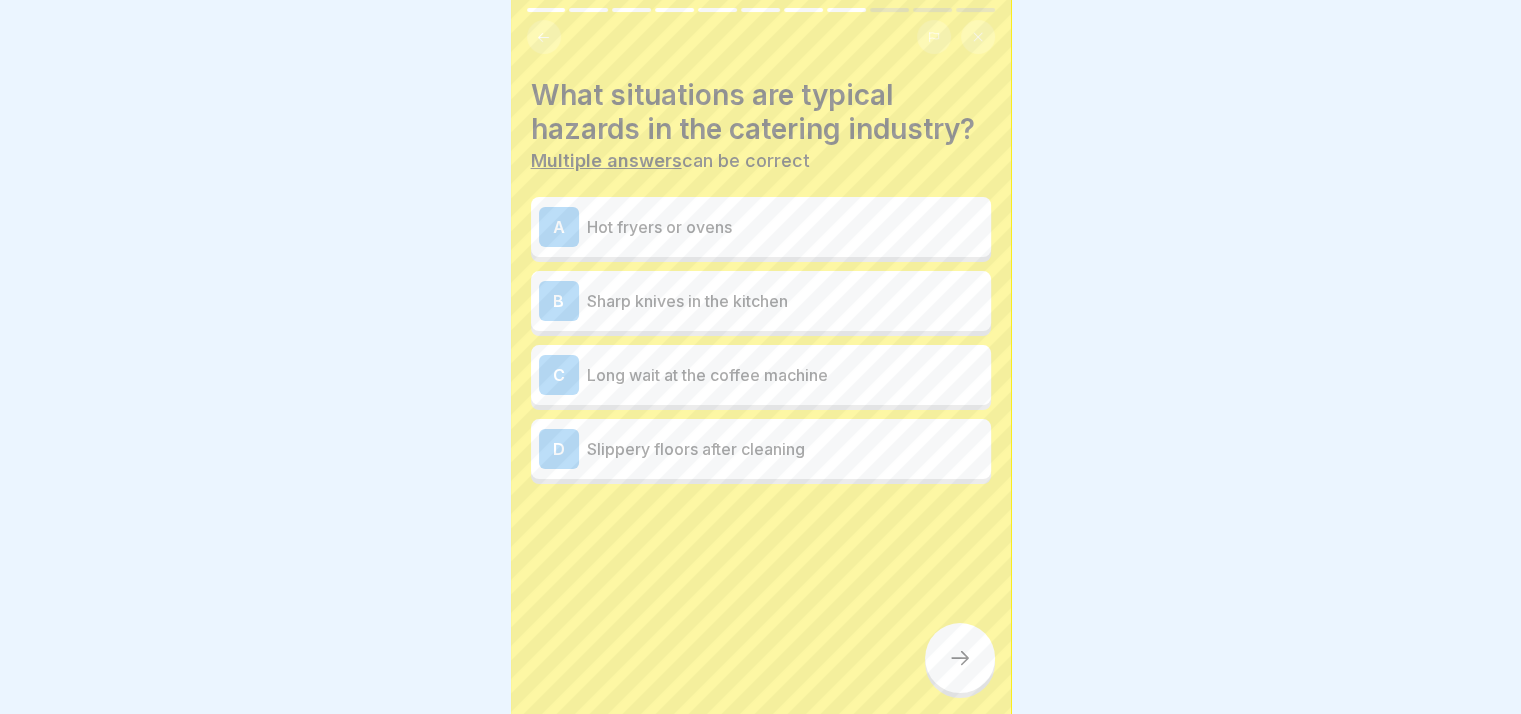 scroll, scrollTop: 15, scrollLeft: 0, axis: vertical 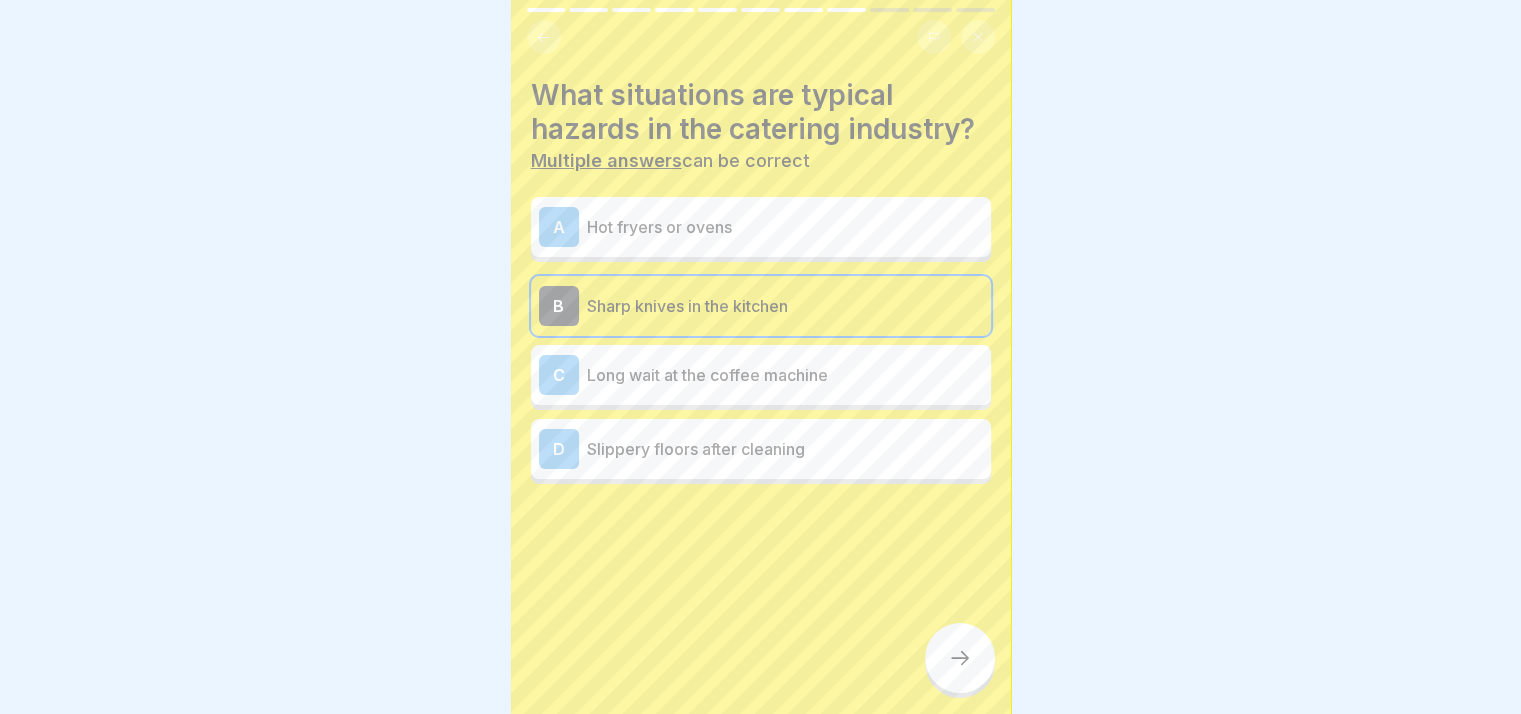 click on "Slippery floors after cleaning" at bounding box center [785, 449] 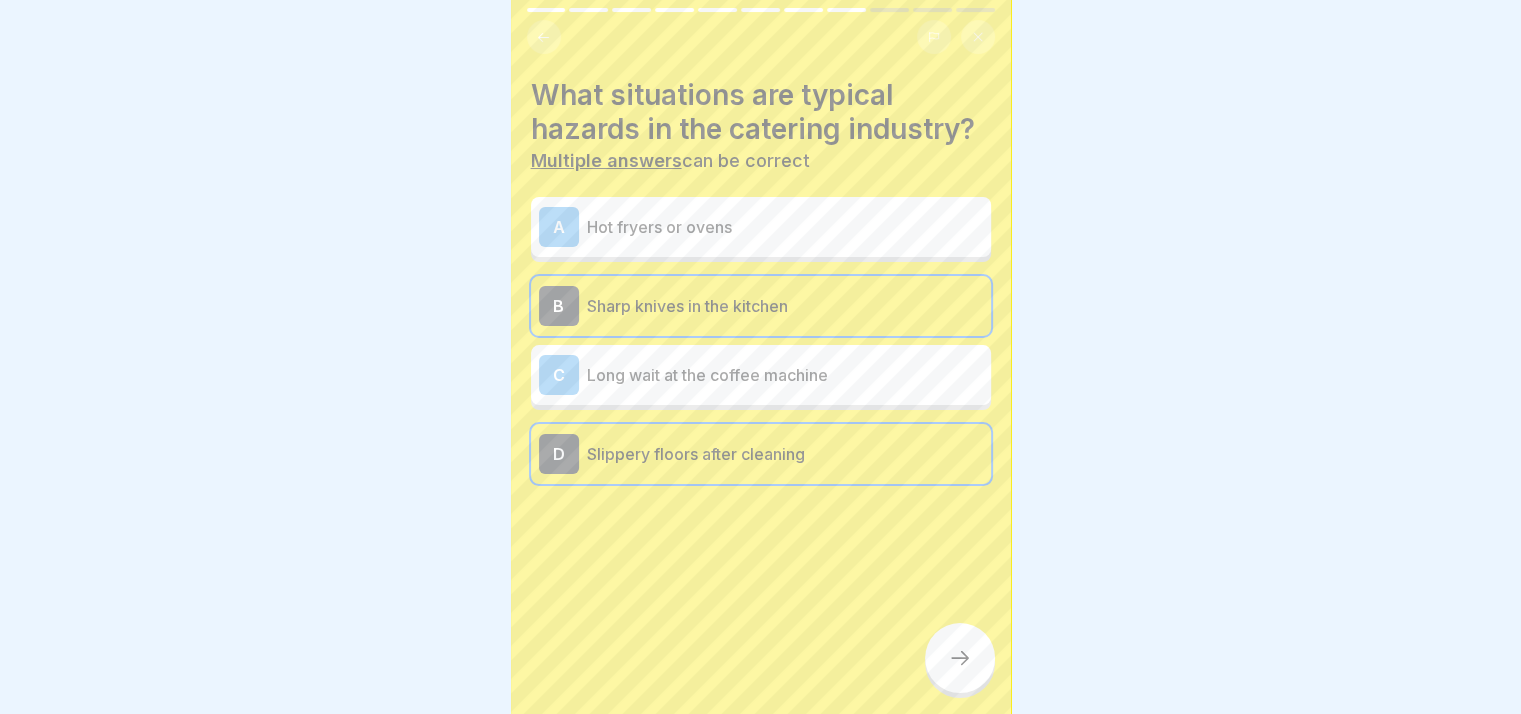 click on "Hot fryers or ovens" at bounding box center (785, 227) 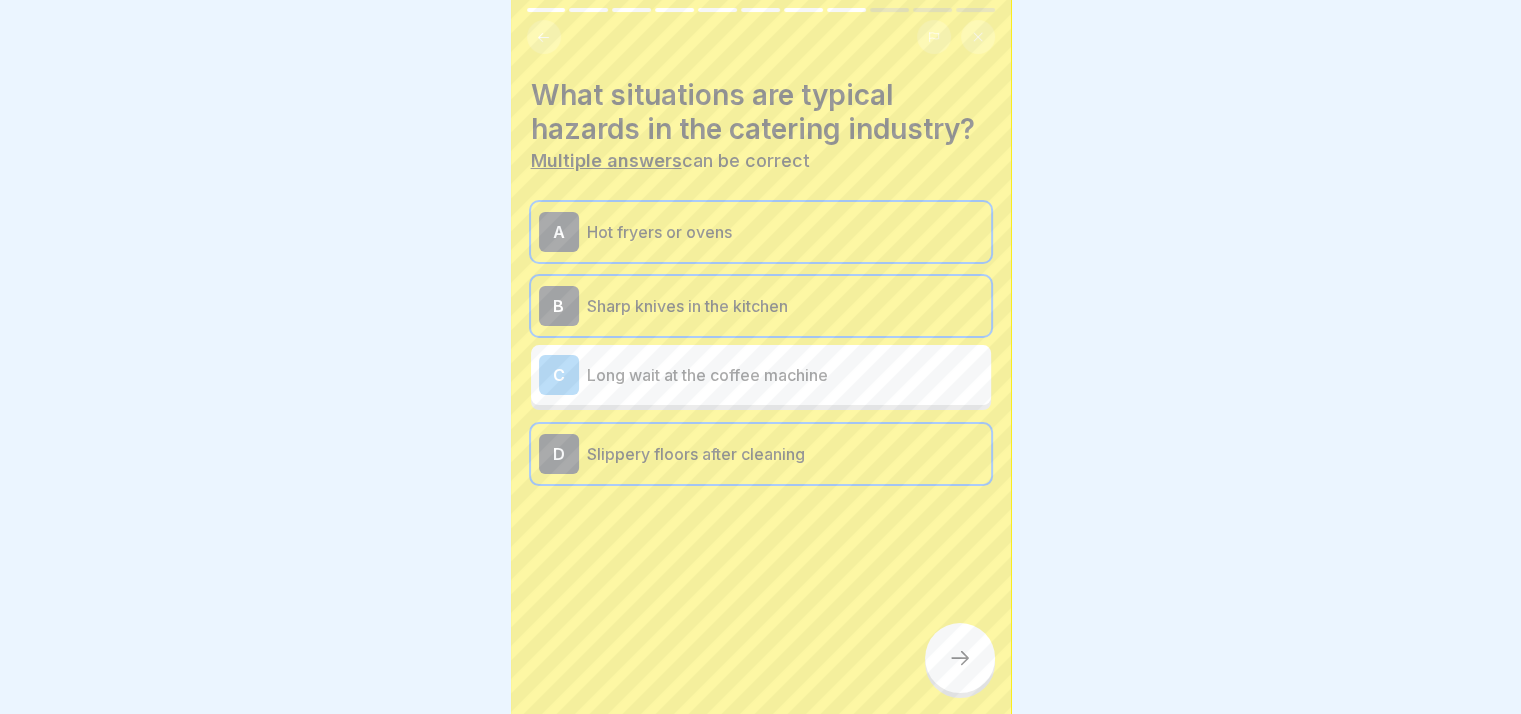 click 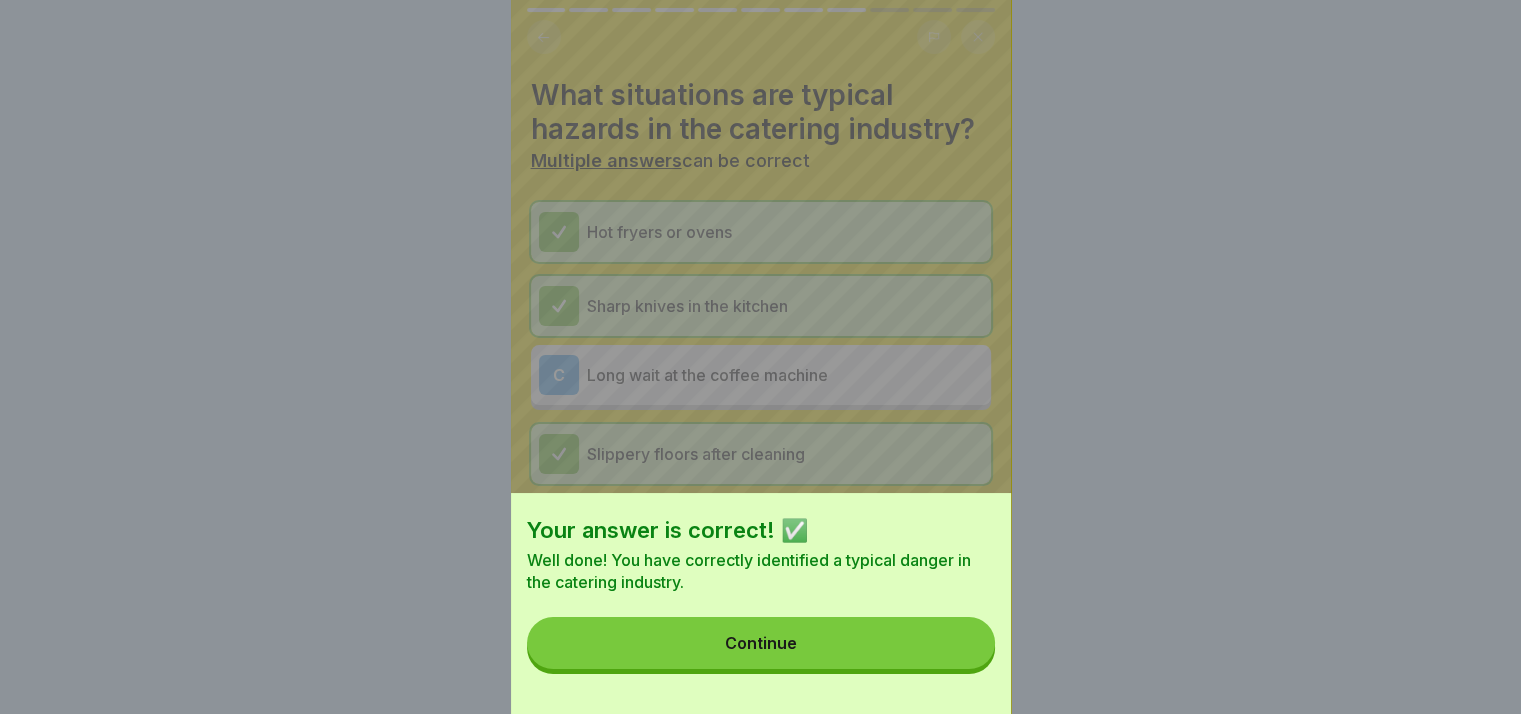 click on "Continue" at bounding box center [761, 643] 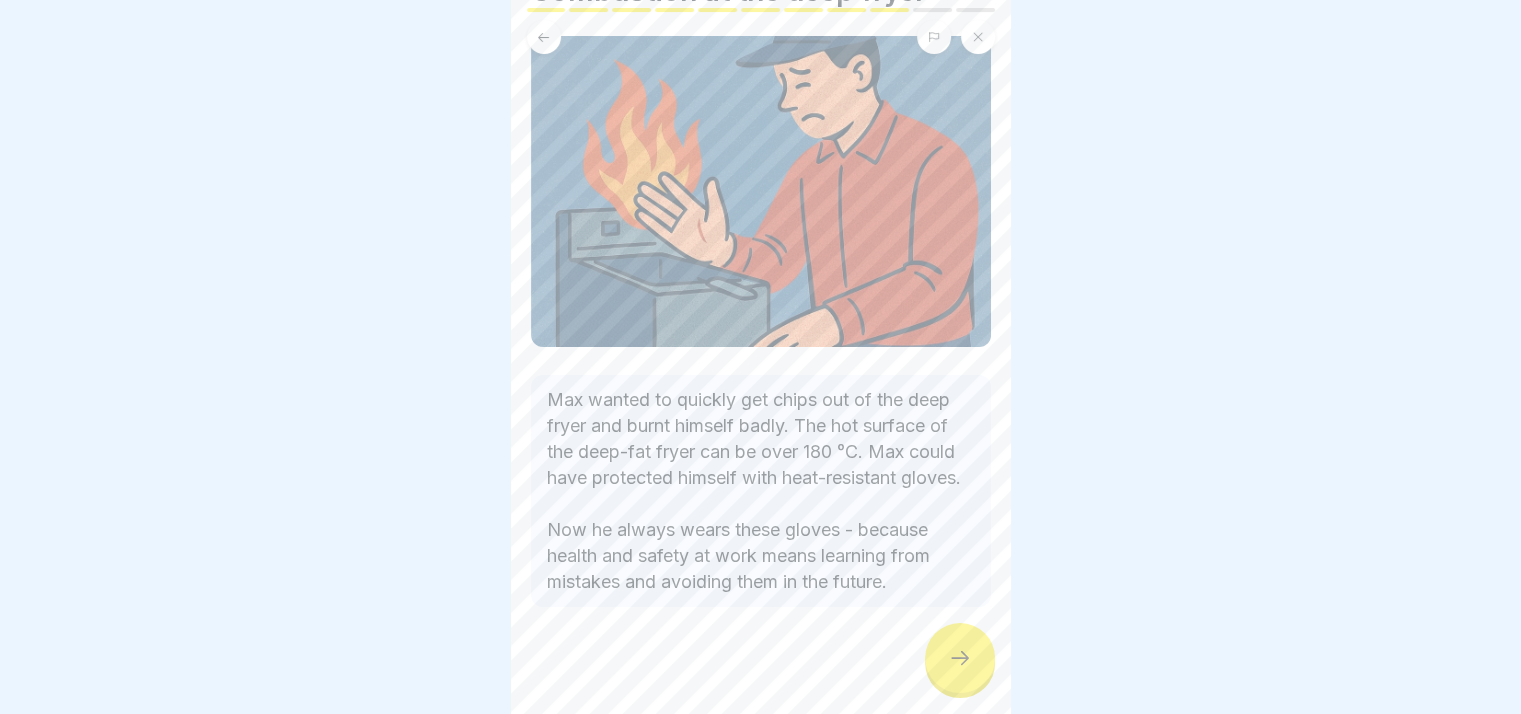 scroll, scrollTop: 166, scrollLeft: 0, axis: vertical 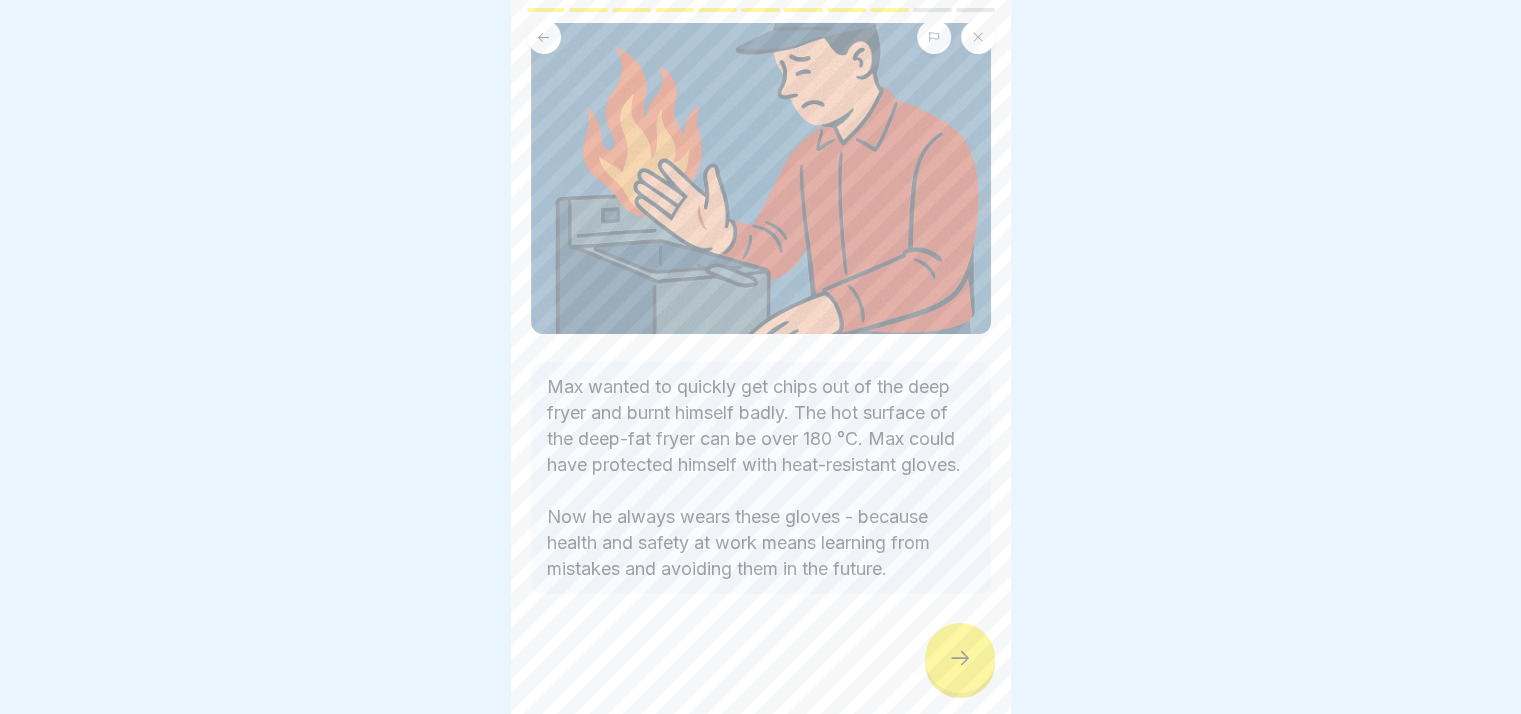 click at bounding box center (960, 658) 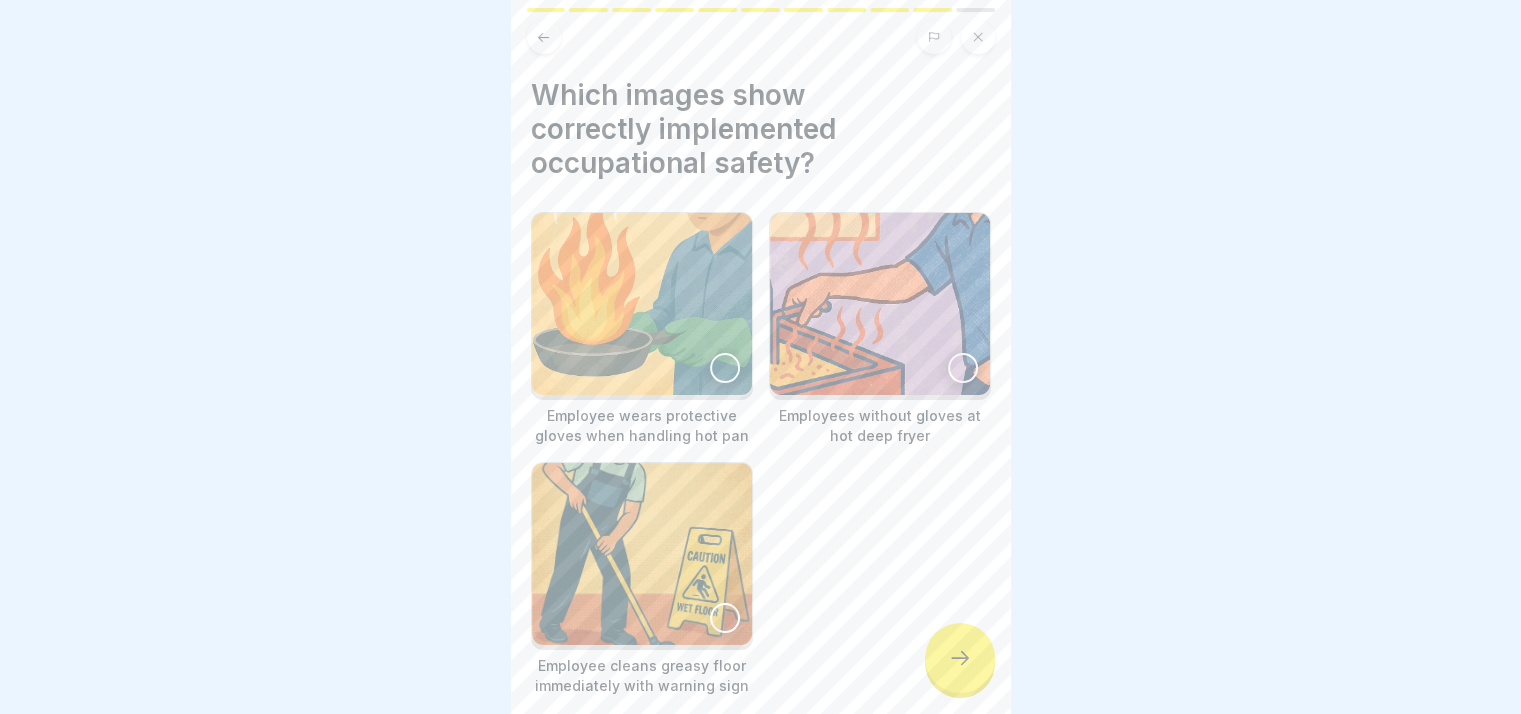 click at bounding box center [642, 304] 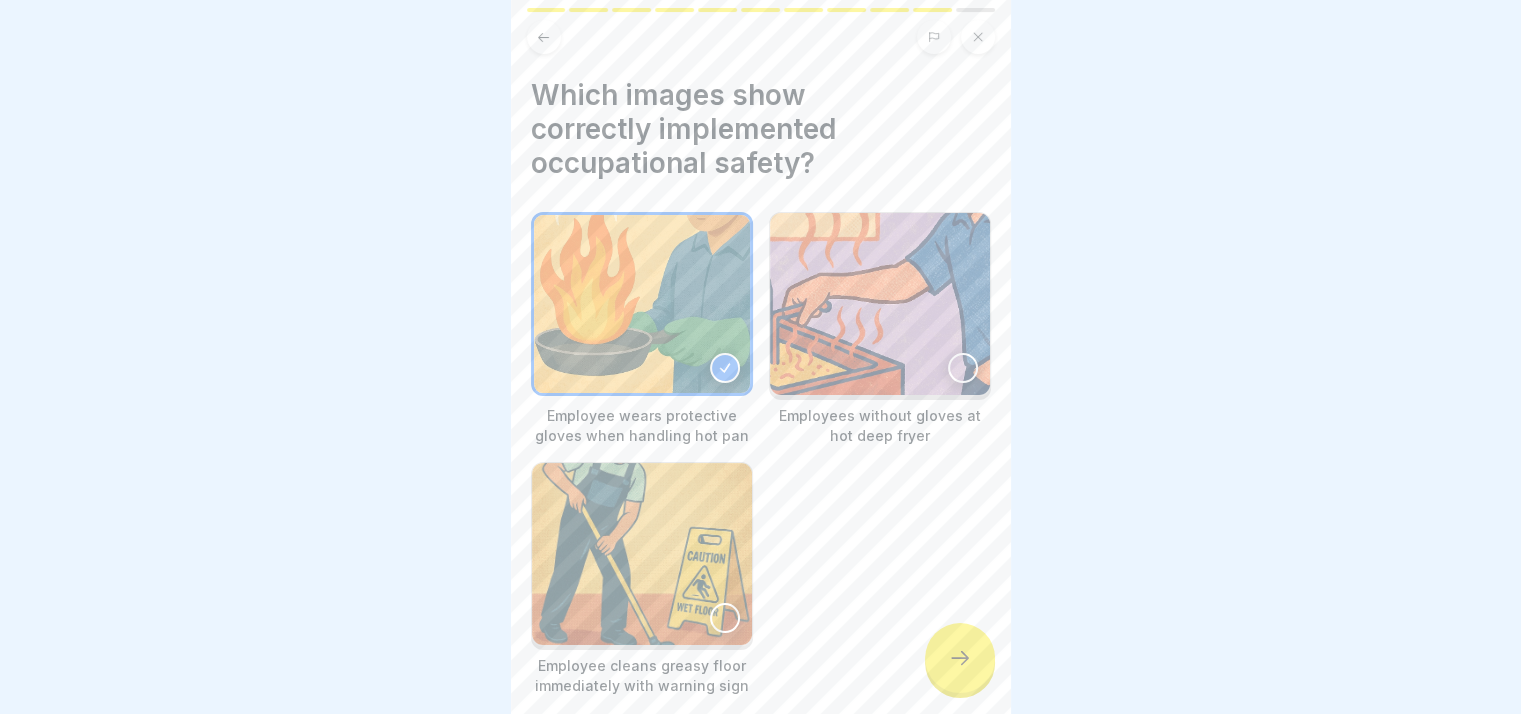 click at bounding box center [642, 554] 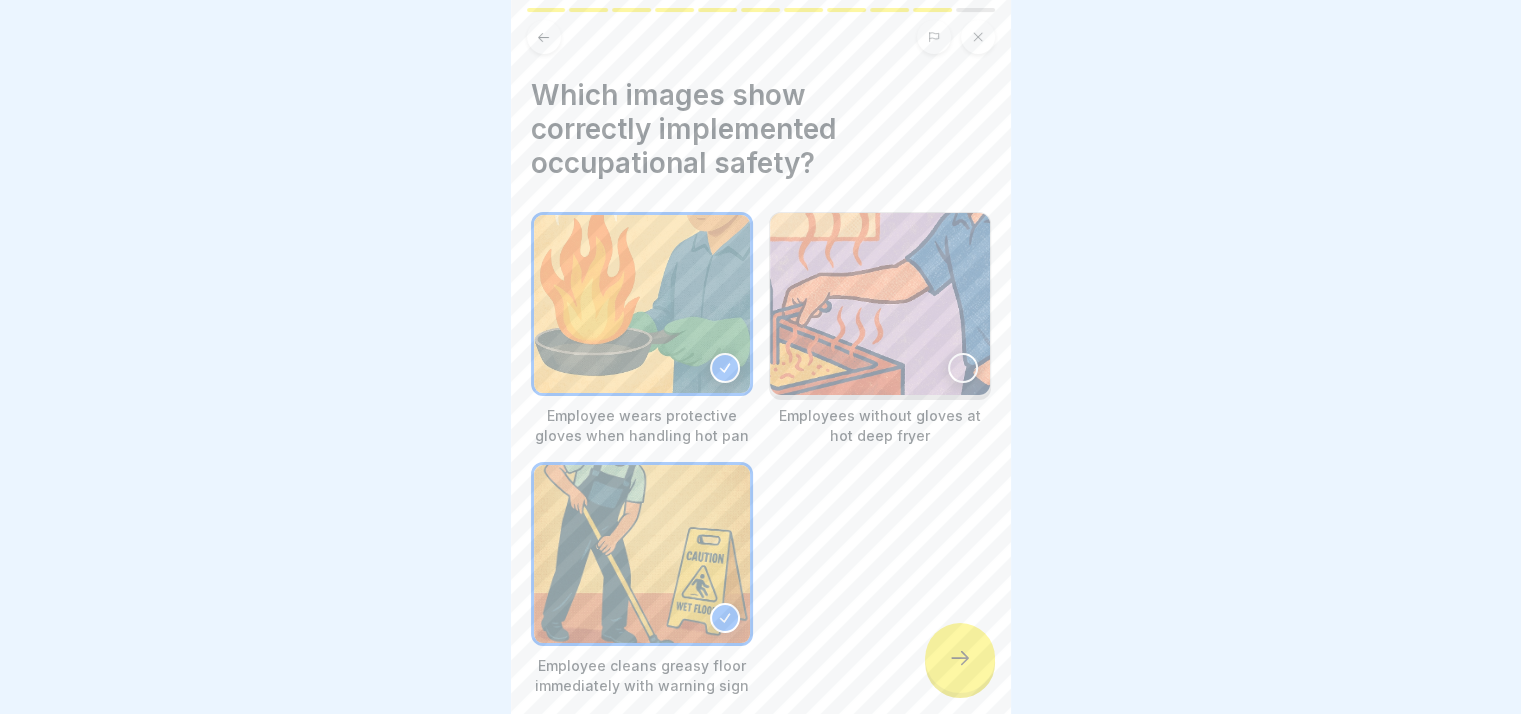 click at bounding box center (960, 658) 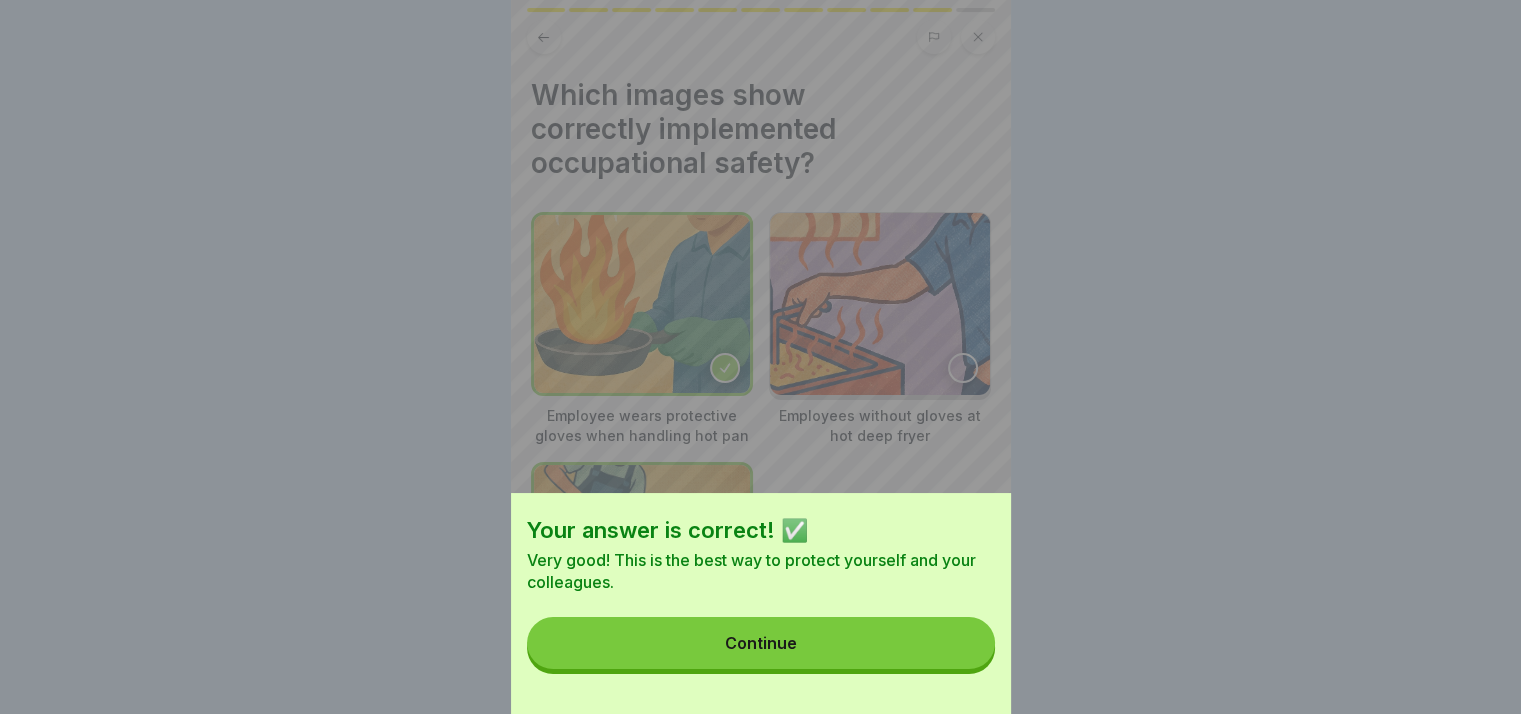click on "Continue" at bounding box center (761, 643) 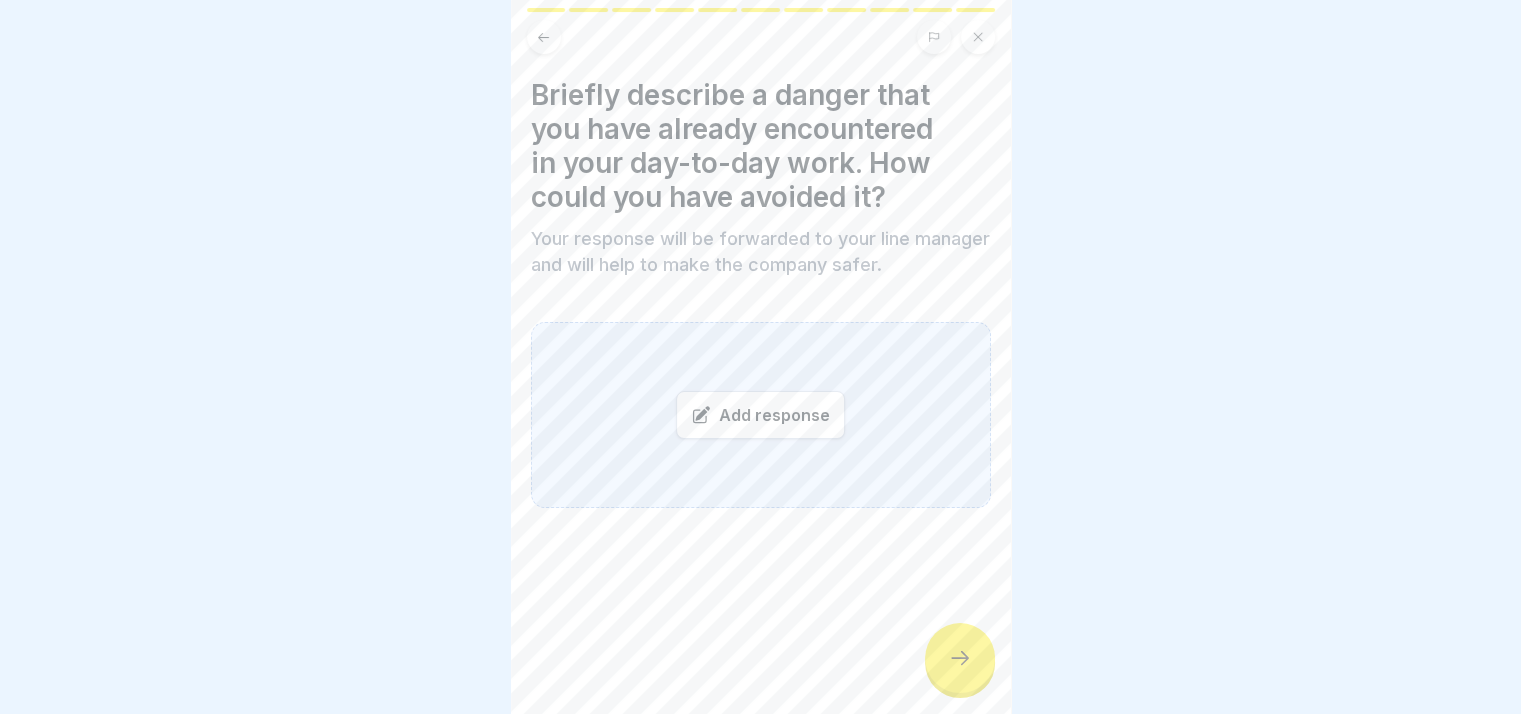 click at bounding box center [960, 658] 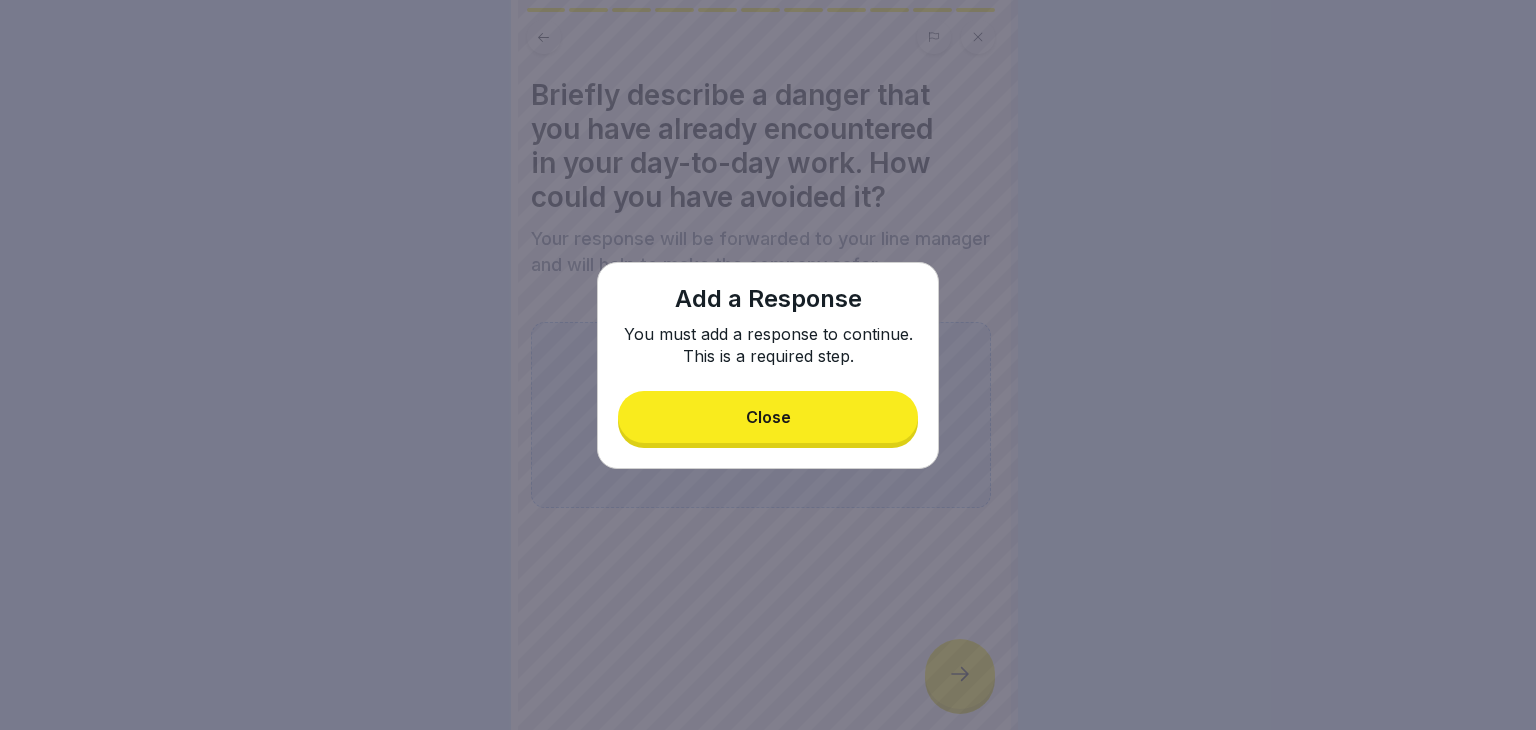 click on "Close" at bounding box center [768, 417] 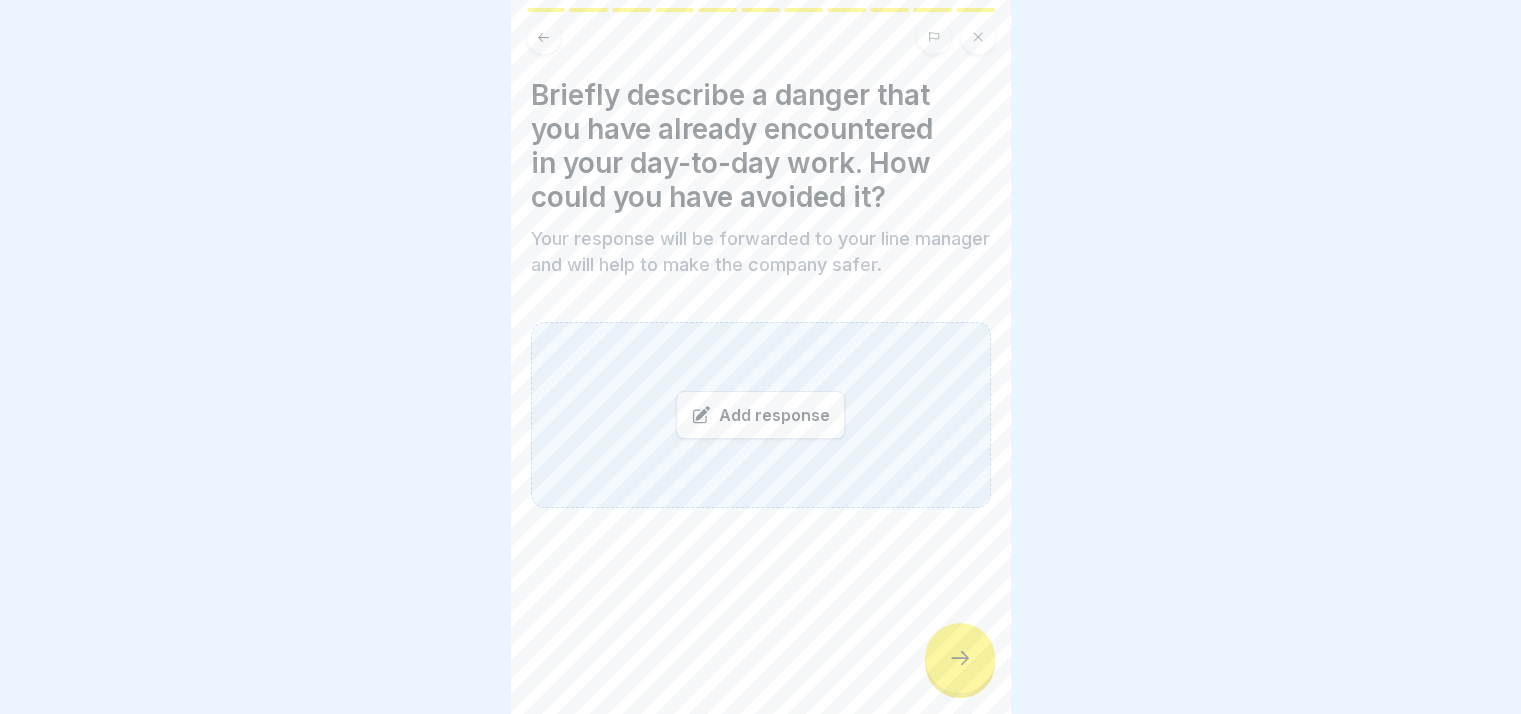 click on "Add response" at bounding box center [761, 415] 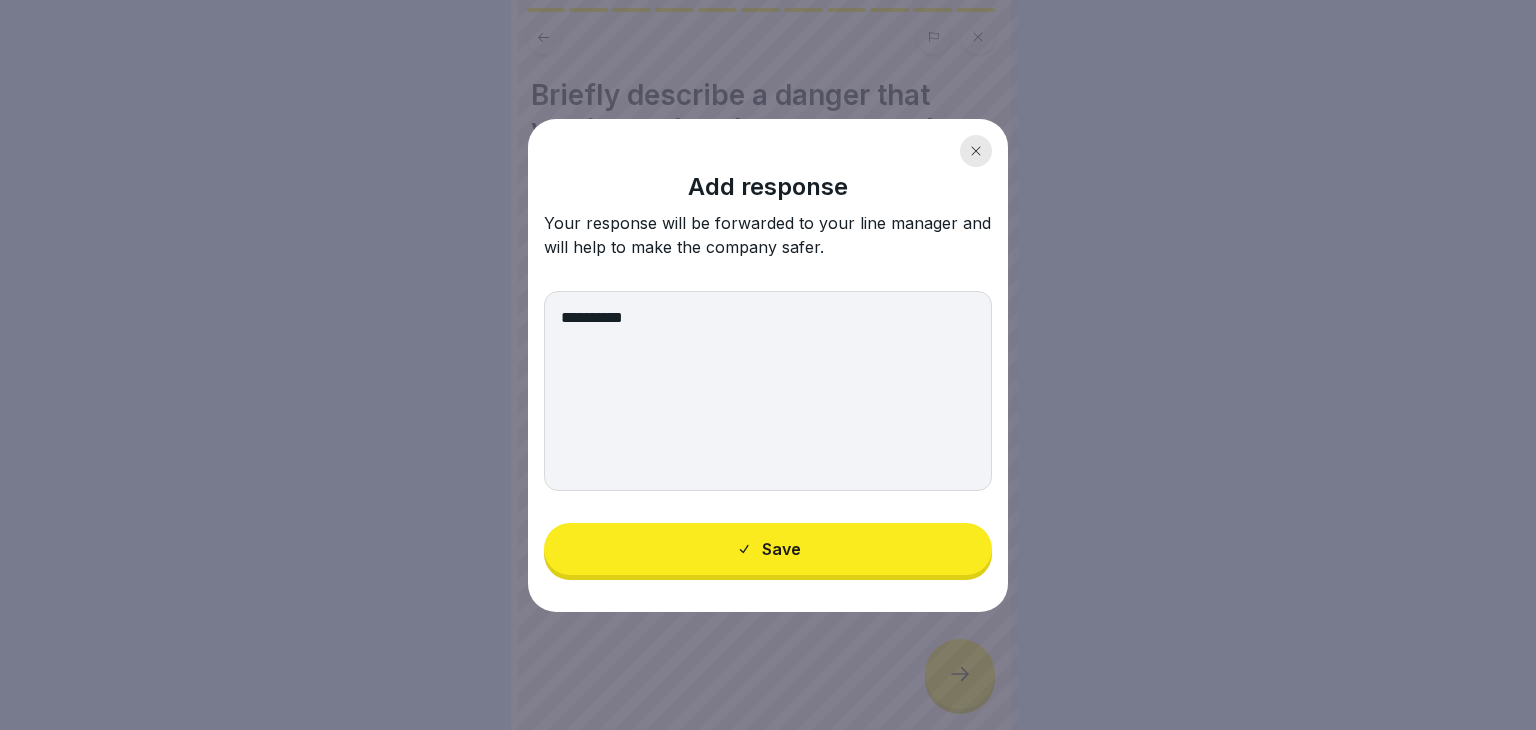 drag, startPoint x: 726, startPoint y: 357, endPoint x: 662, endPoint y: 310, distance: 79.40403 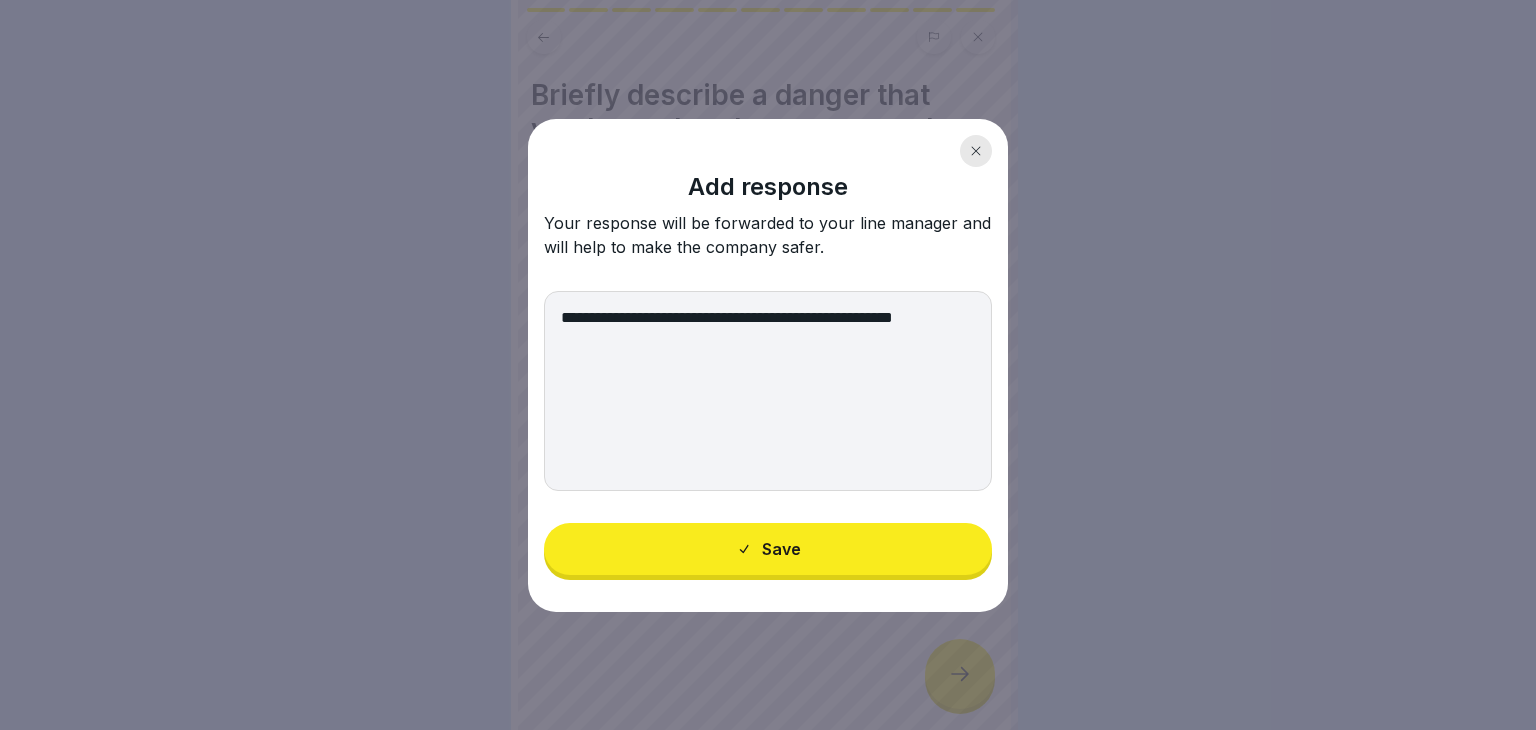 type on "**********" 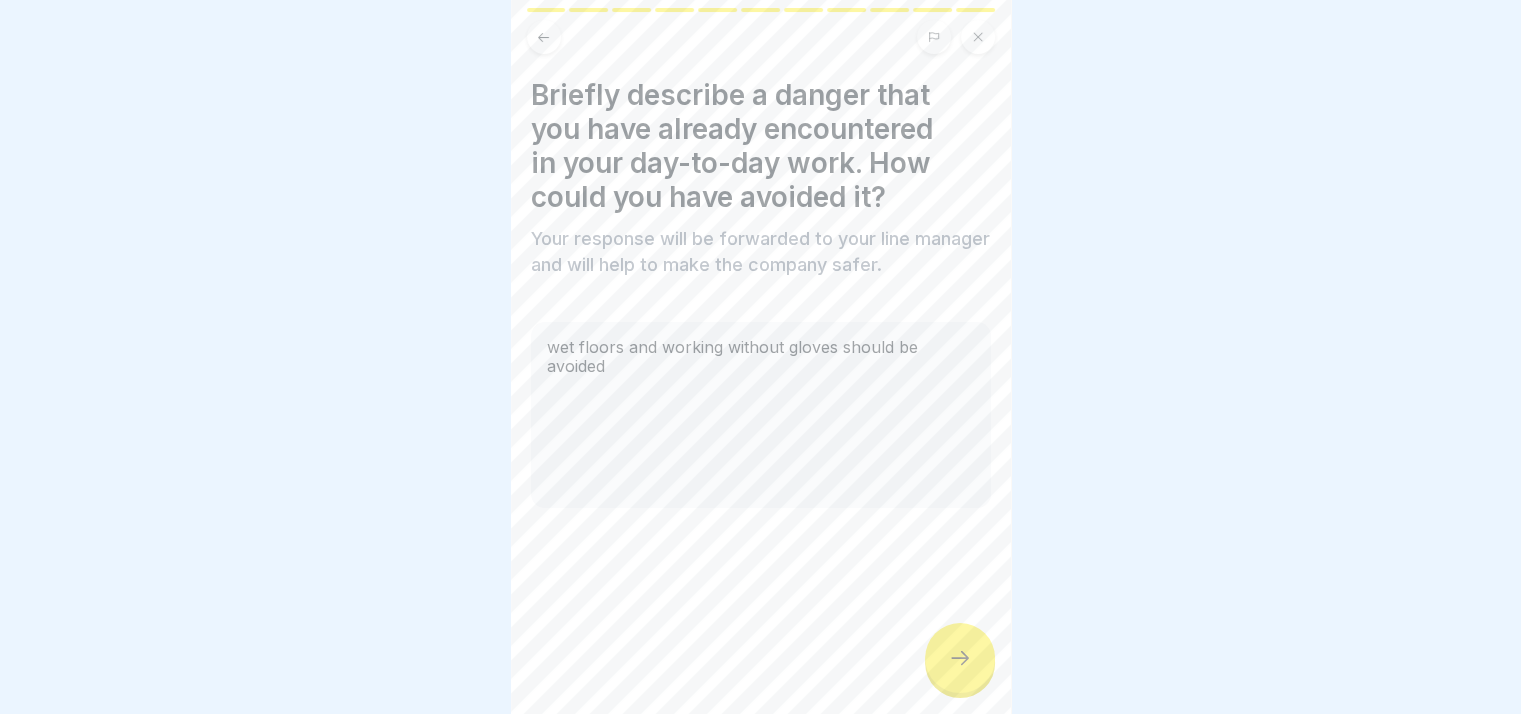 click 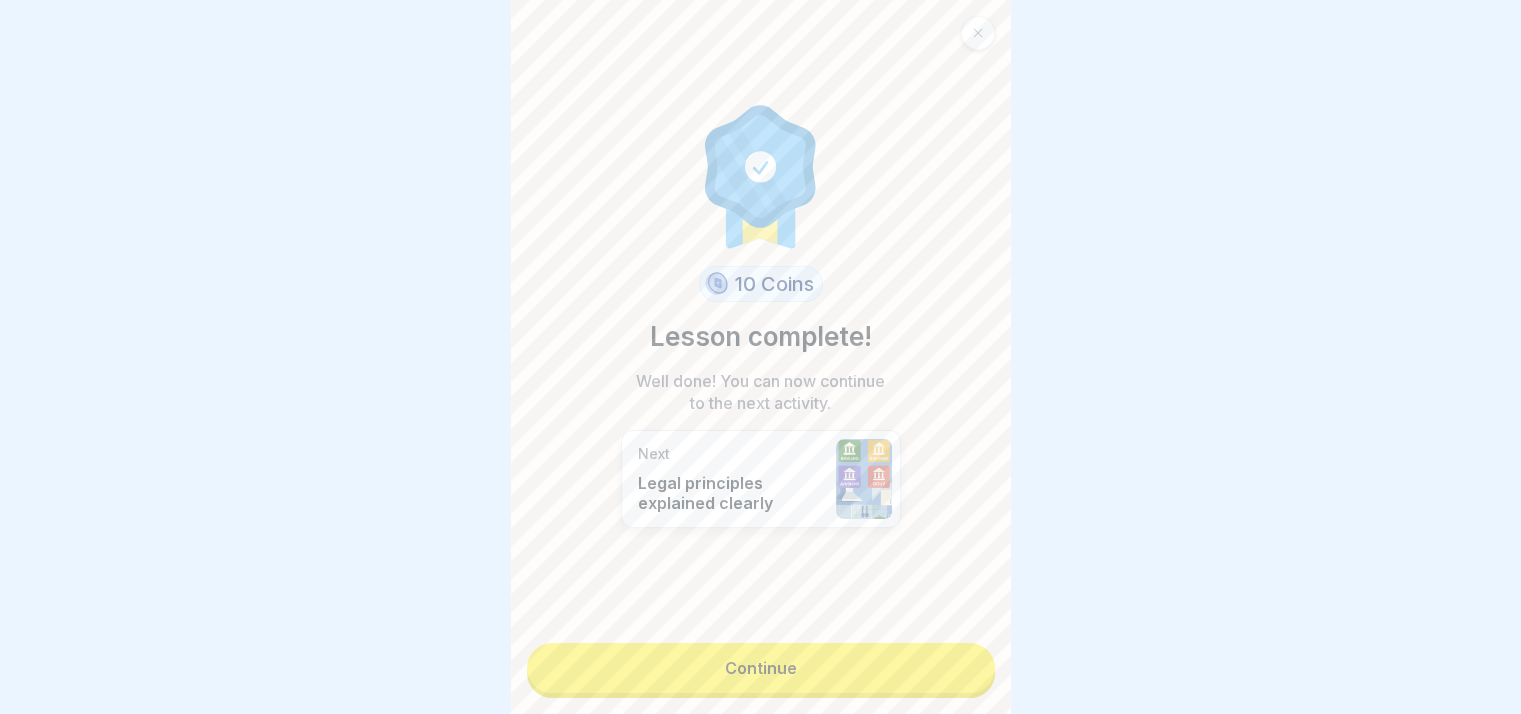 click on "[NUMBER] Coins Lesson complete! Well done! You can now continue to the next activity. Next Legal principles explained clearly Continue" at bounding box center [761, 357] 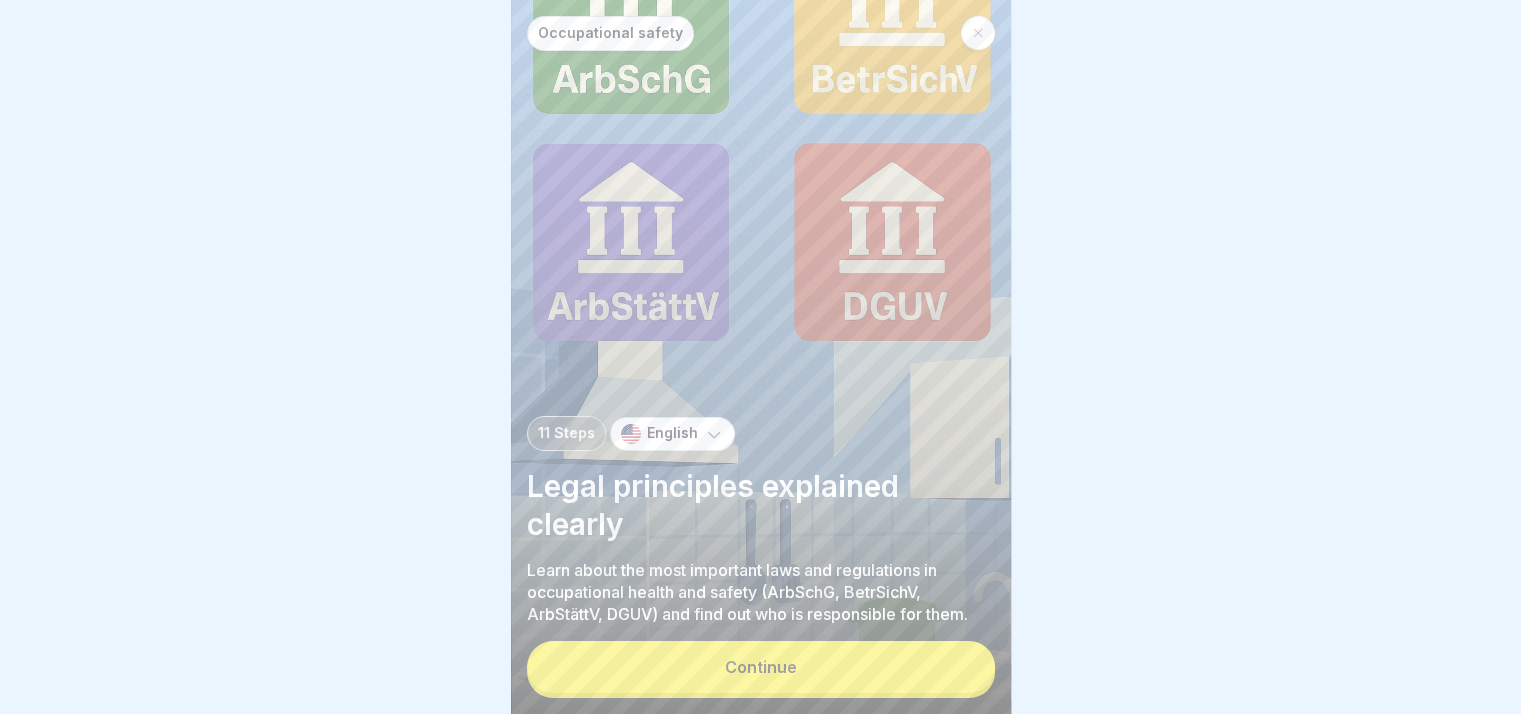 scroll, scrollTop: 15, scrollLeft: 0, axis: vertical 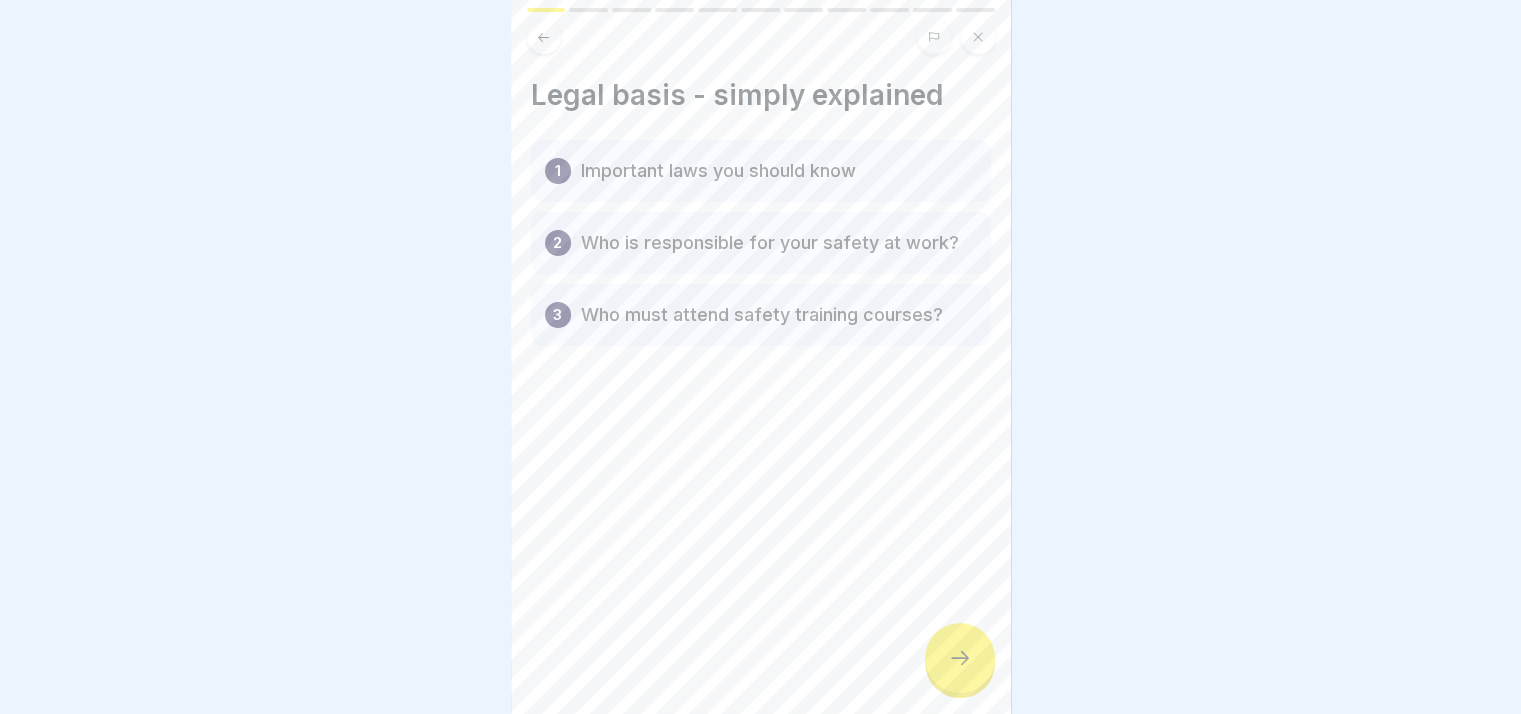 click at bounding box center (960, 658) 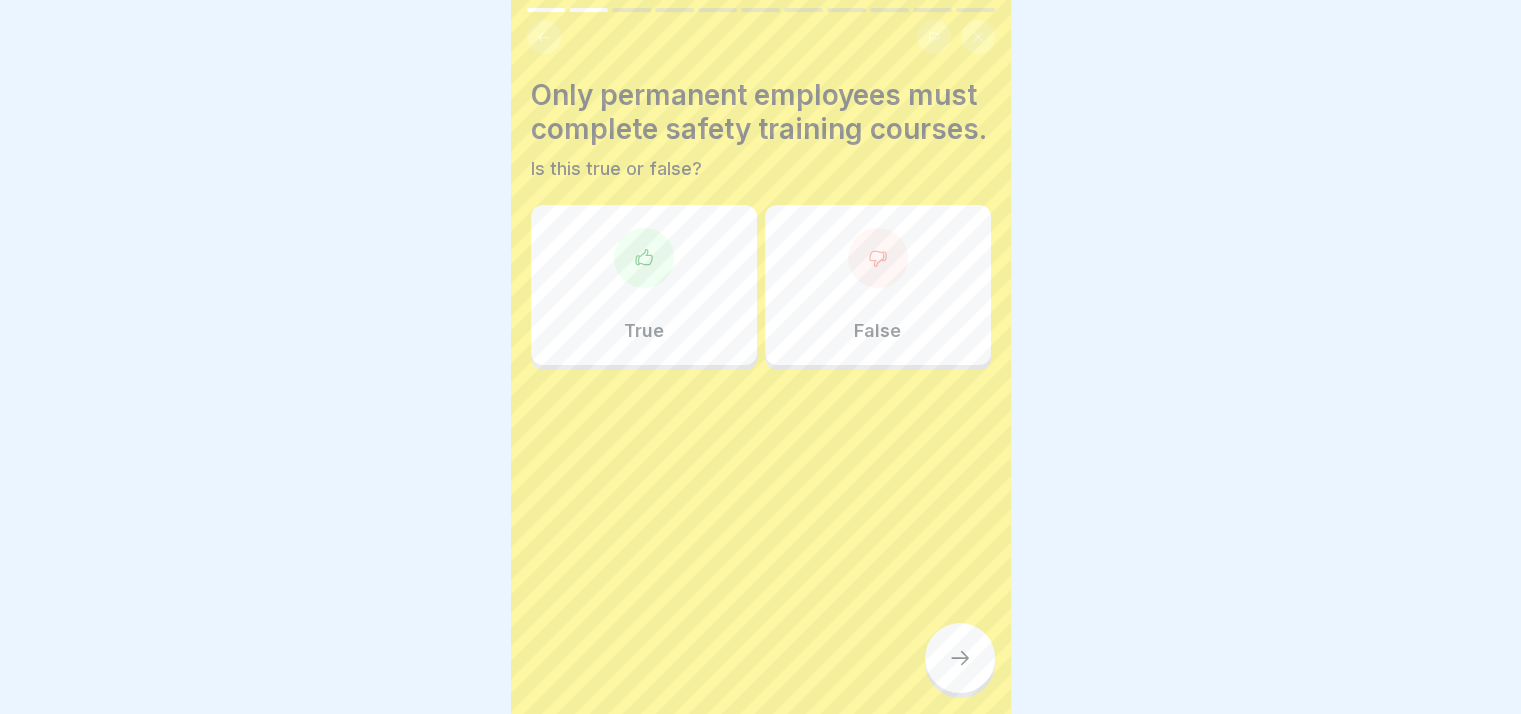 click on "False" at bounding box center (878, 285) 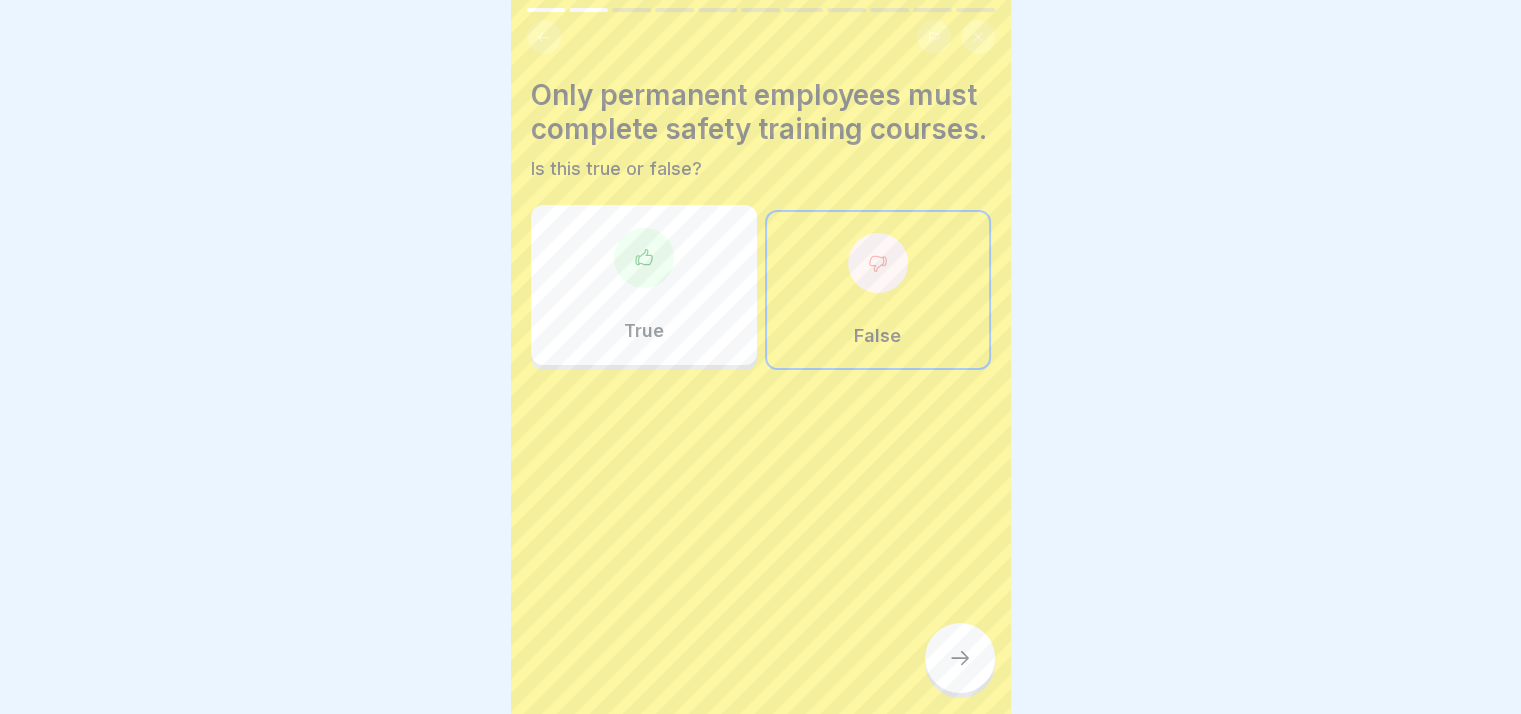 click at bounding box center (960, 658) 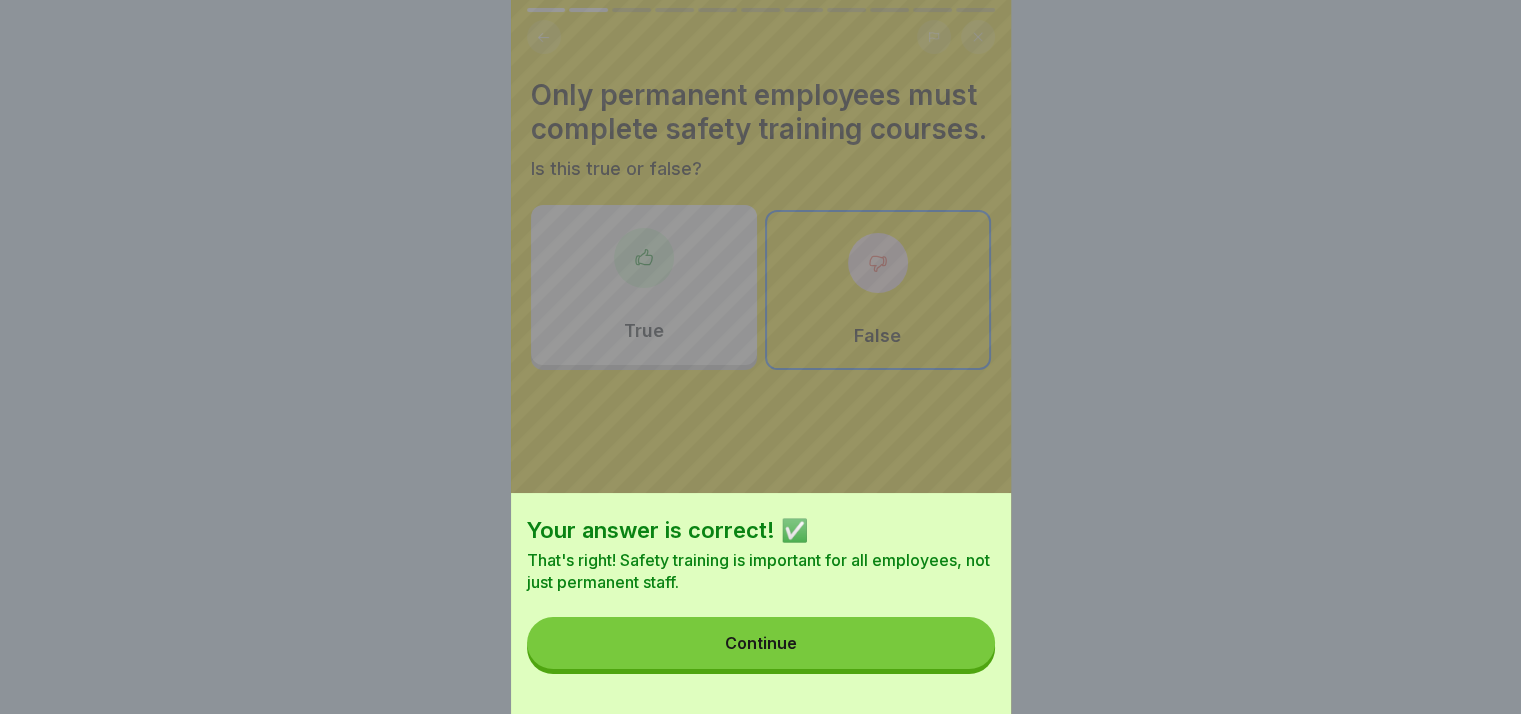 click on "Continue" at bounding box center [761, 643] 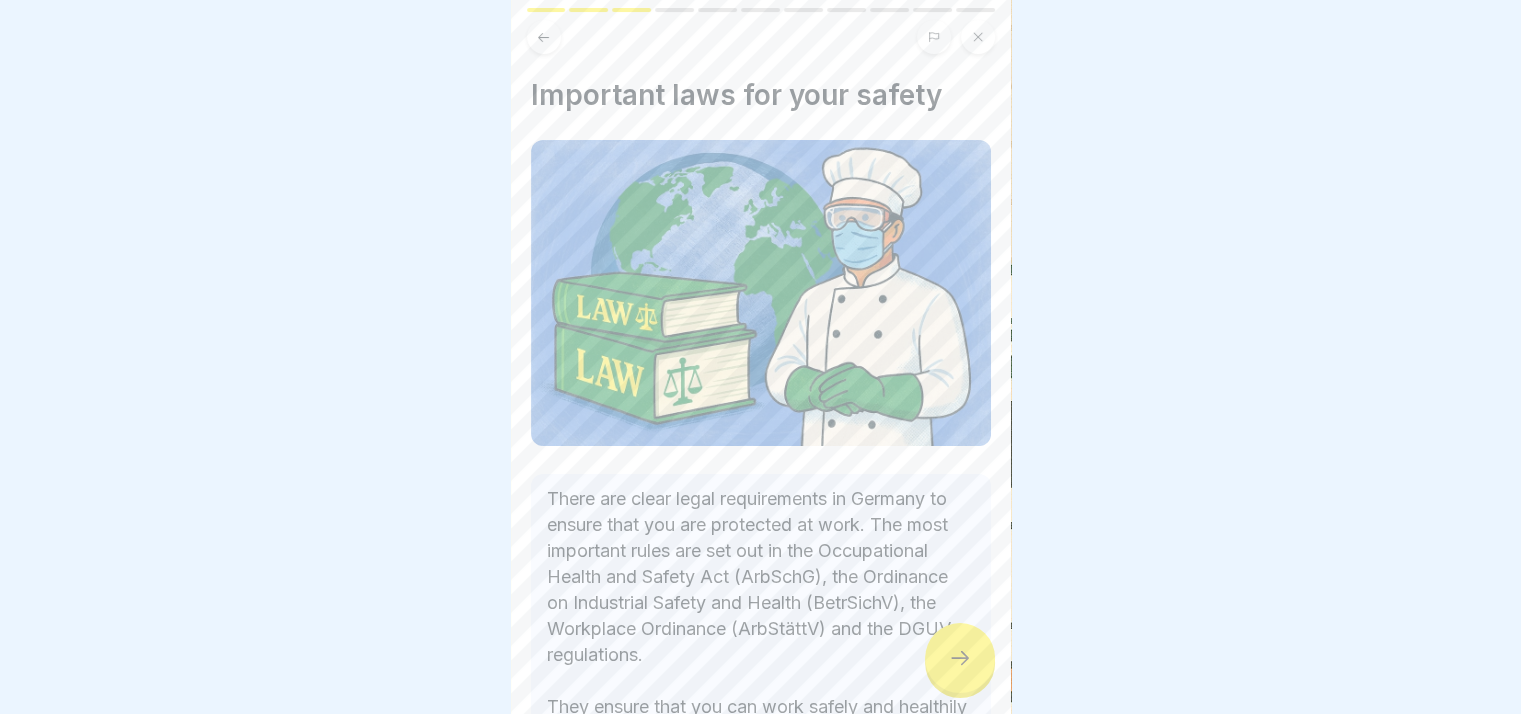 click at bounding box center [960, 658] 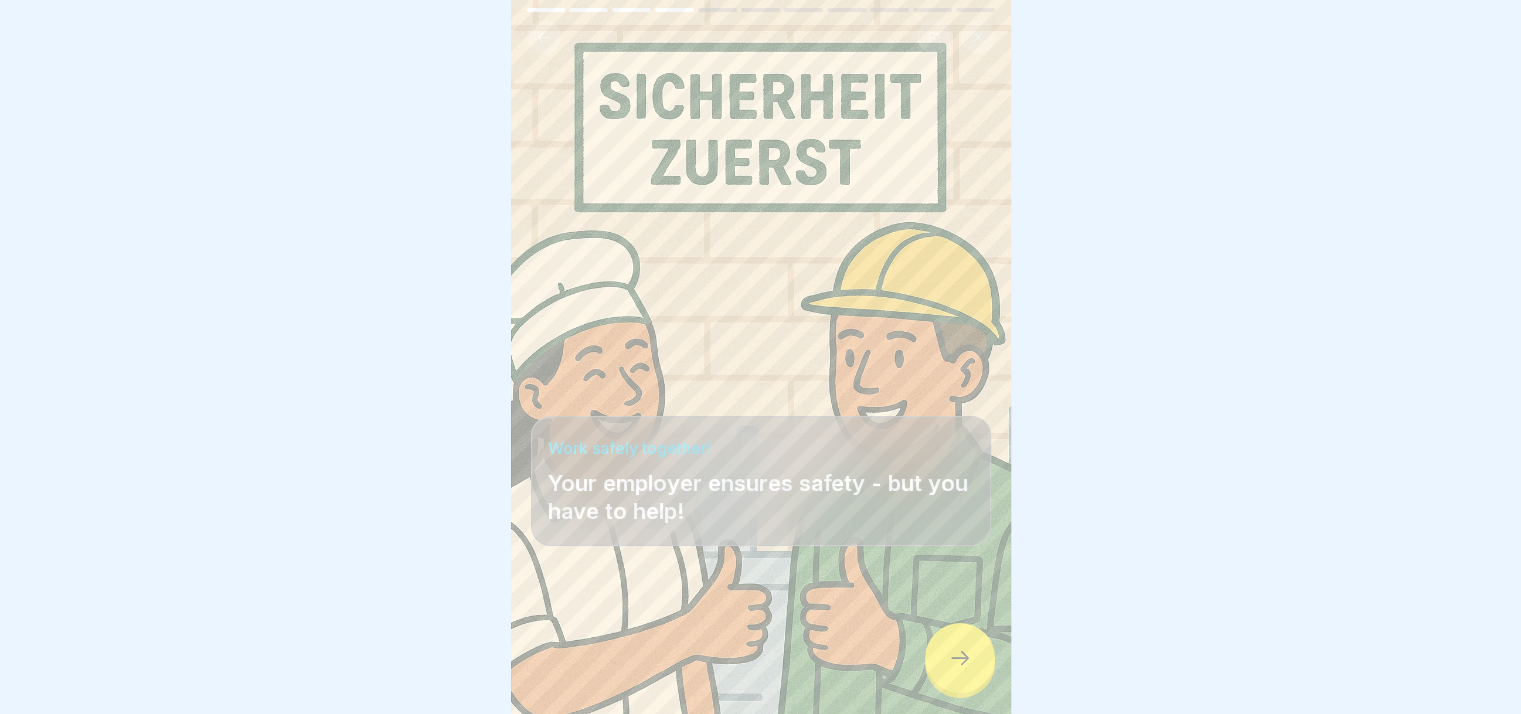 click at bounding box center (960, 658) 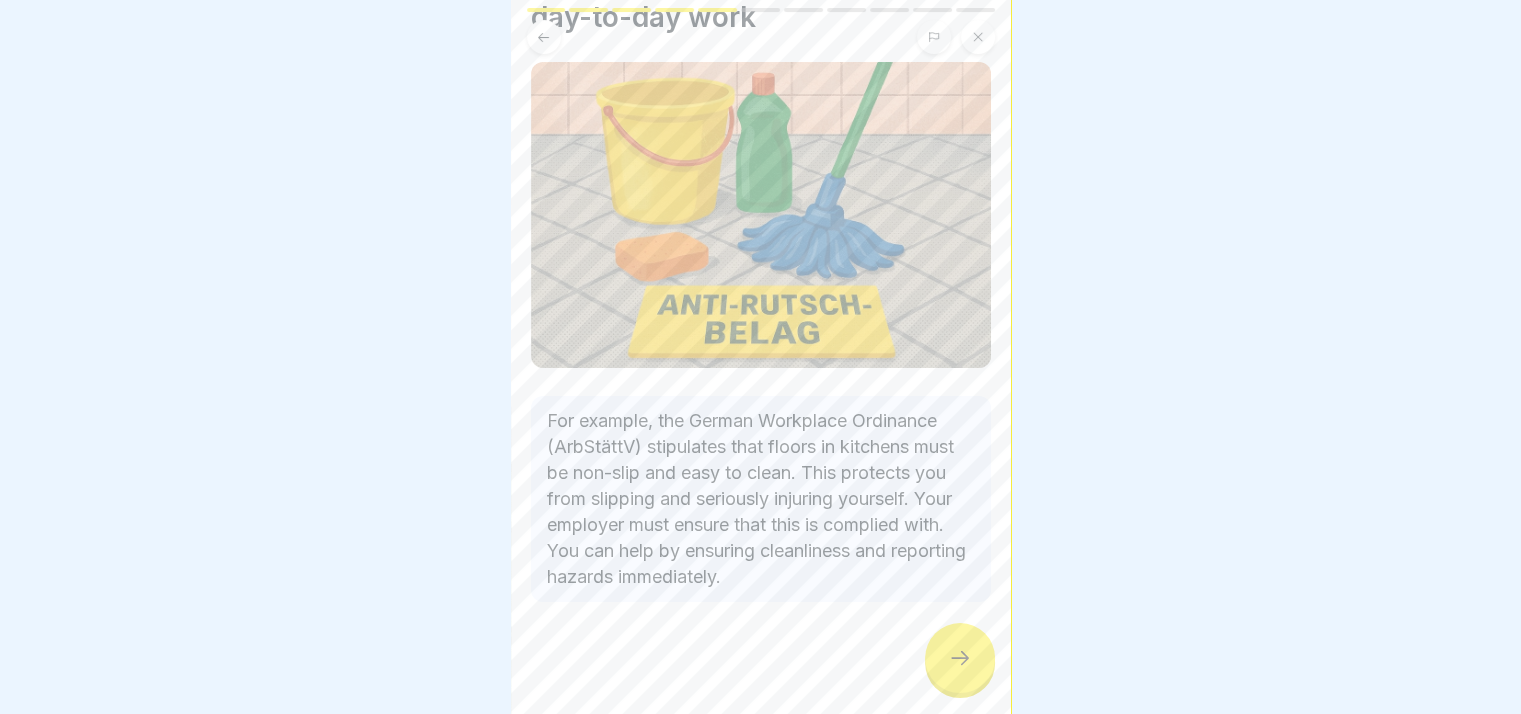 scroll, scrollTop: 136, scrollLeft: 0, axis: vertical 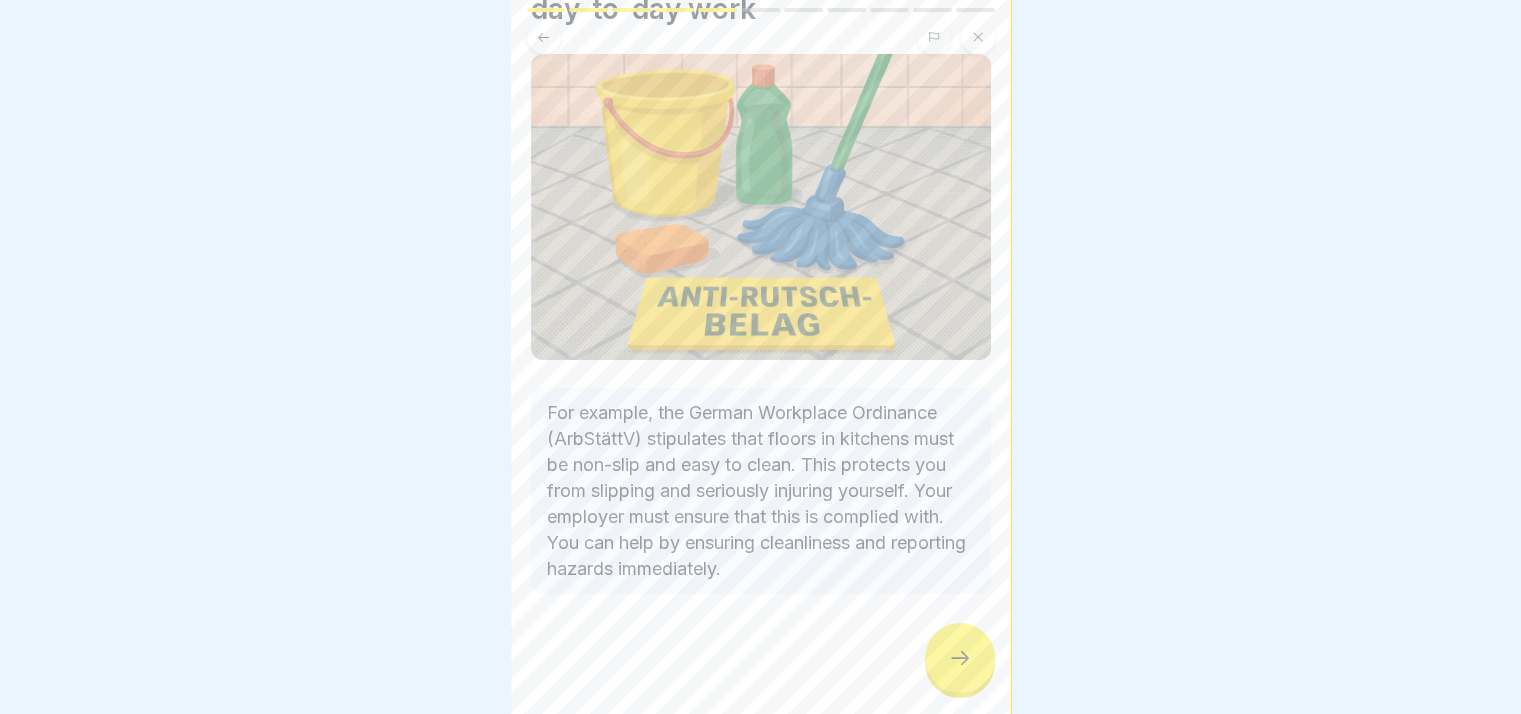 click at bounding box center (978, 37) 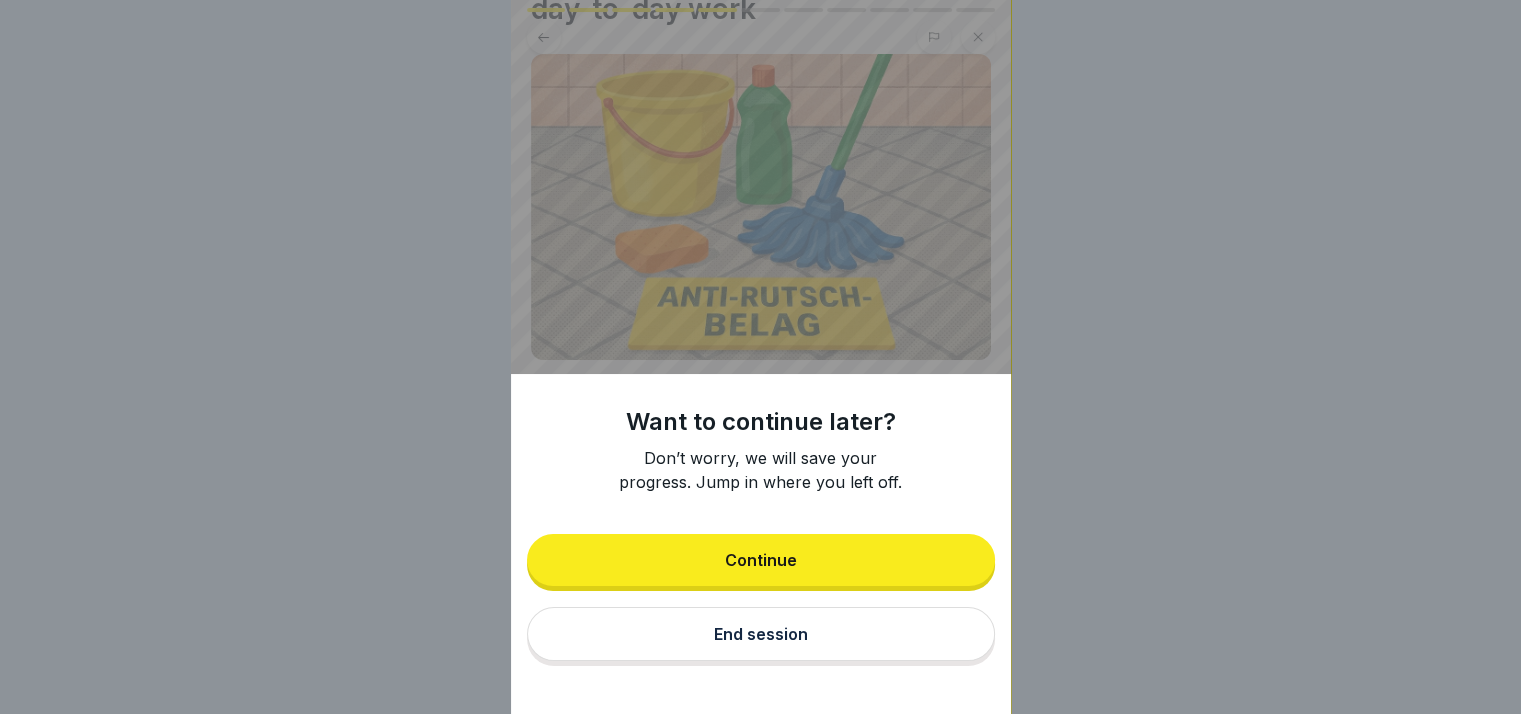click on "End session" at bounding box center [761, 634] 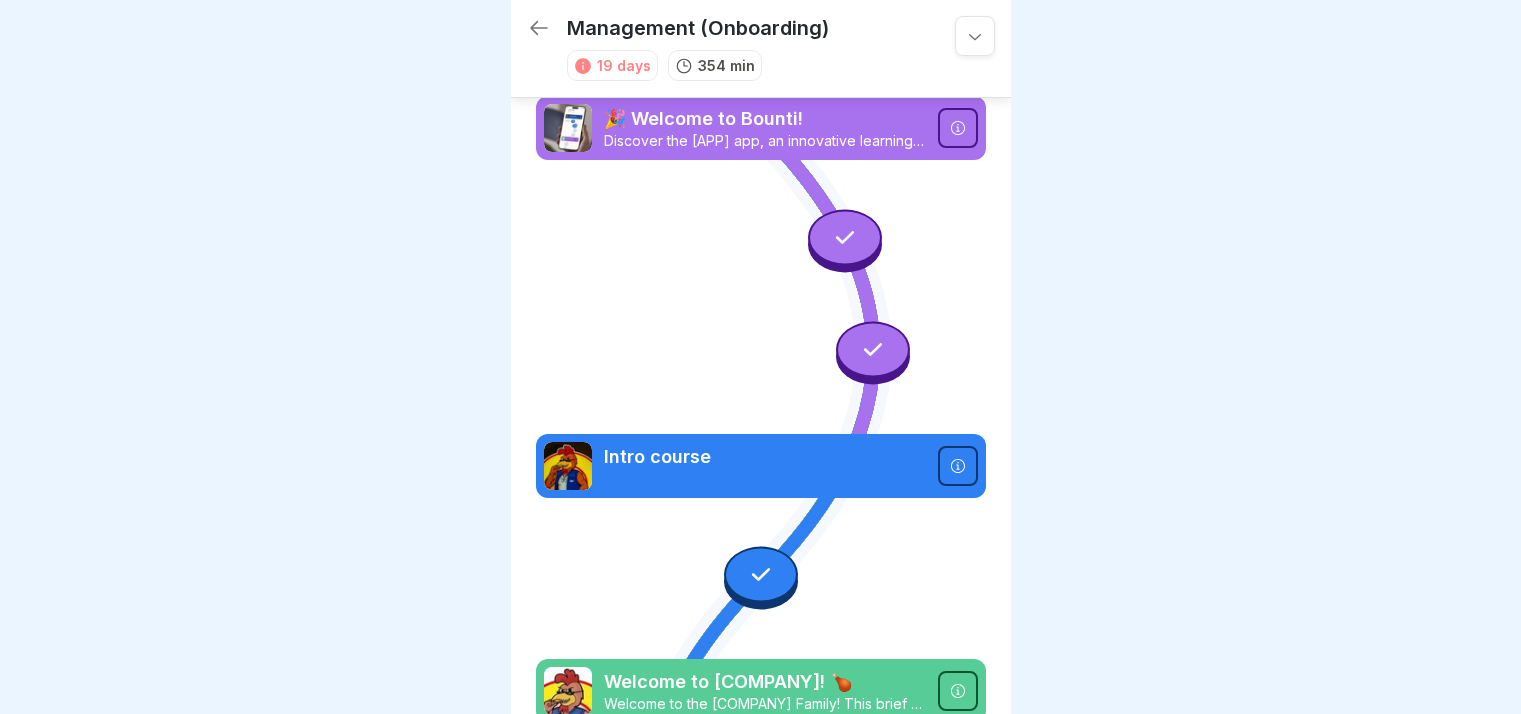 scroll, scrollTop: 7, scrollLeft: 0, axis: vertical 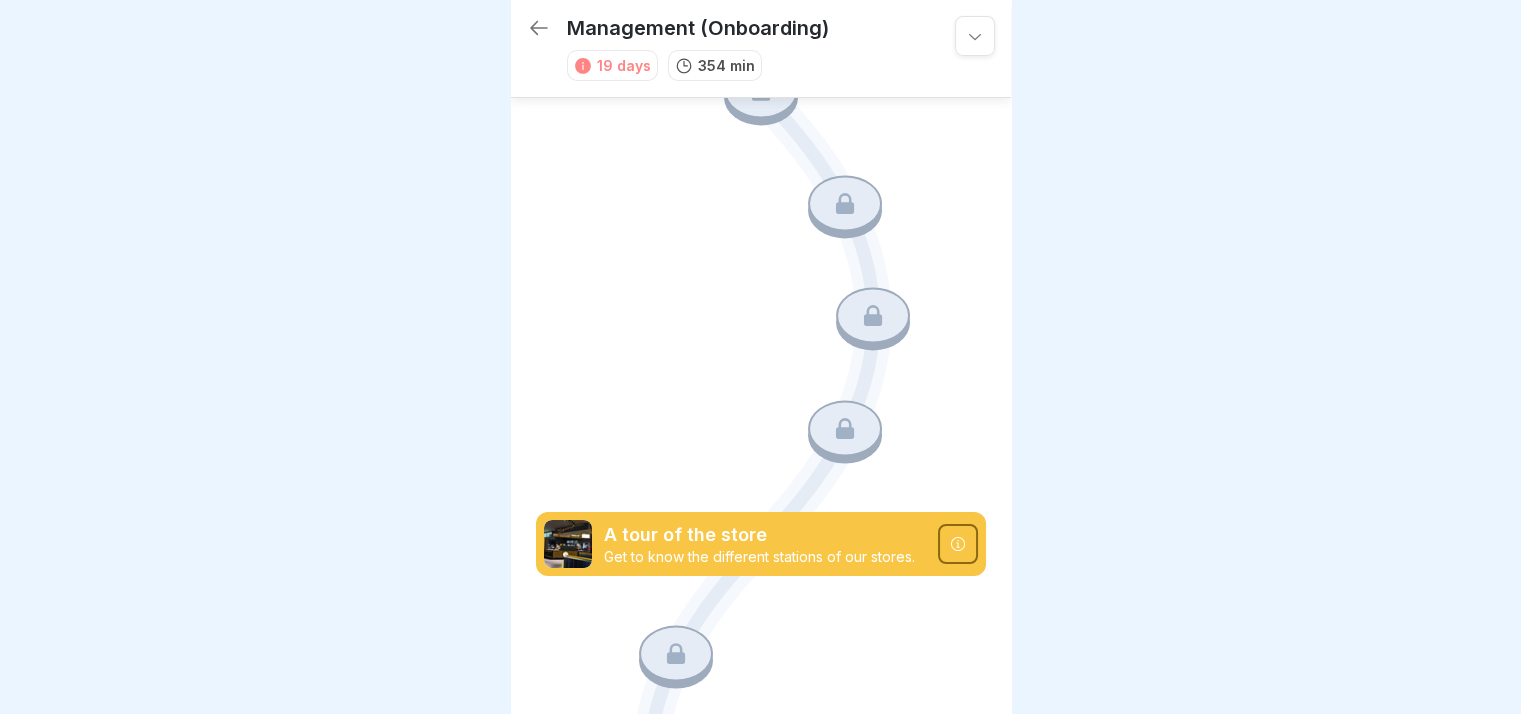 click on "Get to know the different stations of our stores." at bounding box center (765, 557) 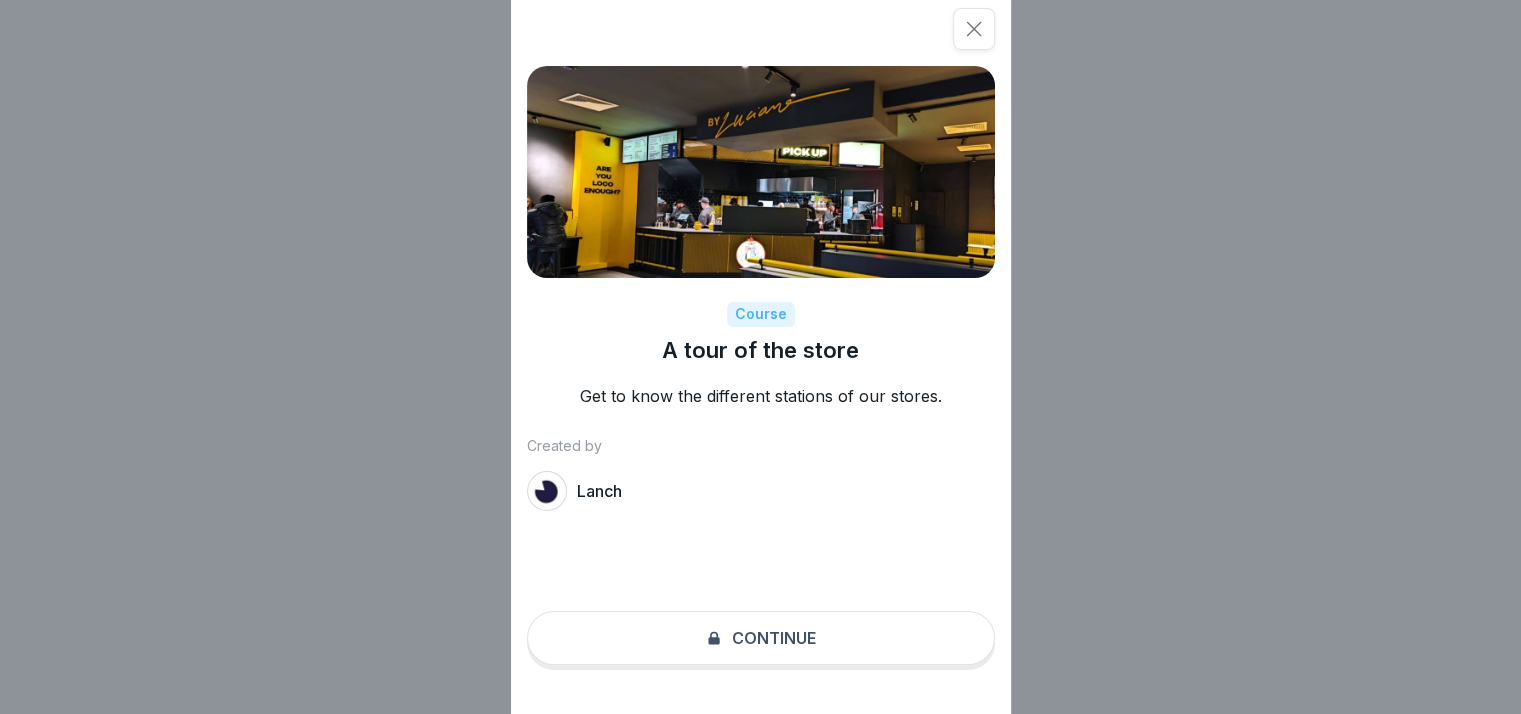 click on "Course A tour of the store Get to know the different stations of our stores. Created by Lanch Continue" at bounding box center (761, 357) 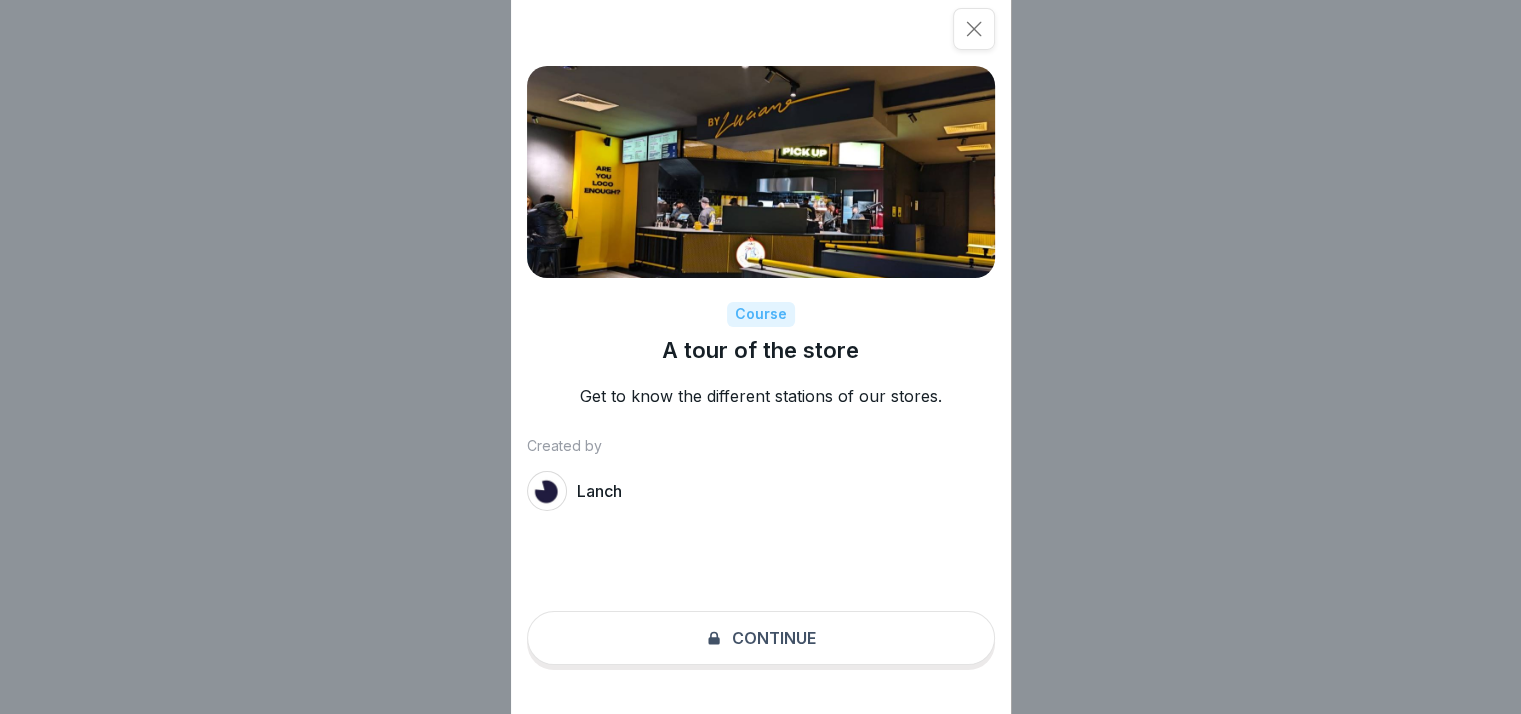 click on "Course A tour of the store Get to know the different stations of our stores. Created by Lanch Continue" at bounding box center (761, 357) 